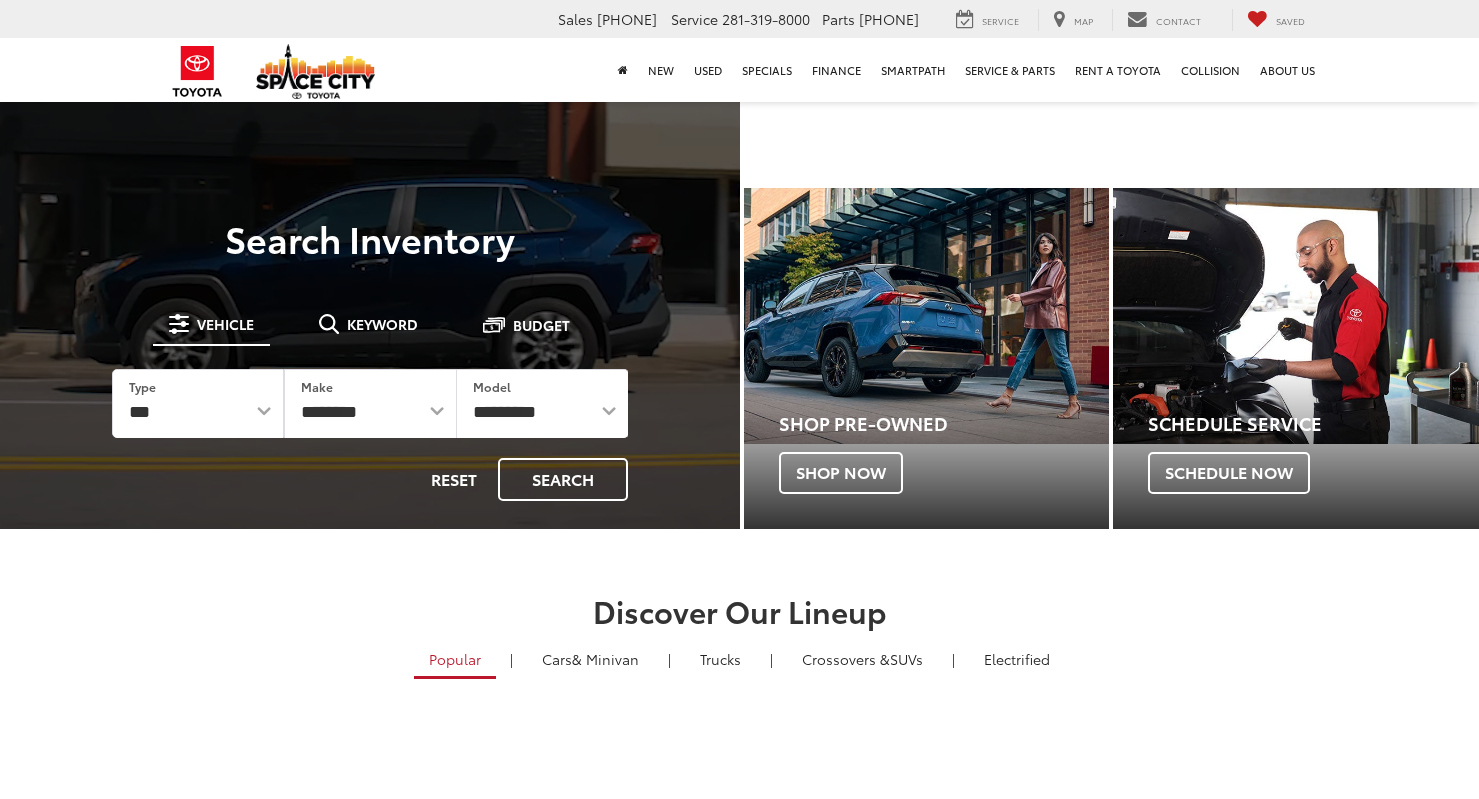 scroll, scrollTop: 0, scrollLeft: 0, axis: both 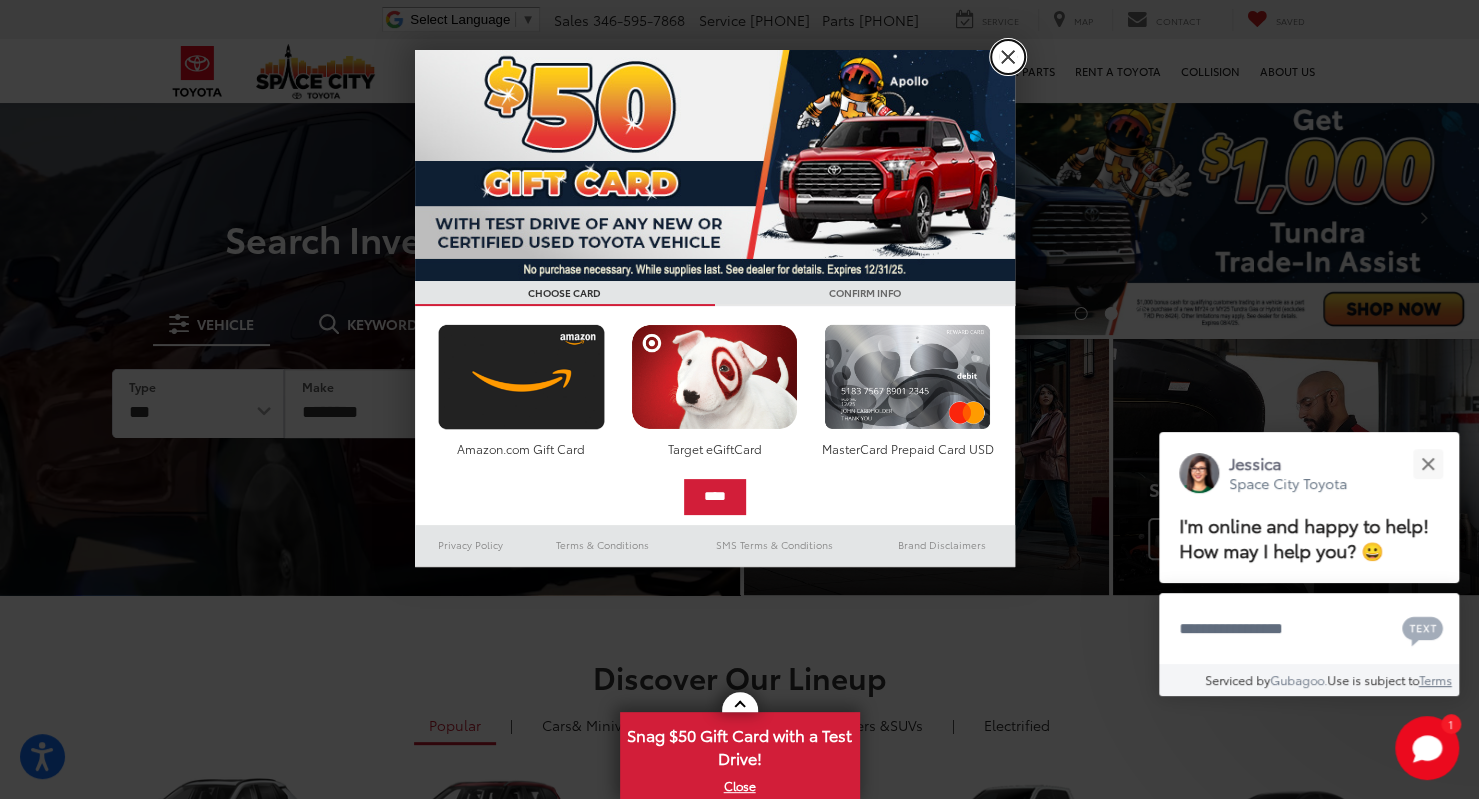 click on "X" at bounding box center (1008, 57) 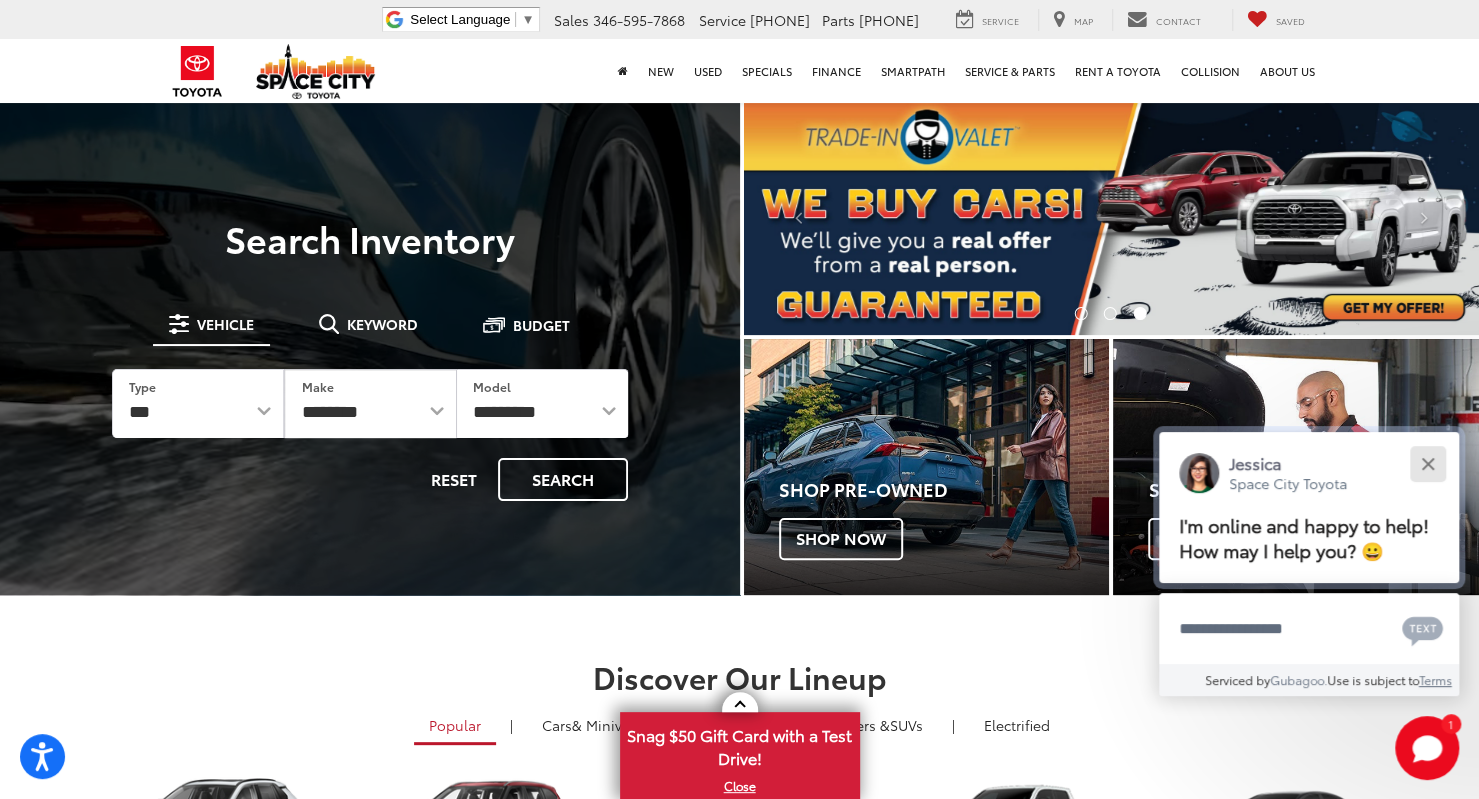 click at bounding box center (1427, 463) 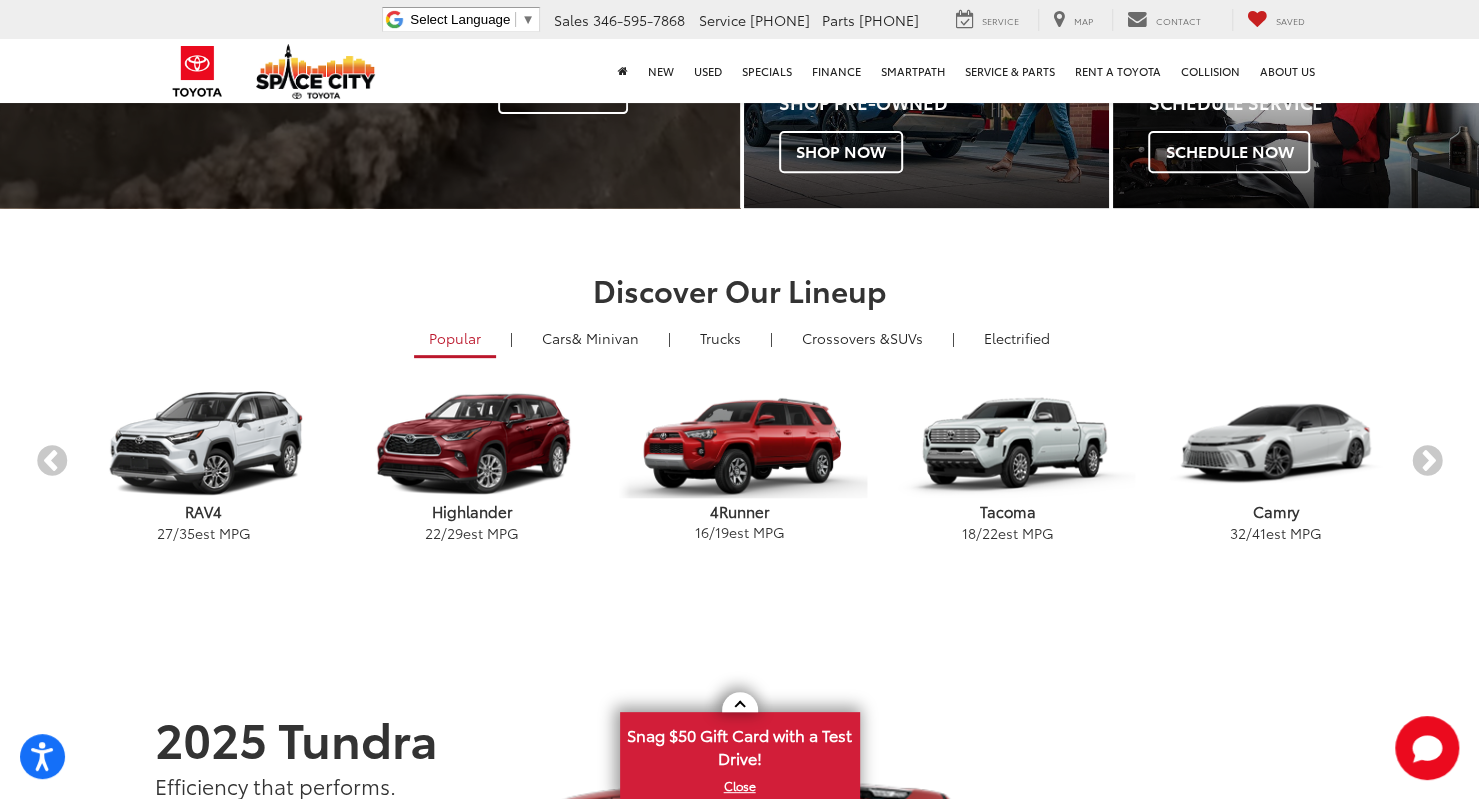 scroll, scrollTop: 400, scrollLeft: 0, axis: vertical 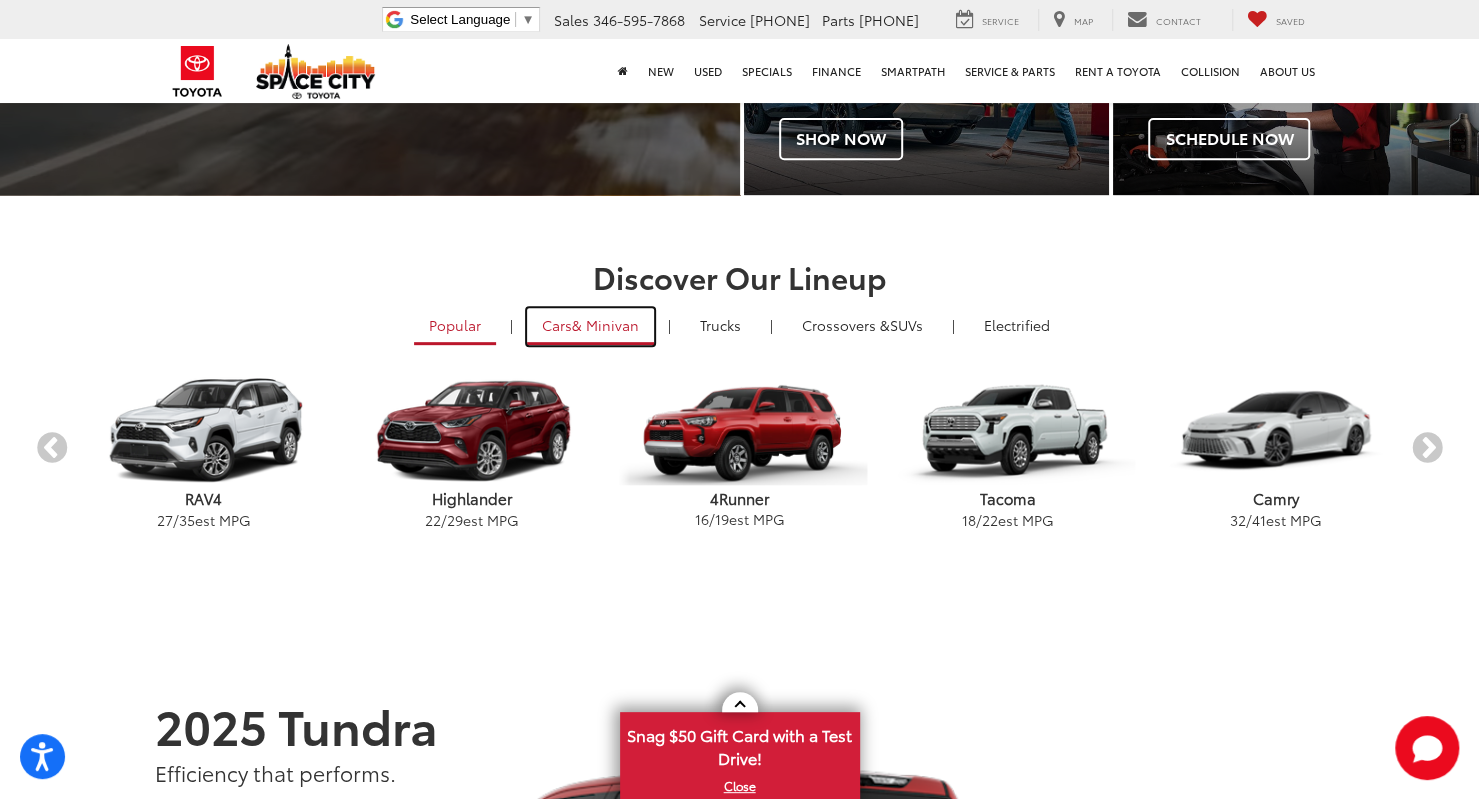 click on "&
Minivan" at bounding box center (605, 325) 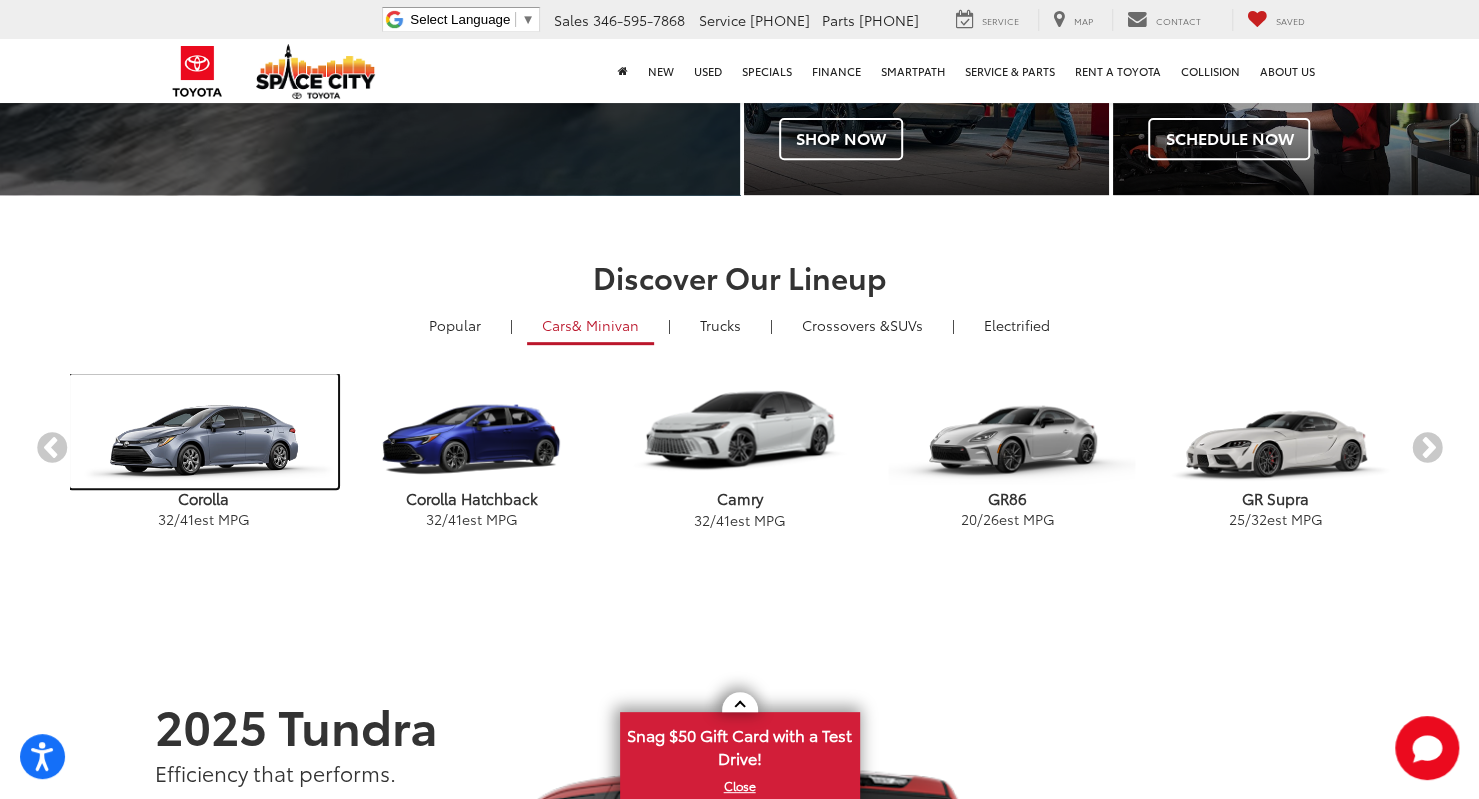 click at bounding box center [204, 431] 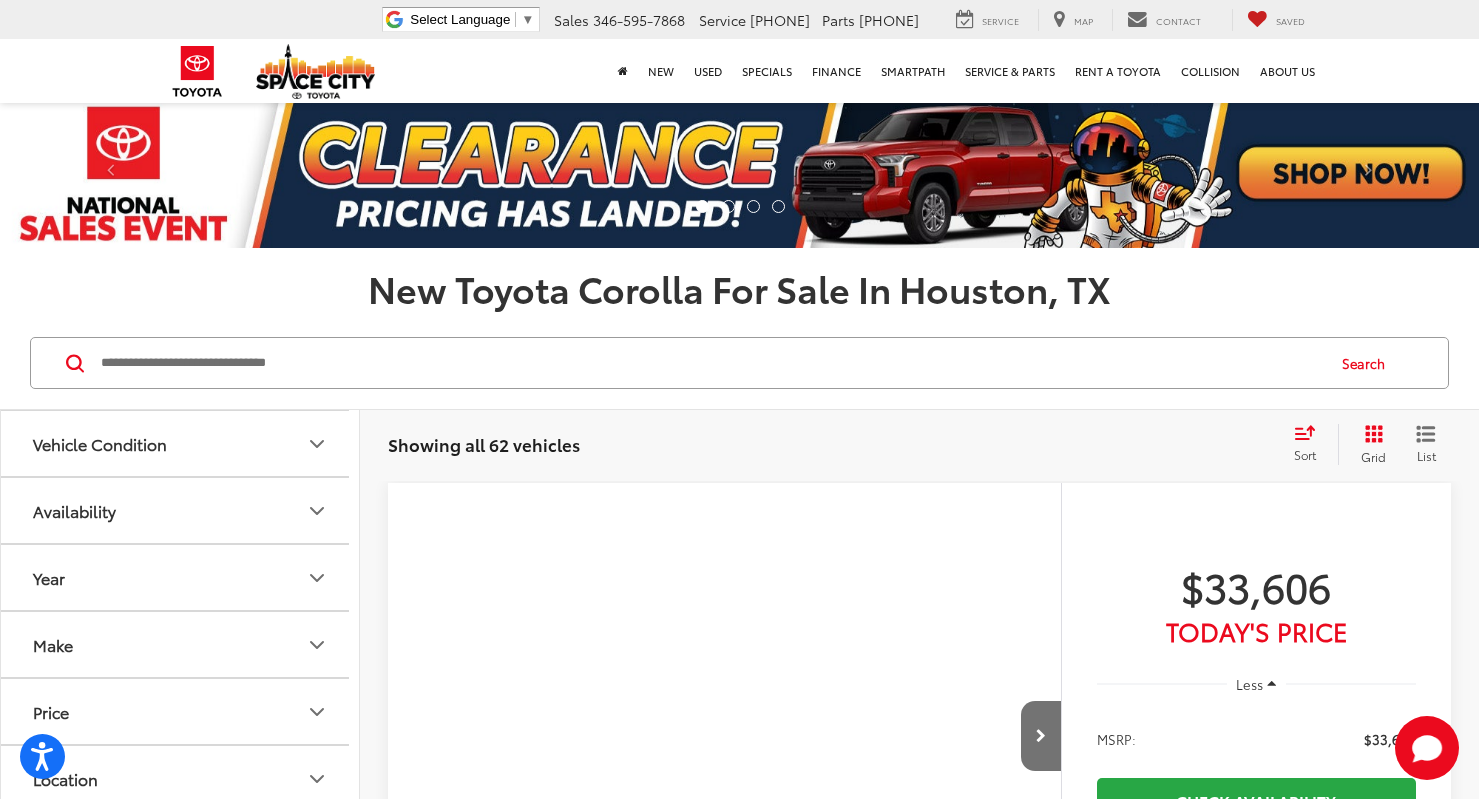 scroll, scrollTop: 0, scrollLeft: 0, axis: both 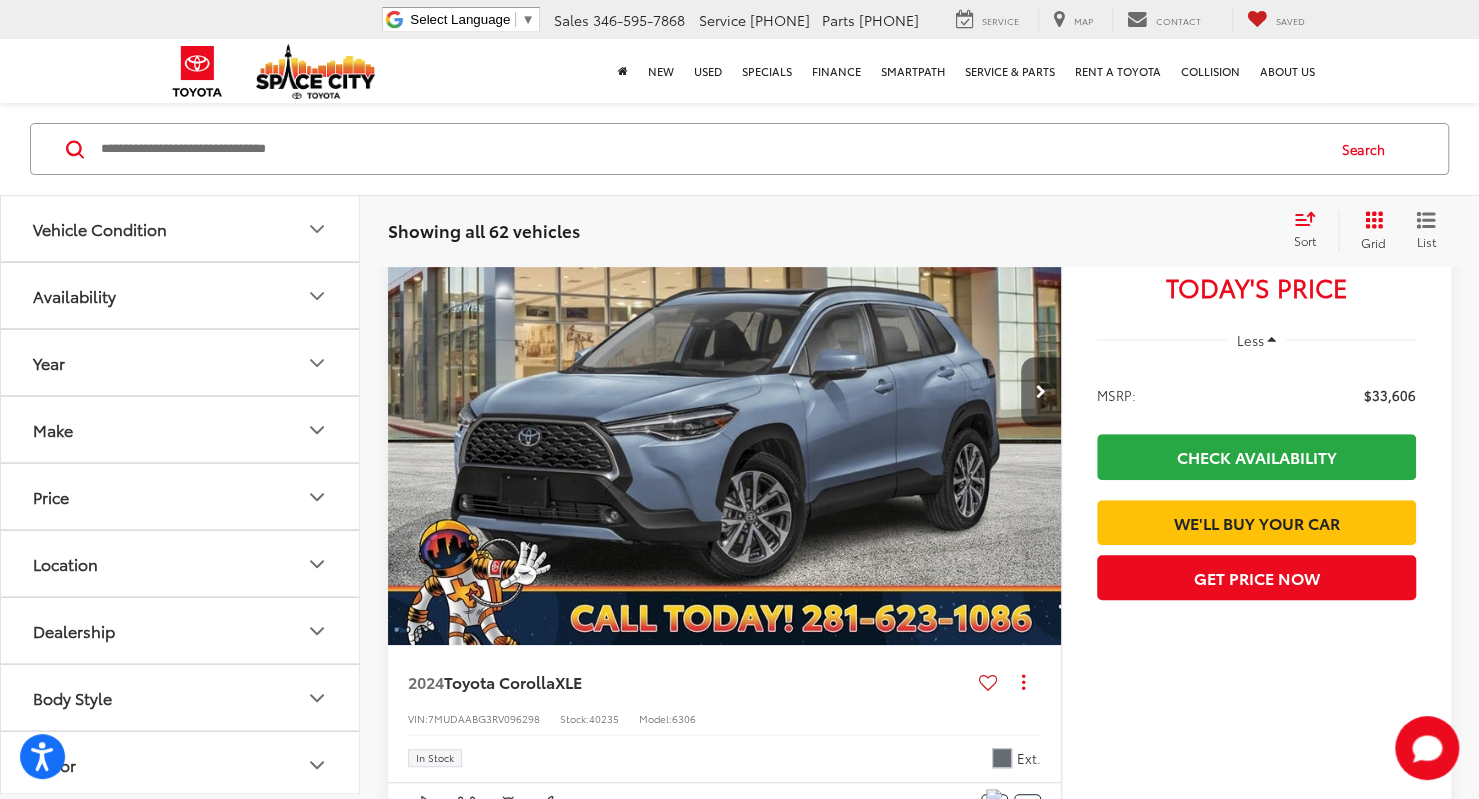 click at bounding box center [1041, 392] 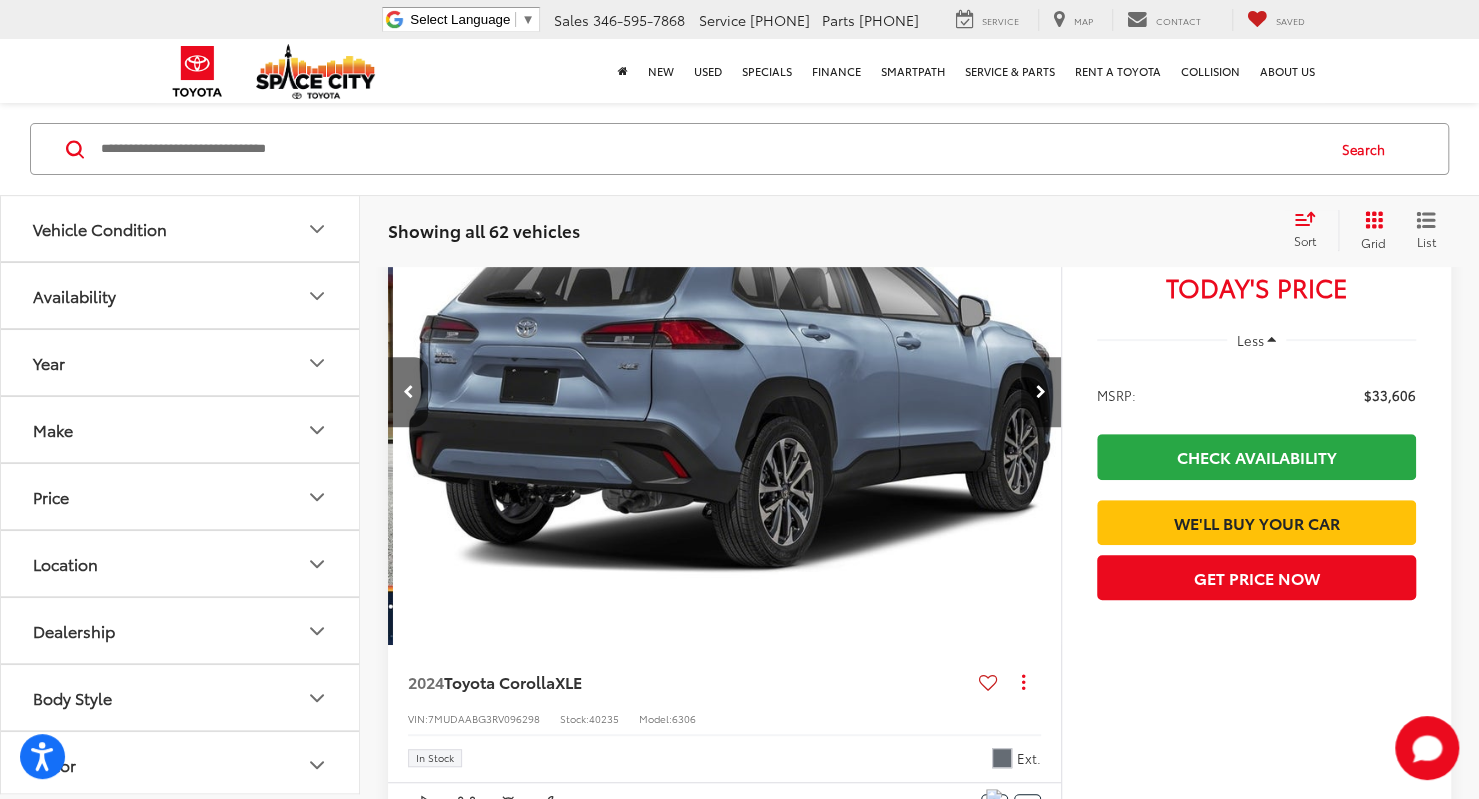 scroll, scrollTop: 0, scrollLeft: 676, axis: horizontal 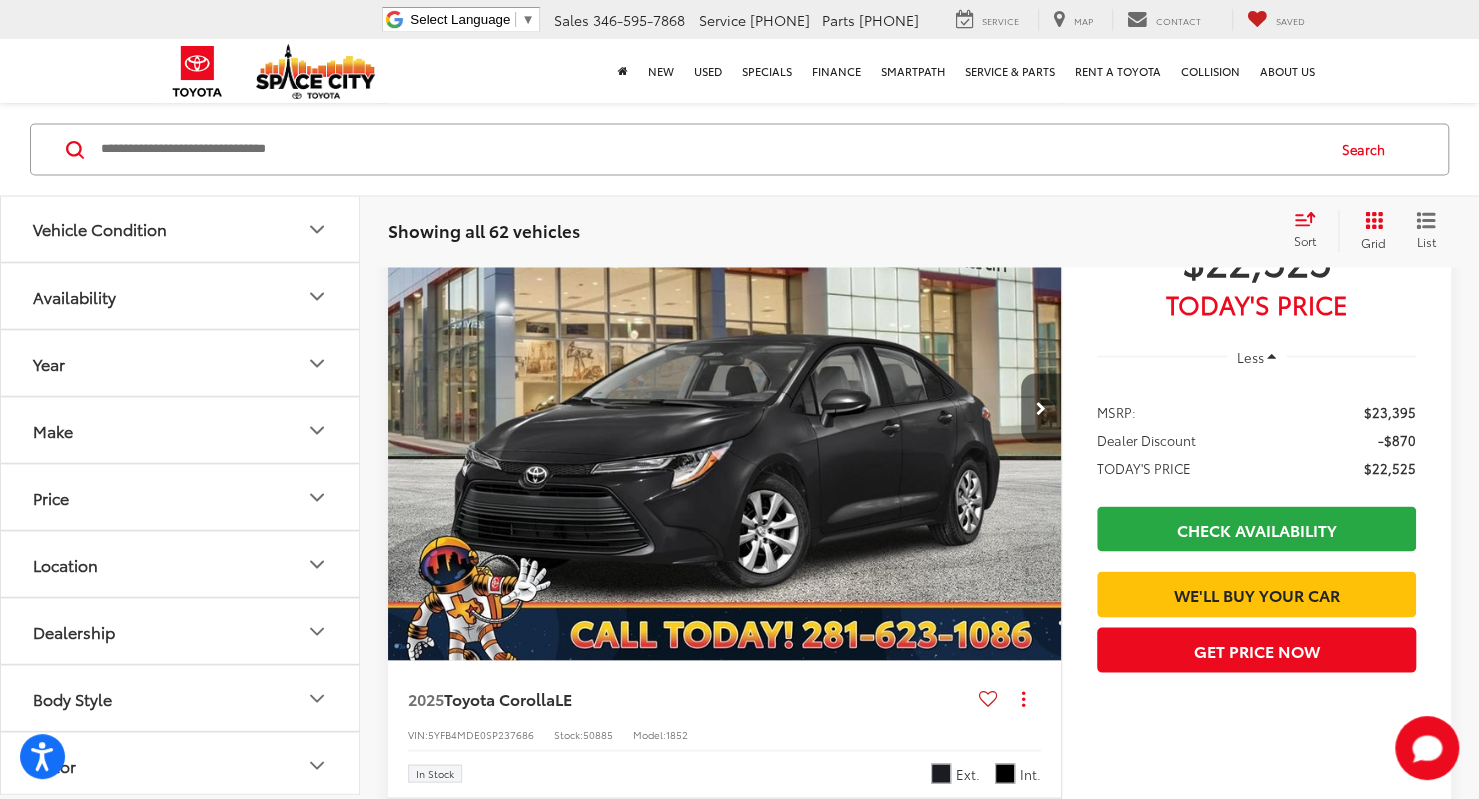 click at bounding box center (1041, 408) 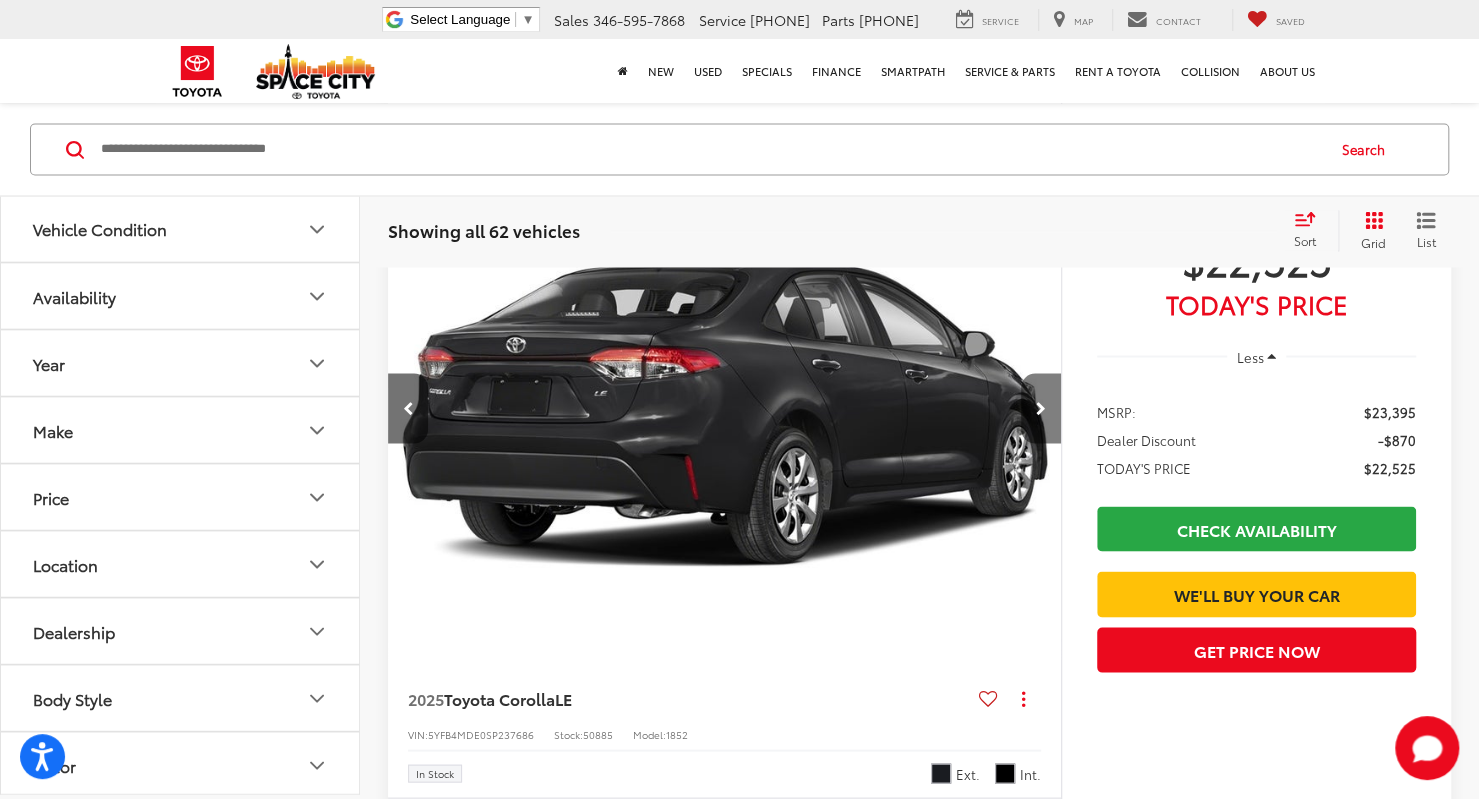 click at bounding box center (1041, 408) 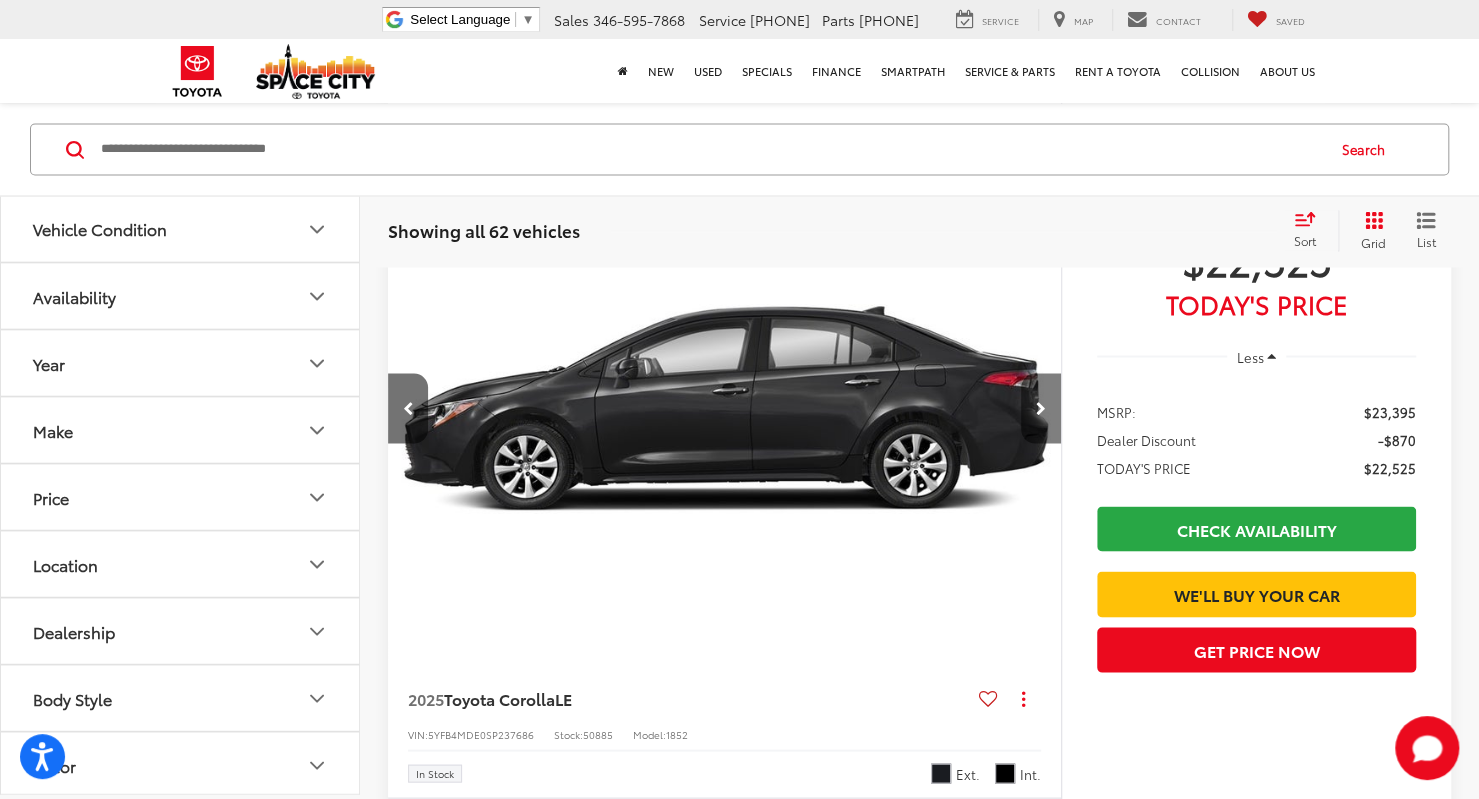 click at bounding box center [1041, 408] 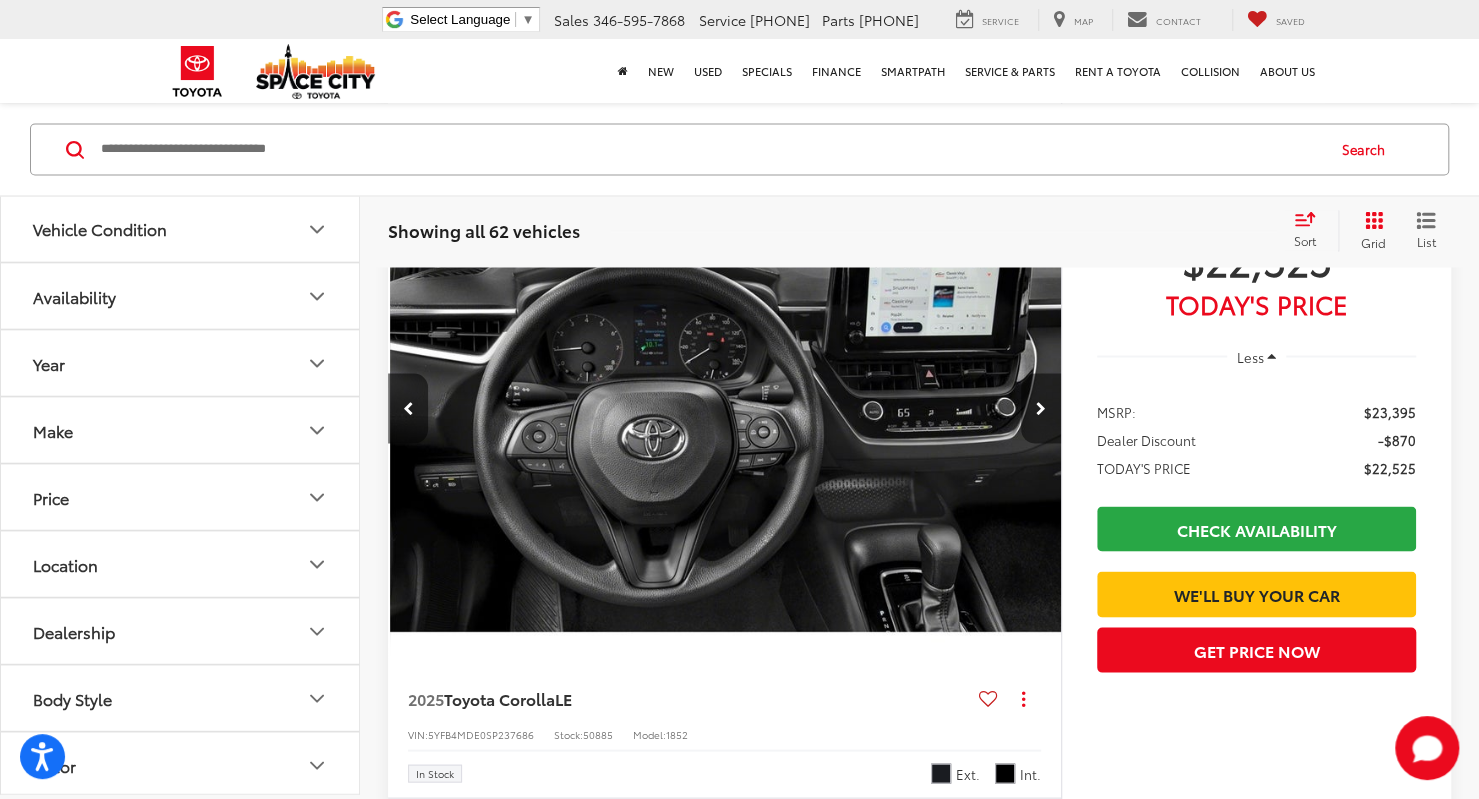 scroll, scrollTop: 0, scrollLeft: 2027, axis: horizontal 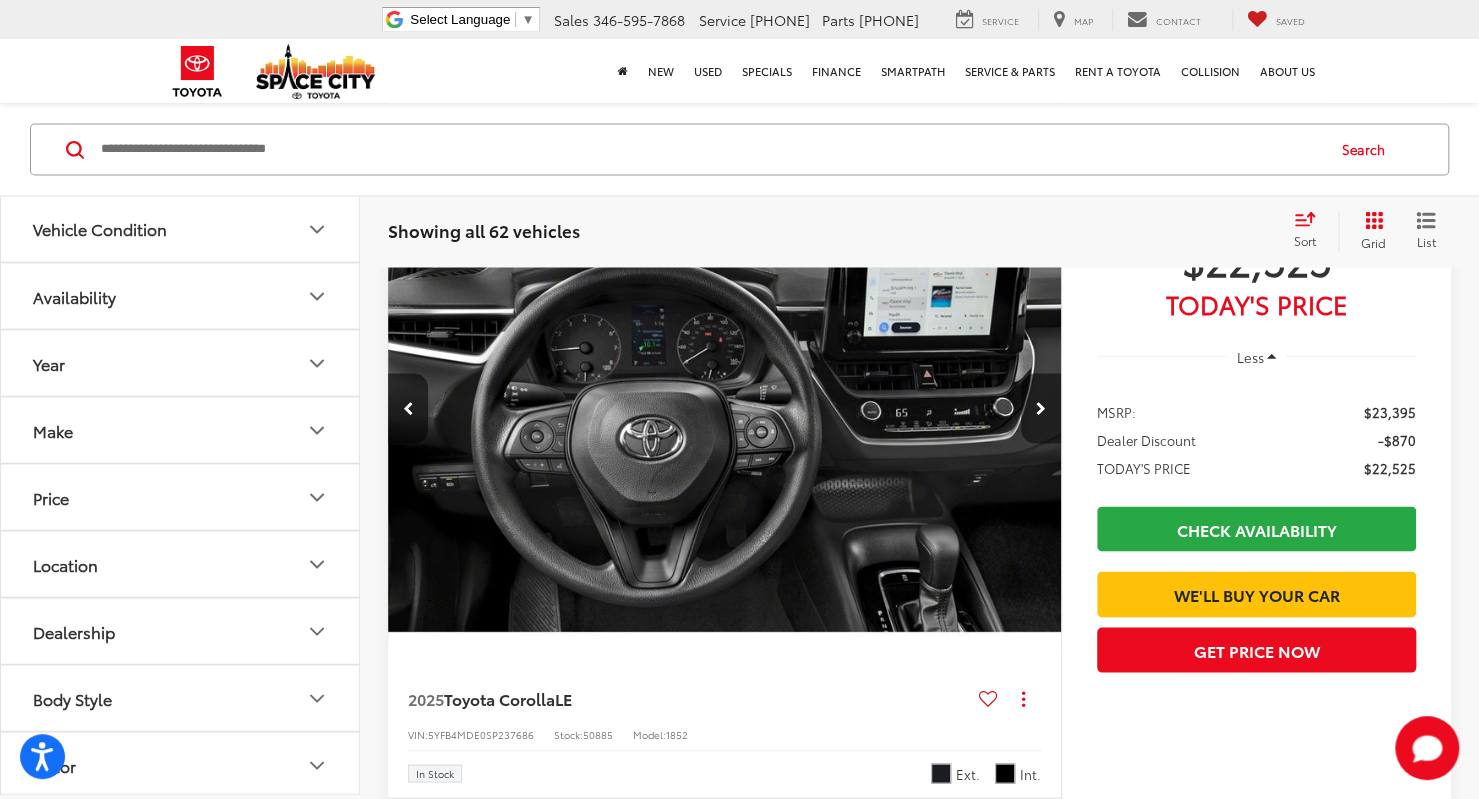click at bounding box center (1041, 408) 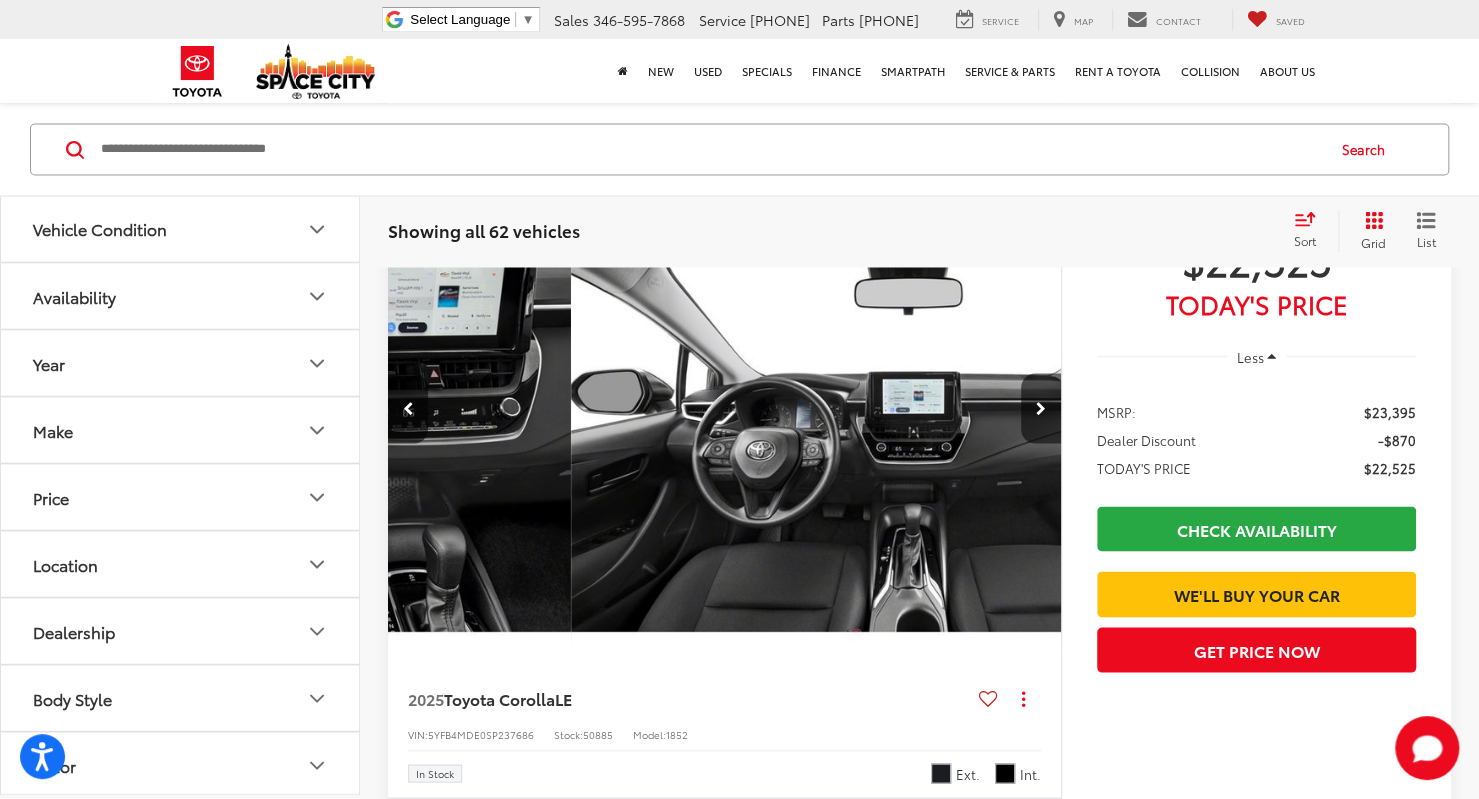 scroll, scrollTop: 0, scrollLeft: 2650, axis: horizontal 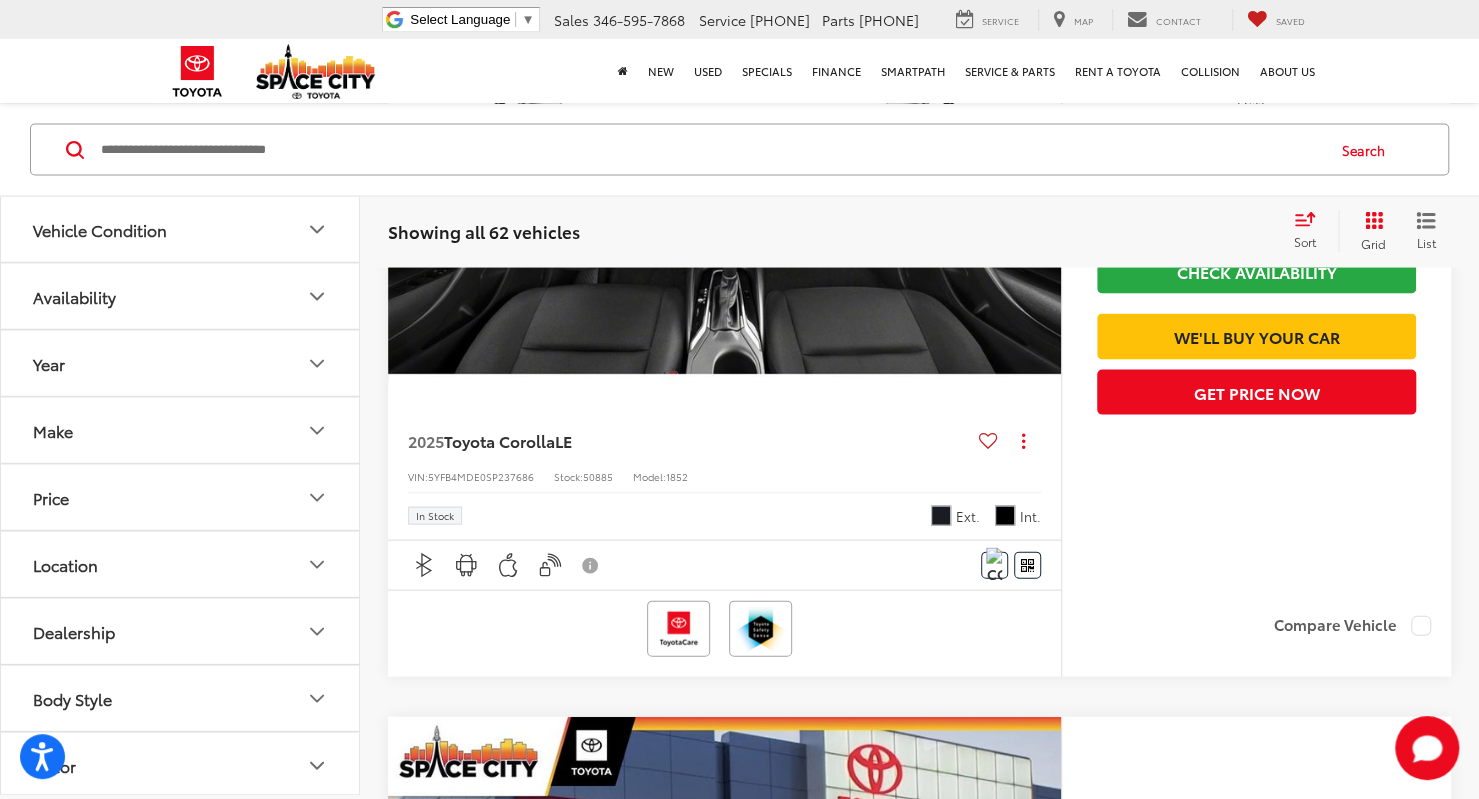 click on "Disclaimer" at bounding box center [591, 566] 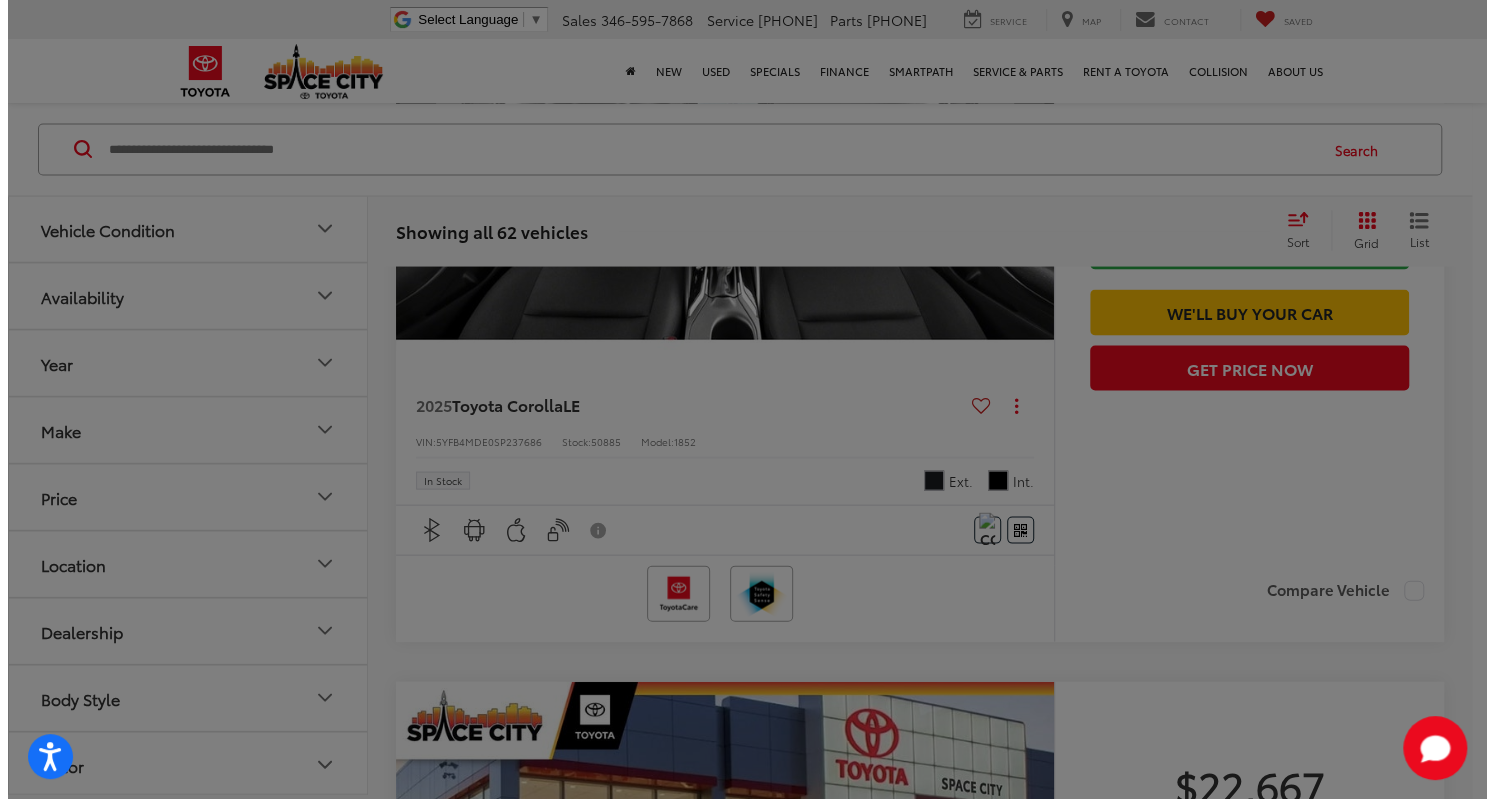 scroll, scrollTop: 0, scrollLeft: 2704, axis: horizontal 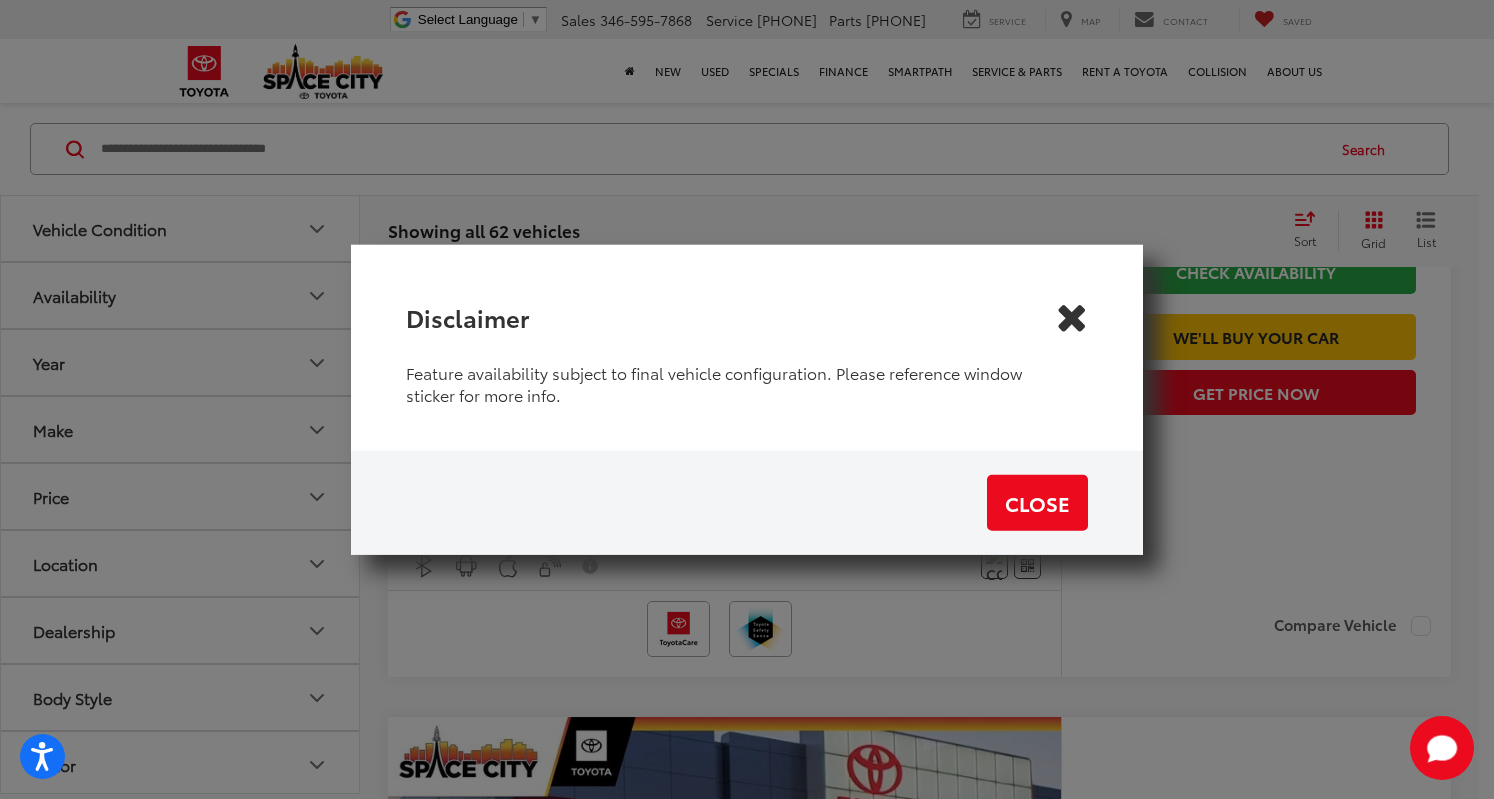 click at bounding box center [1072, 316] 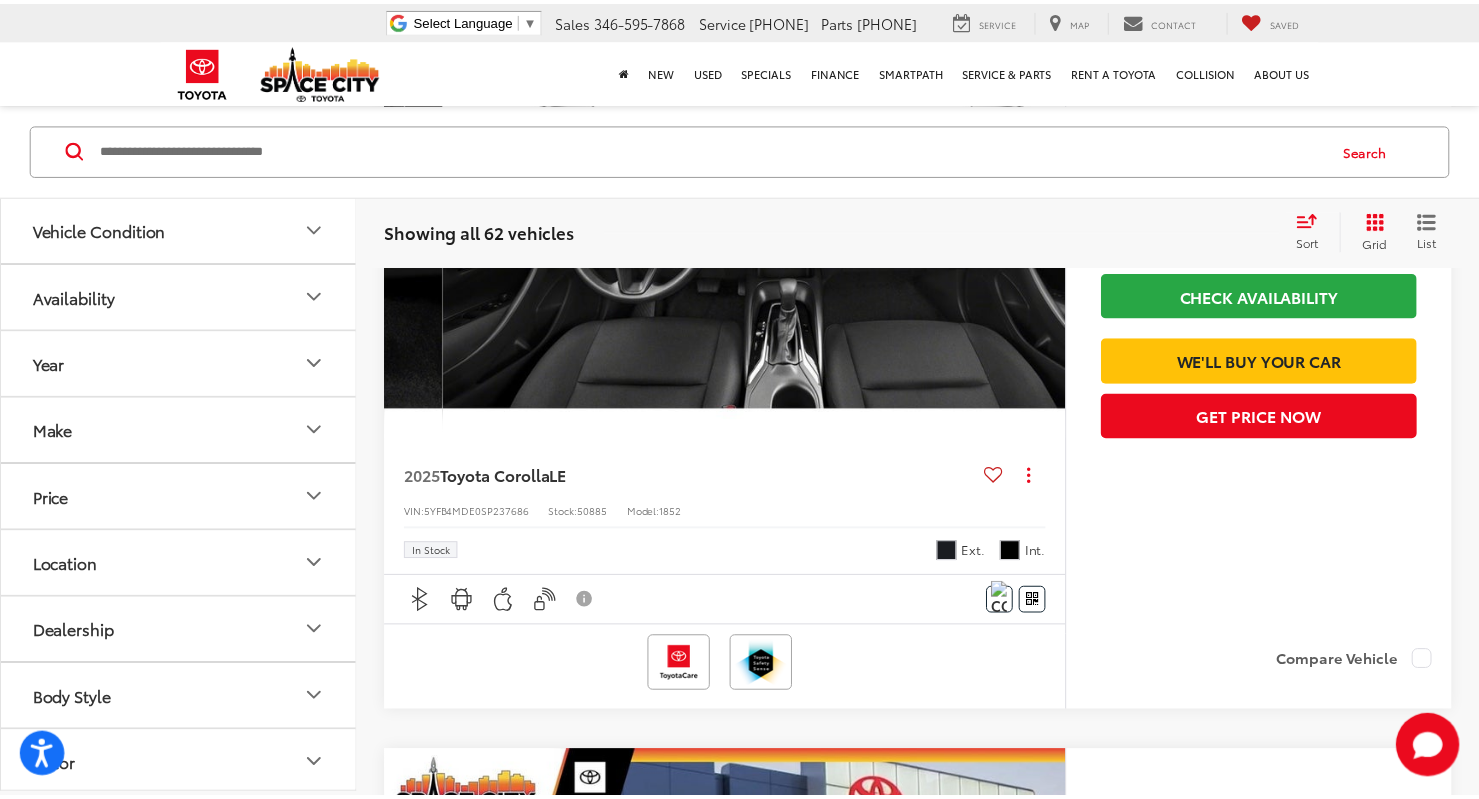 scroll, scrollTop: 2226, scrollLeft: 0, axis: vertical 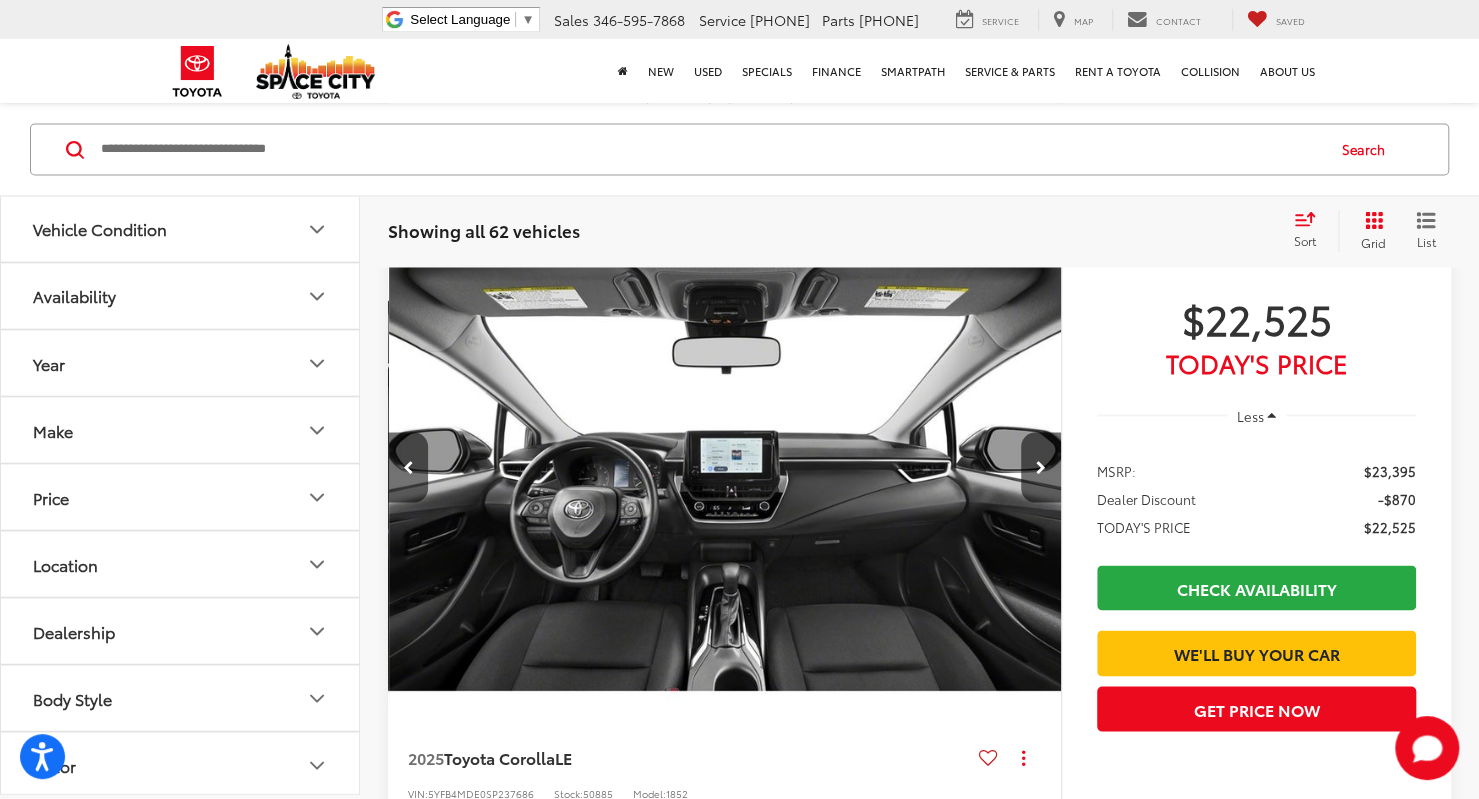 click on "Sort" at bounding box center (1305, 240) 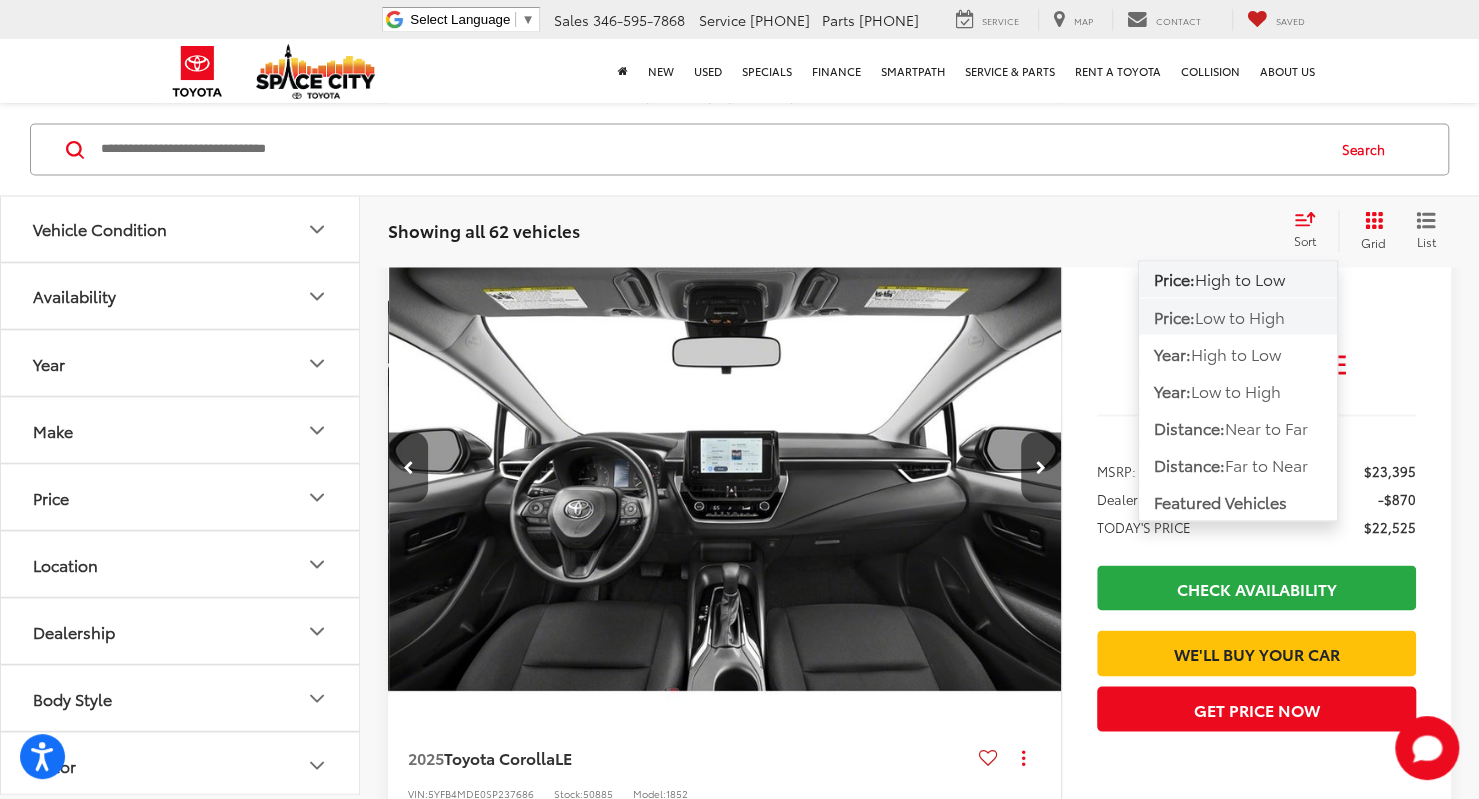 click on "Low to High" at bounding box center [1240, 315] 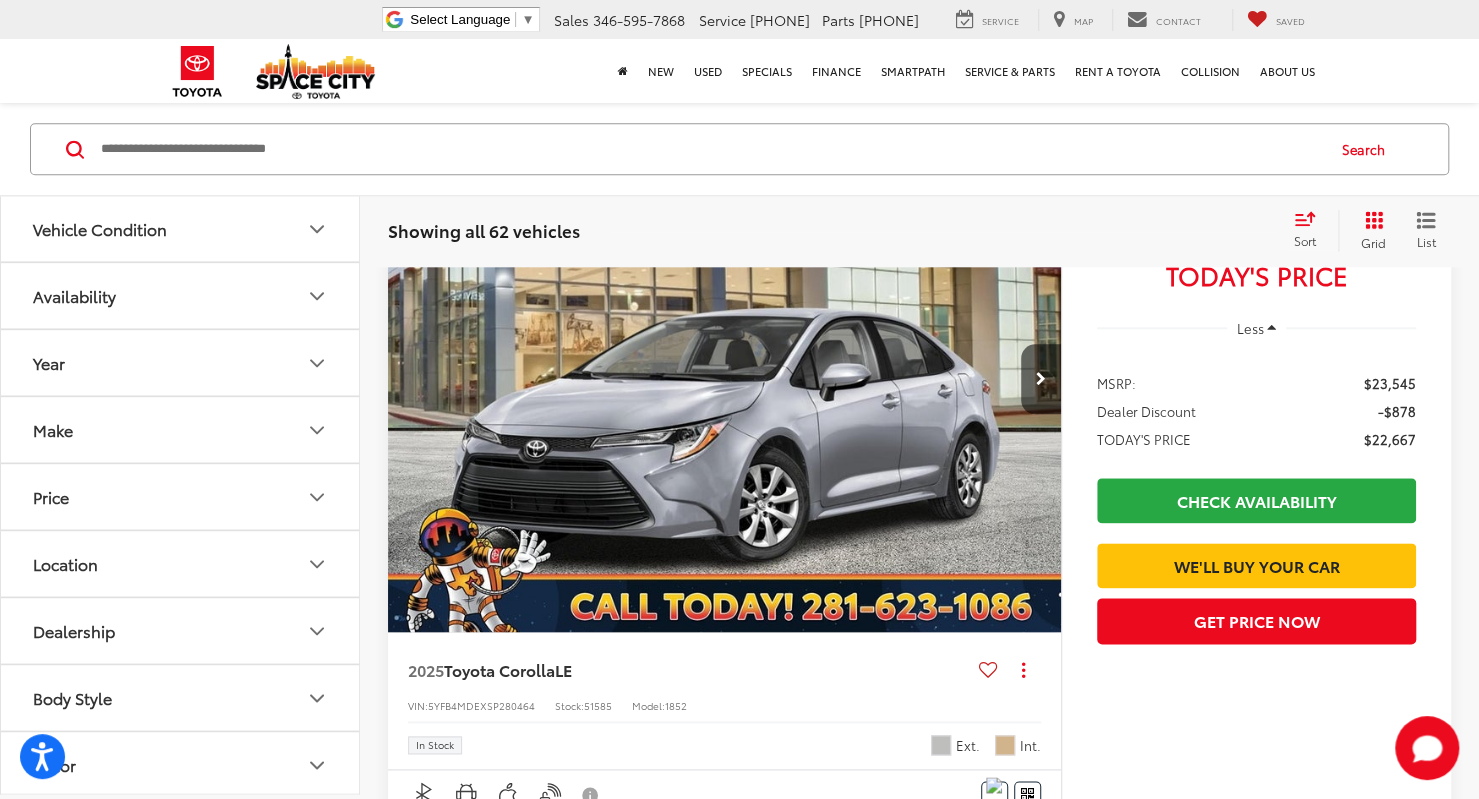 scroll, scrollTop: 1171, scrollLeft: 0, axis: vertical 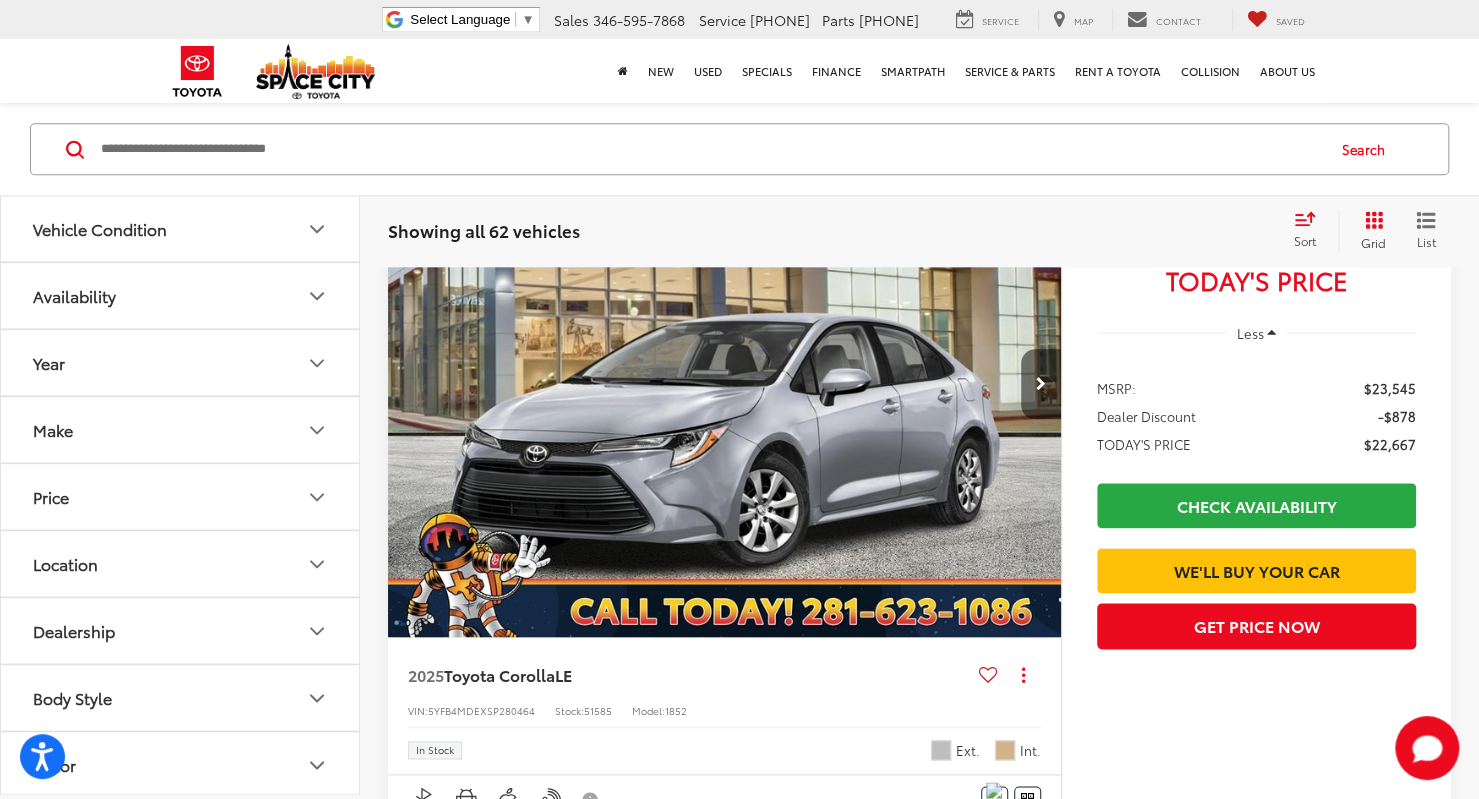 click at bounding box center (1041, 384) 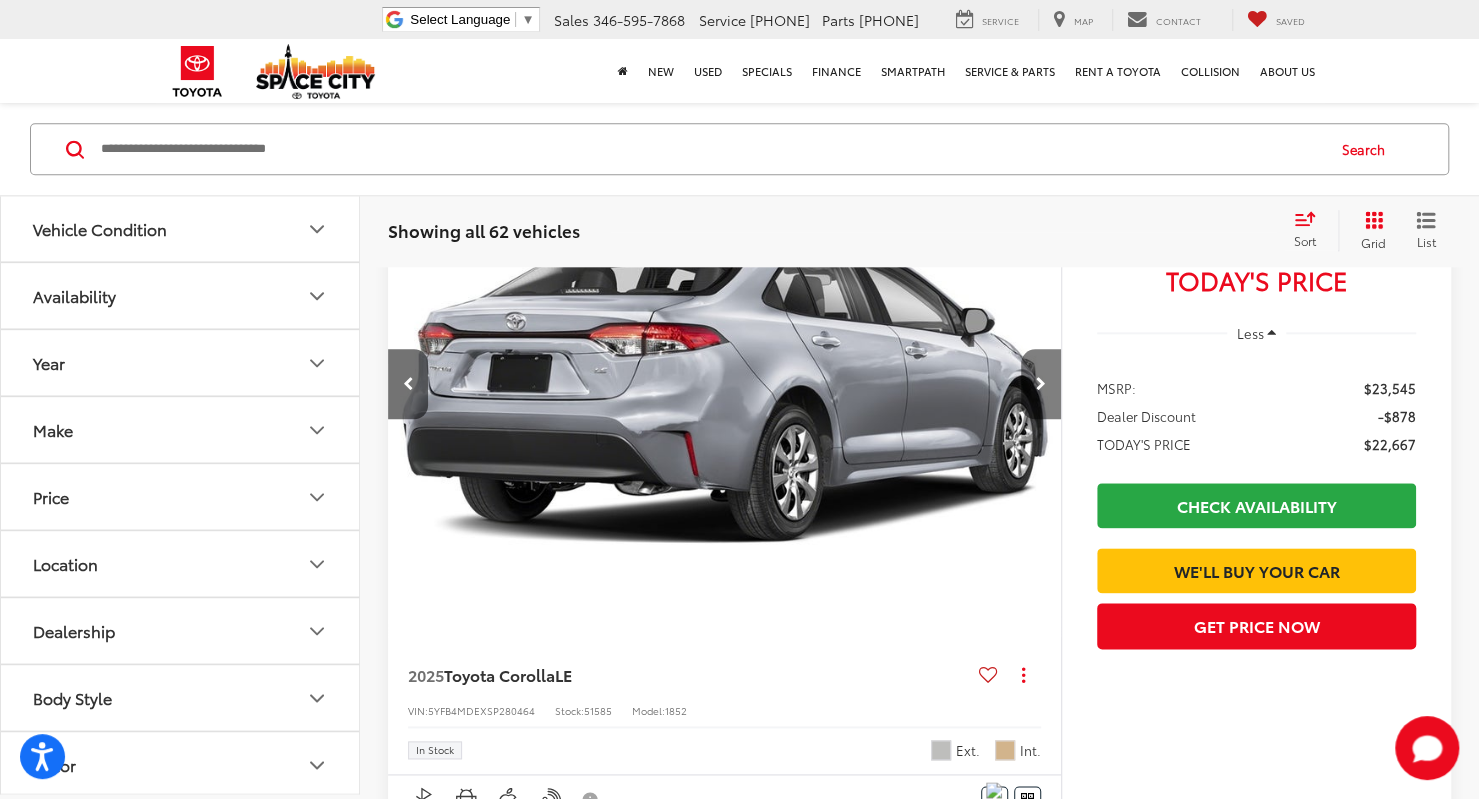 click at bounding box center (1041, 384) 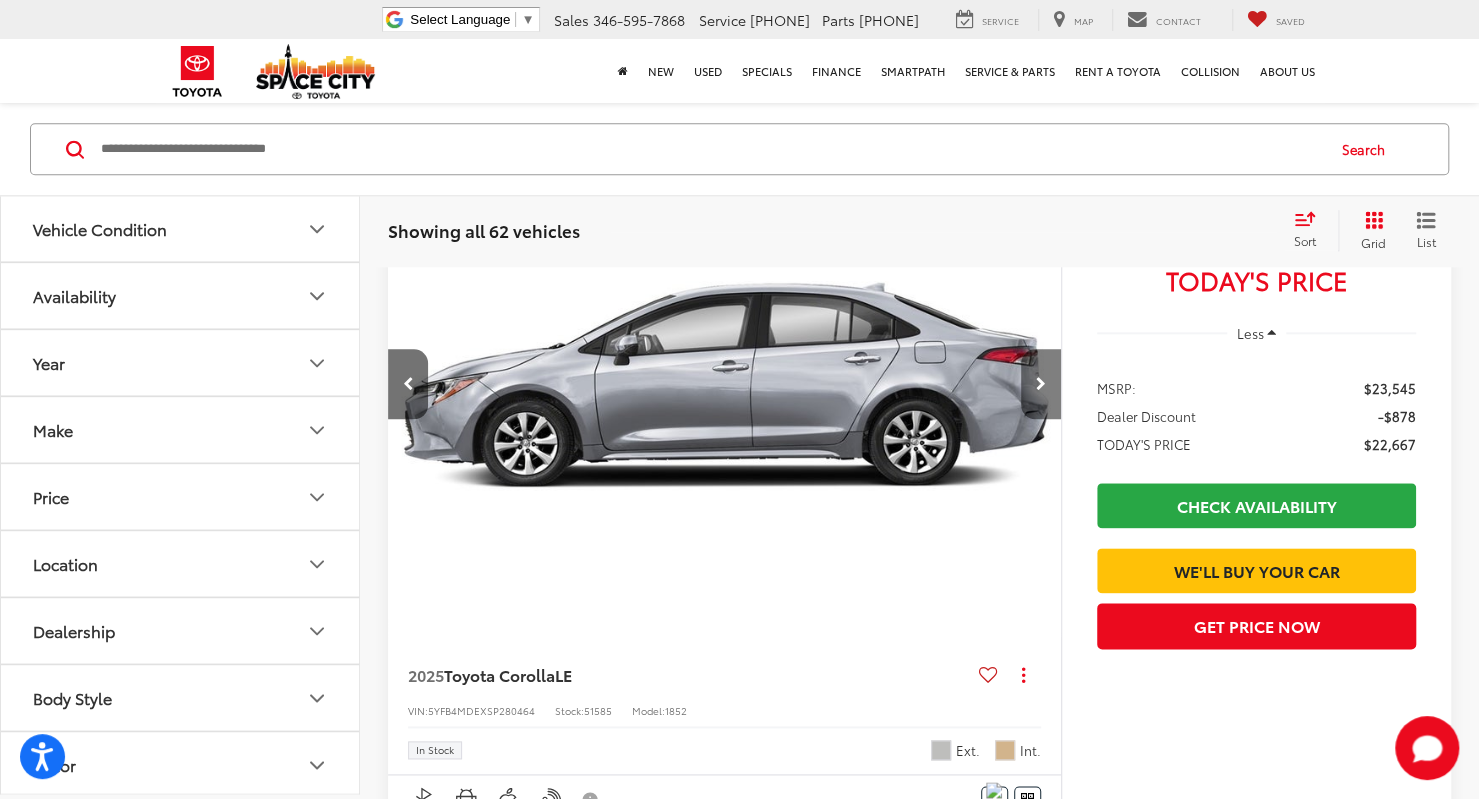 click at bounding box center (1041, 384) 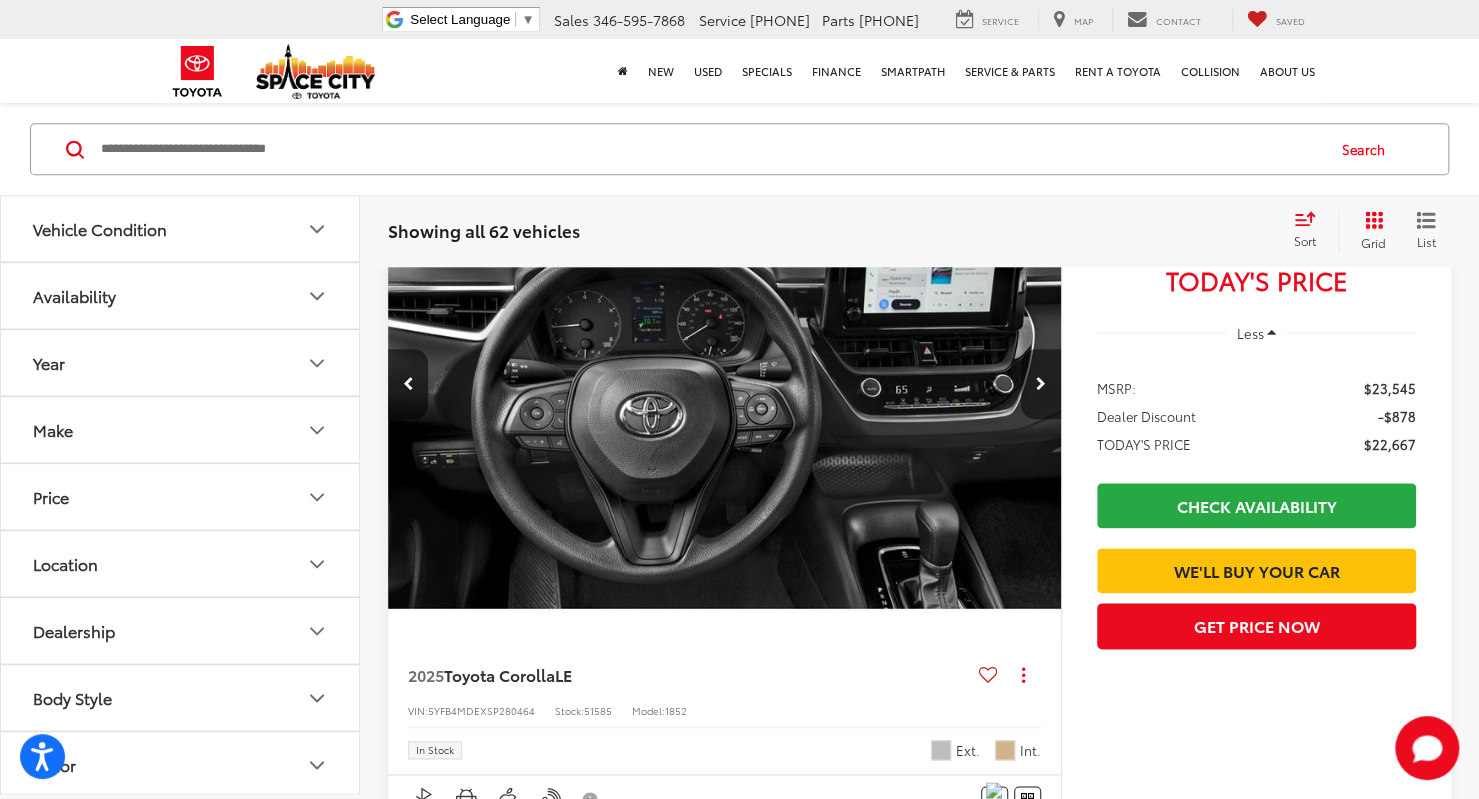 click at bounding box center [1041, 384] 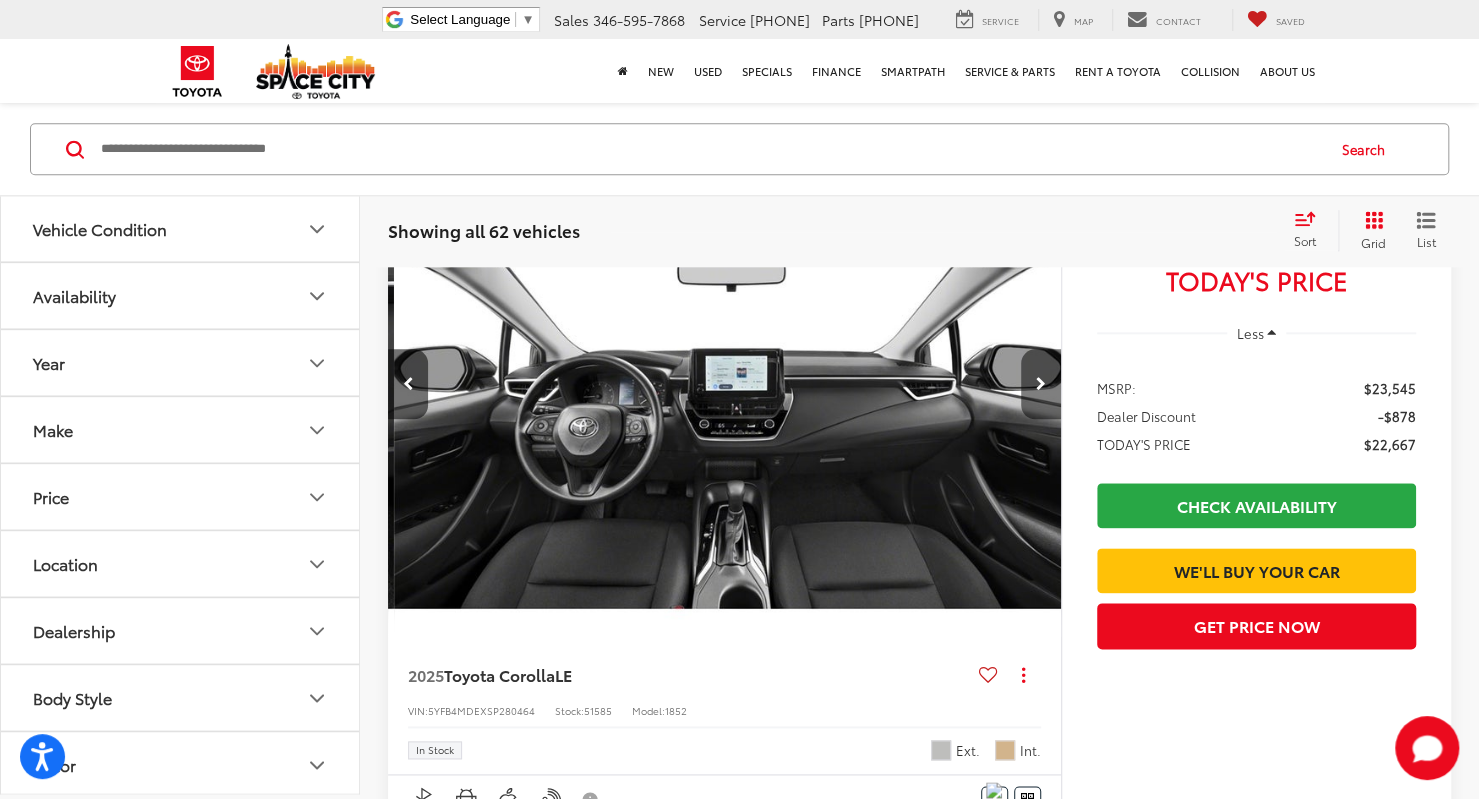 scroll, scrollTop: 0, scrollLeft: 2703, axis: horizontal 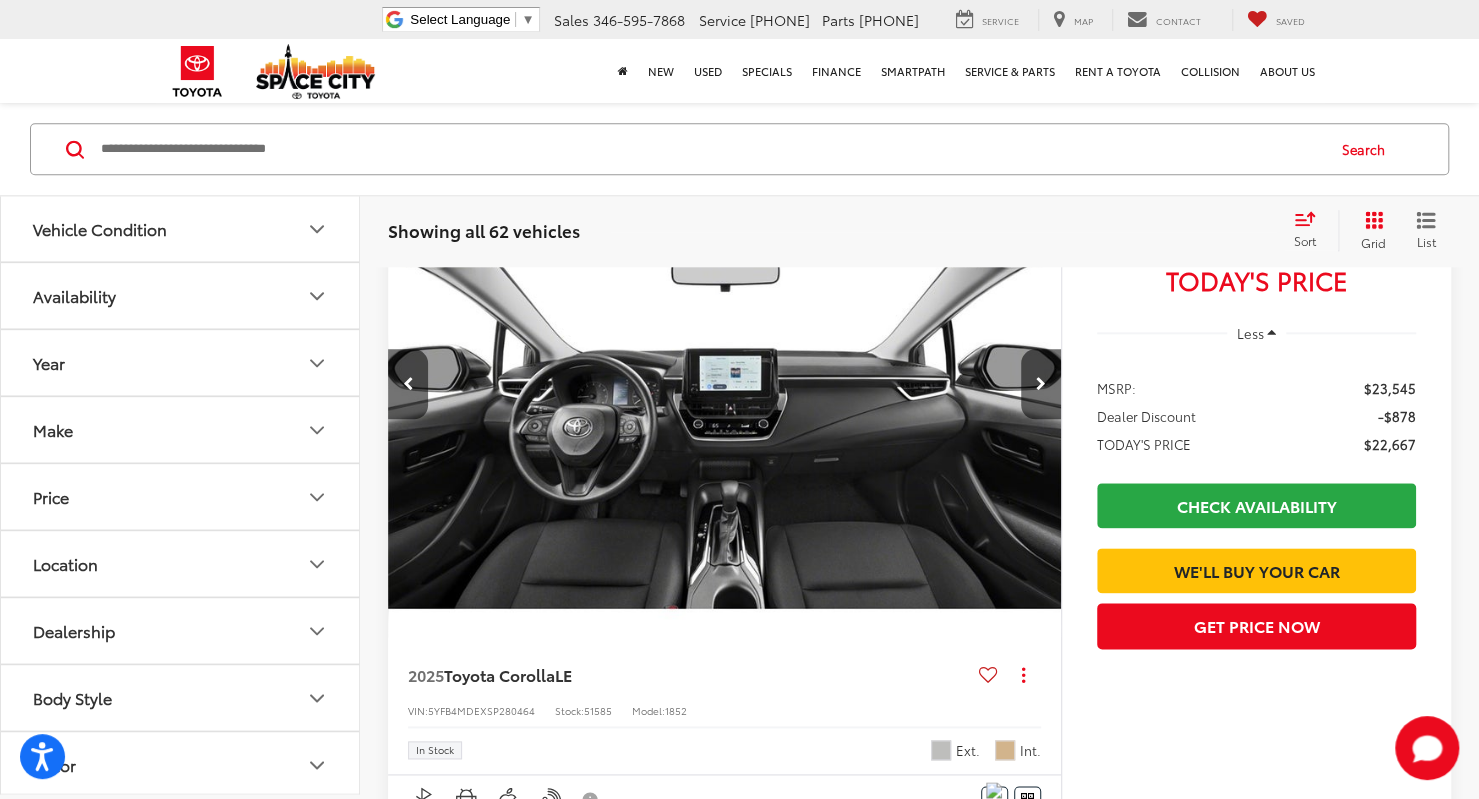 click at bounding box center [726, 385] 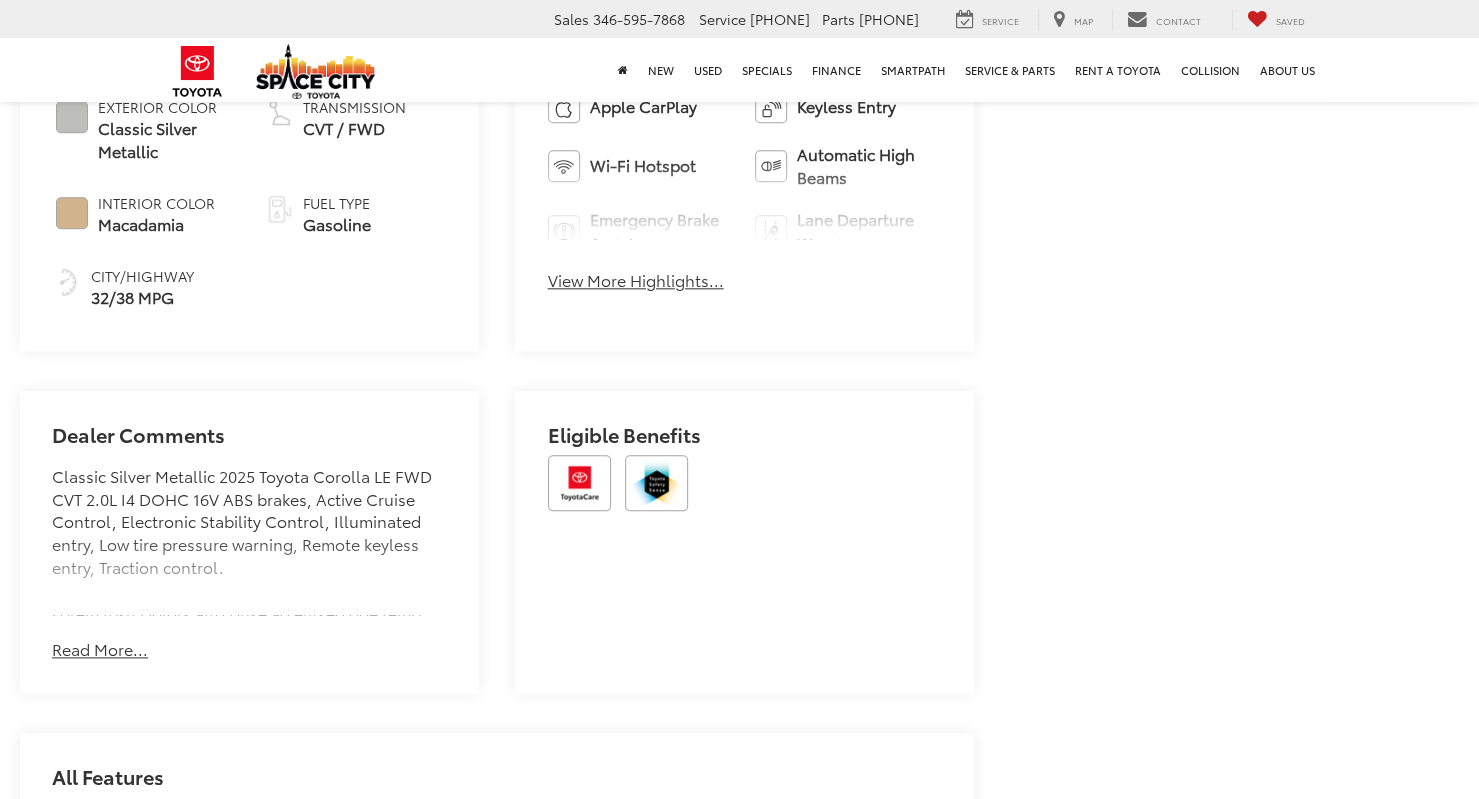 scroll, scrollTop: 899, scrollLeft: 0, axis: vertical 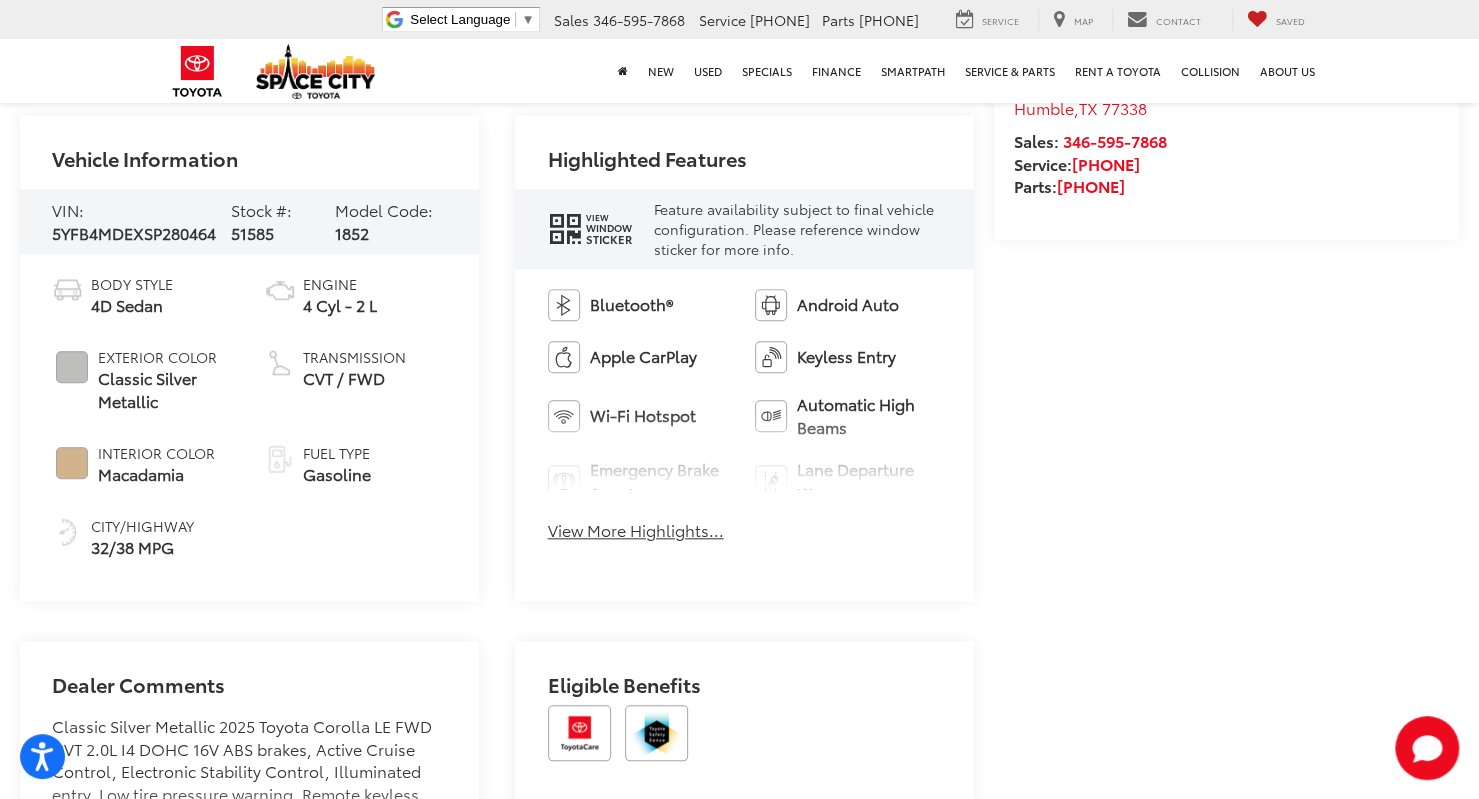 click on "View More Highlights..." at bounding box center (636, 530) 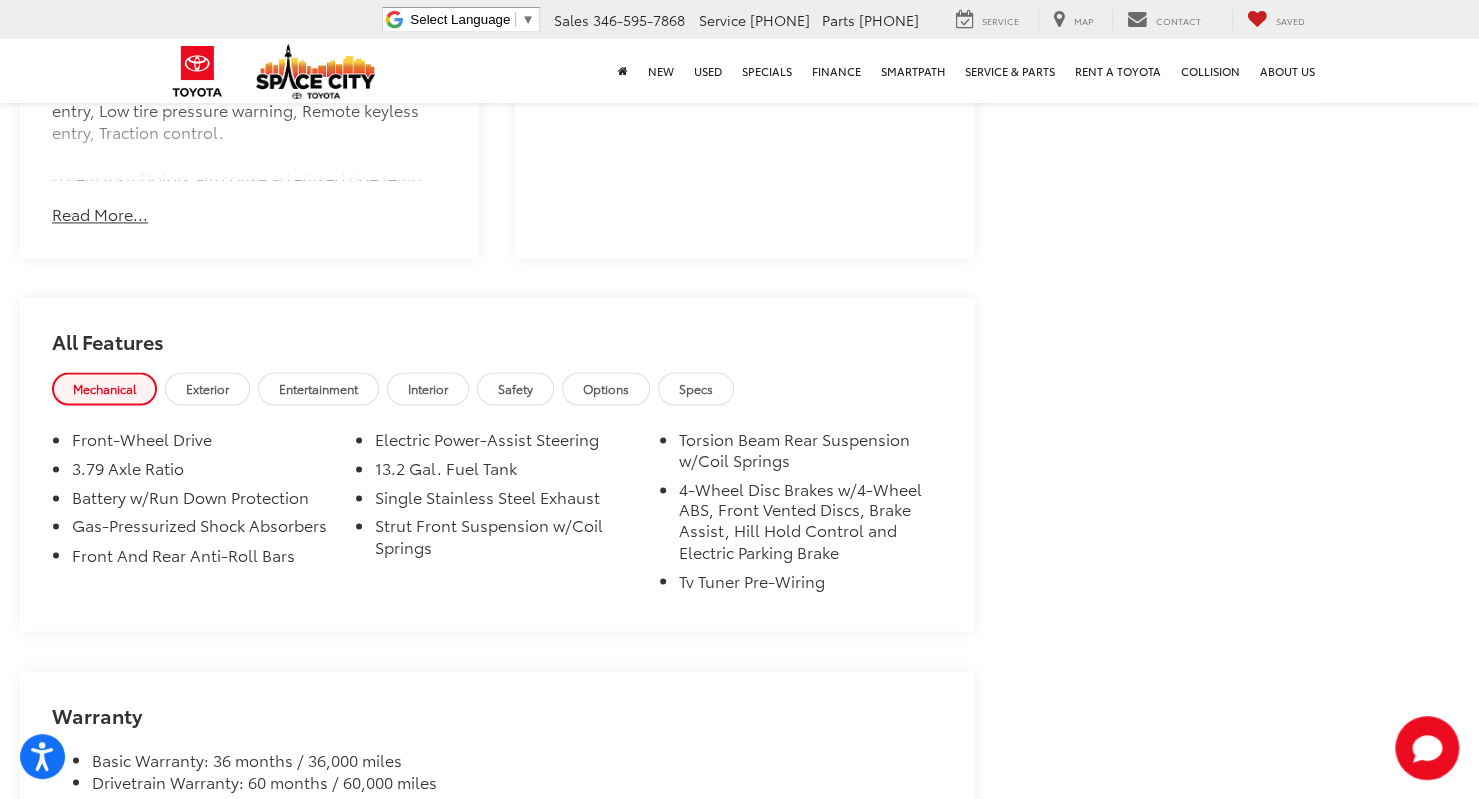 scroll, scrollTop: 1677, scrollLeft: 0, axis: vertical 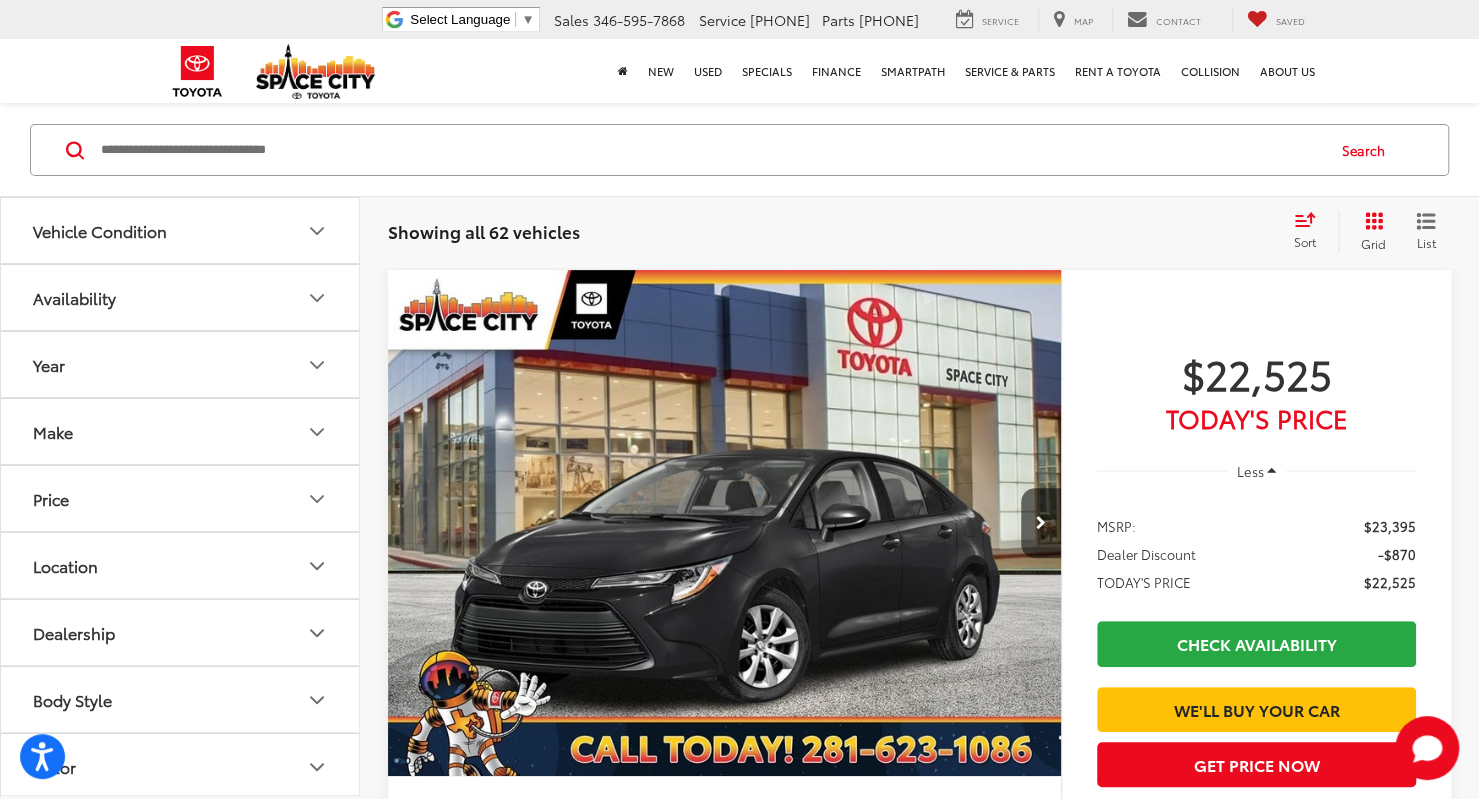 click at bounding box center [725, 523] 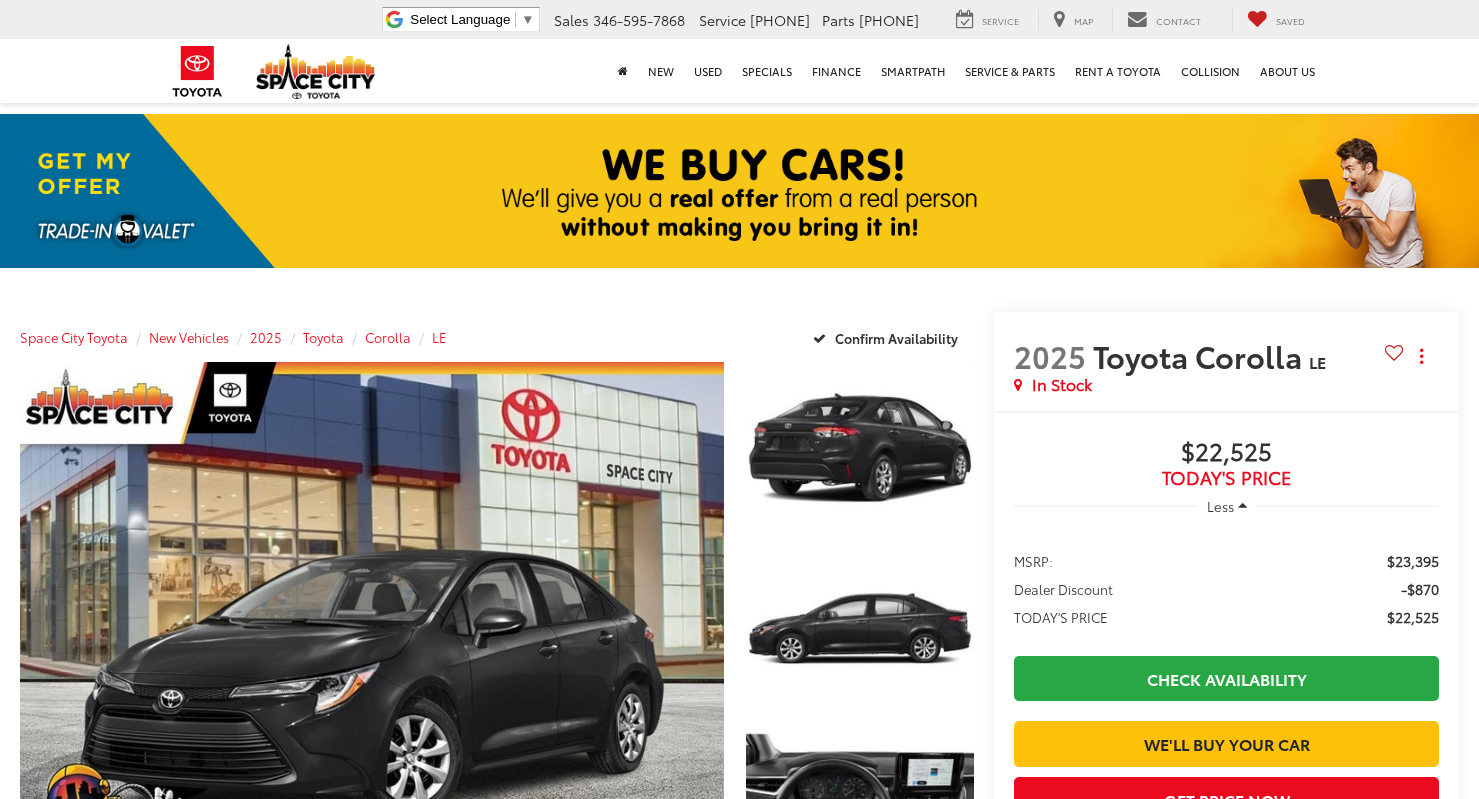 scroll, scrollTop: 0, scrollLeft: 0, axis: both 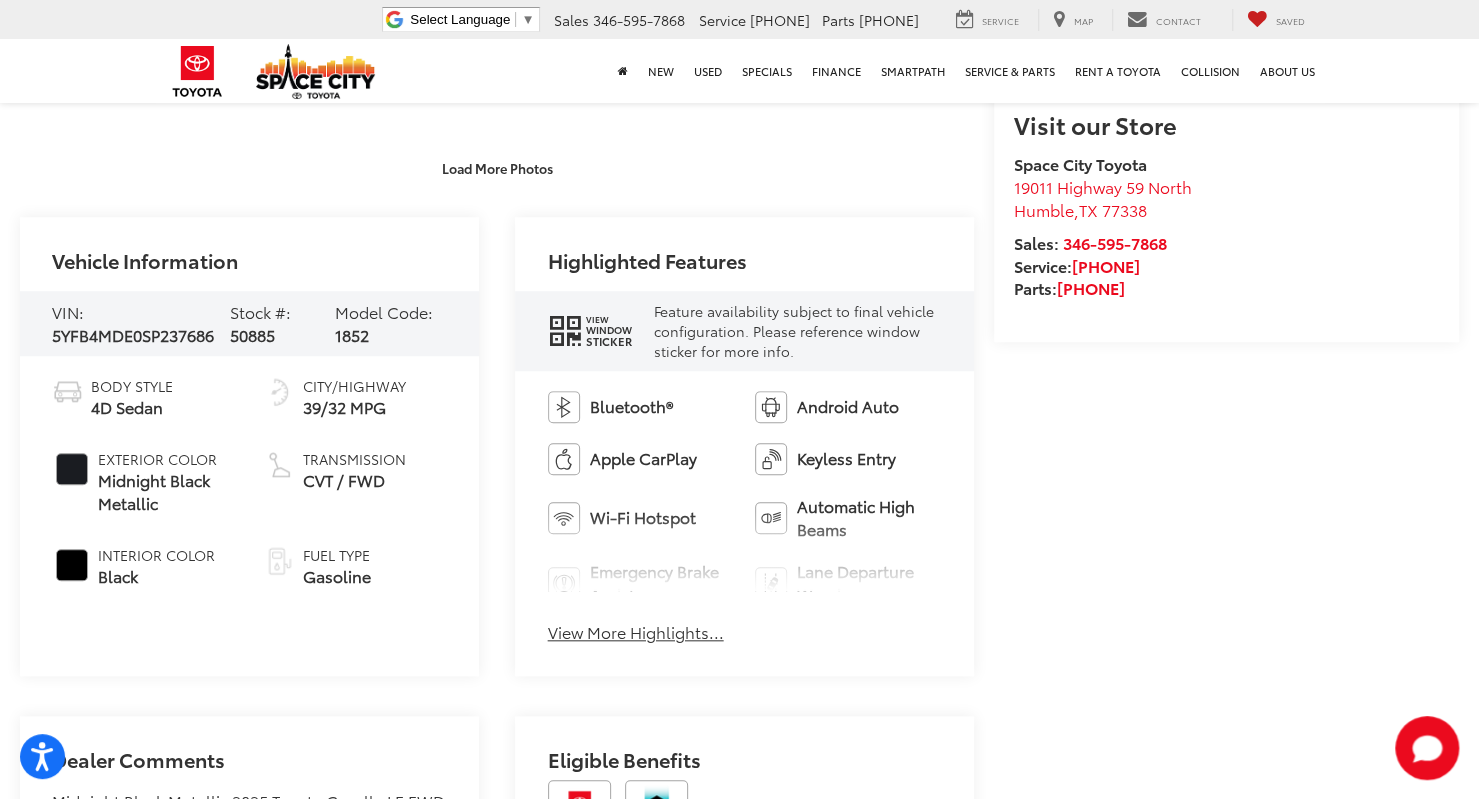click on "View More Highlights..." at bounding box center (636, 632) 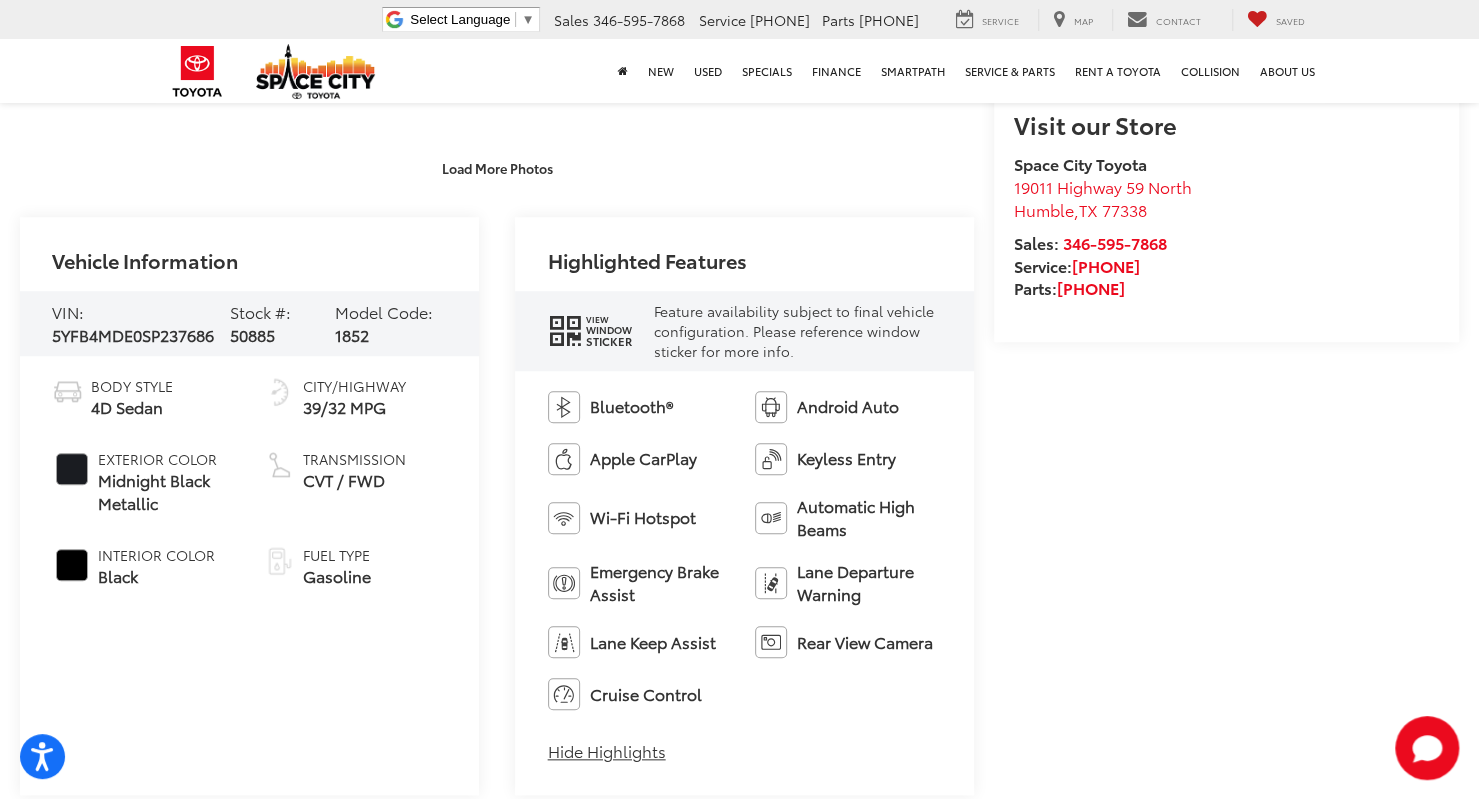 scroll, scrollTop: 870, scrollLeft: 0, axis: vertical 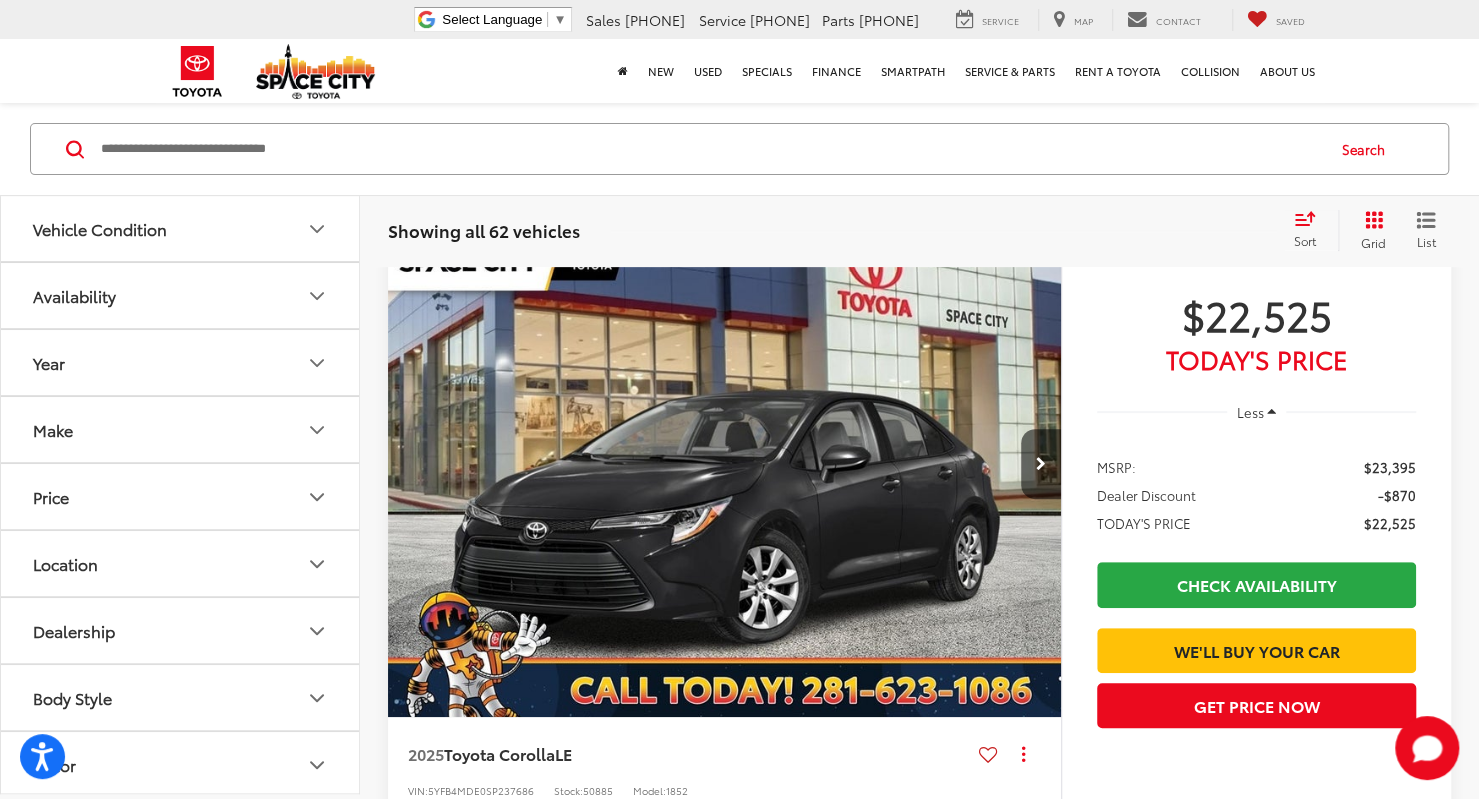 click at bounding box center [725, 464] 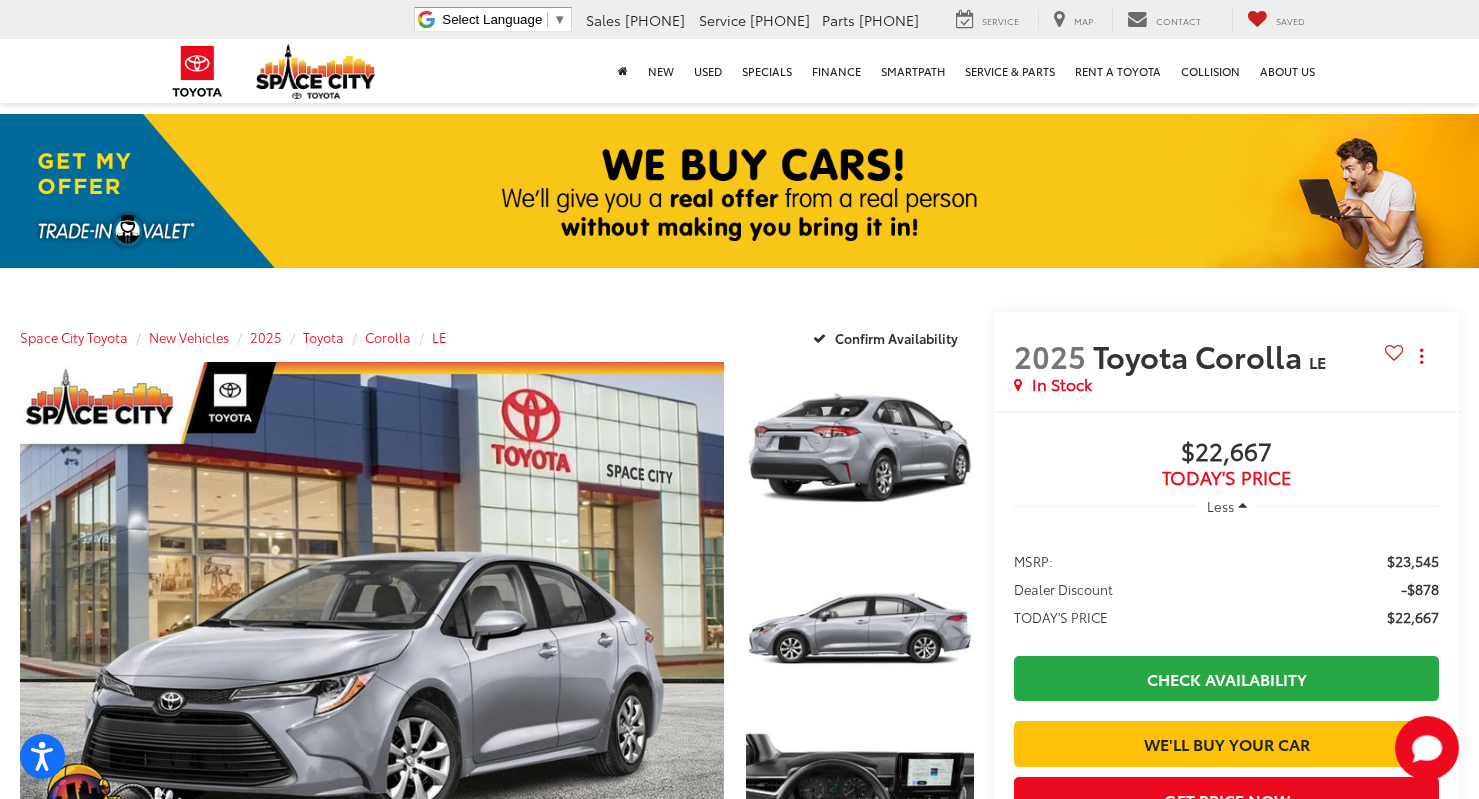 scroll, scrollTop: 0, scrollLeft: 0, axis: both 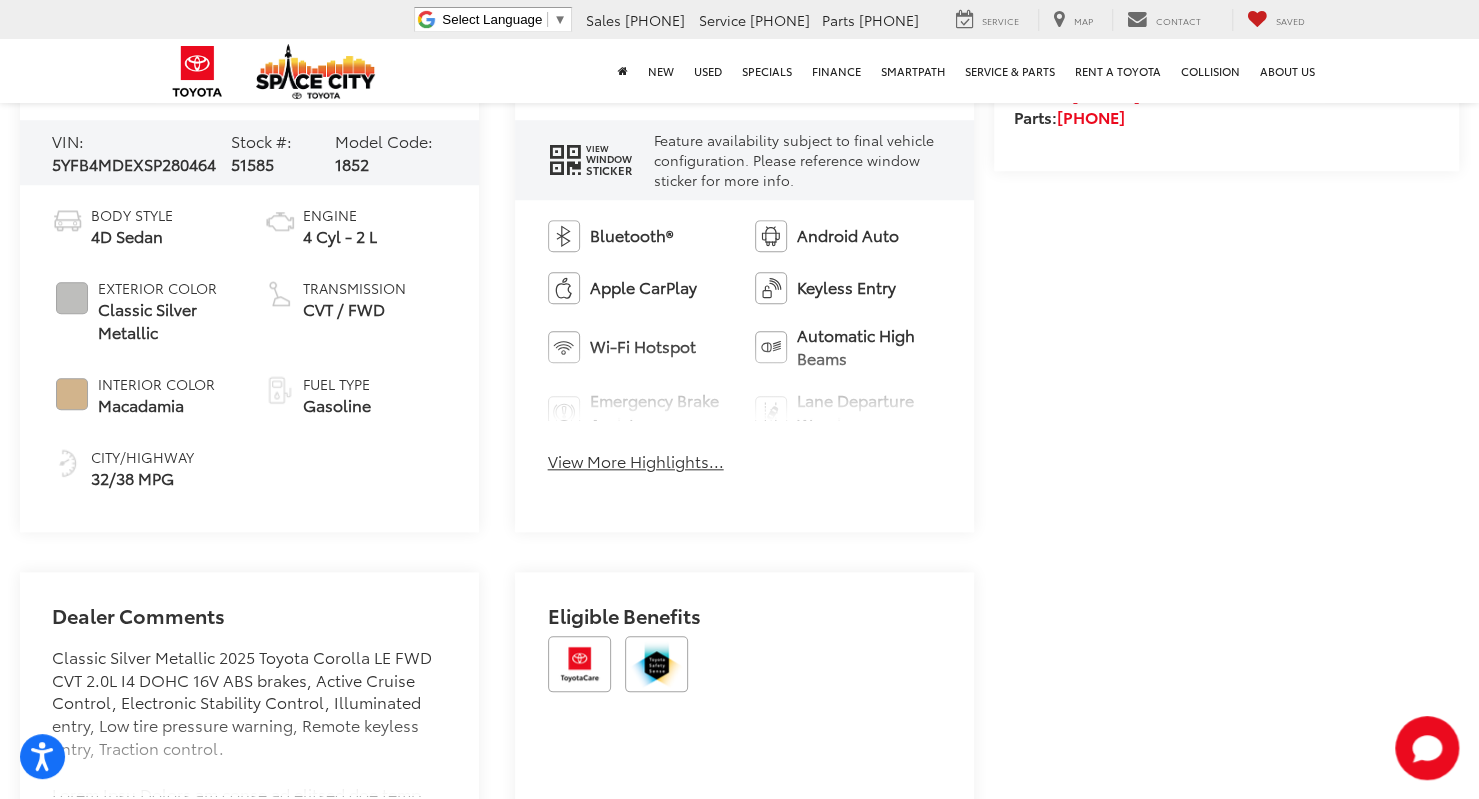 click on "Bluetooth®
Android Auto
Apple CarPlay
Keyless Entry
Wi-Fi Hotspot
Automatic High Beams
Emergency Brake Assist
Lane Departure Warning
Lane Keep Assist
Rear View Camera
Cruise Control
View More Highlights...
Hide Highlights" at bounding box center [744, 352] 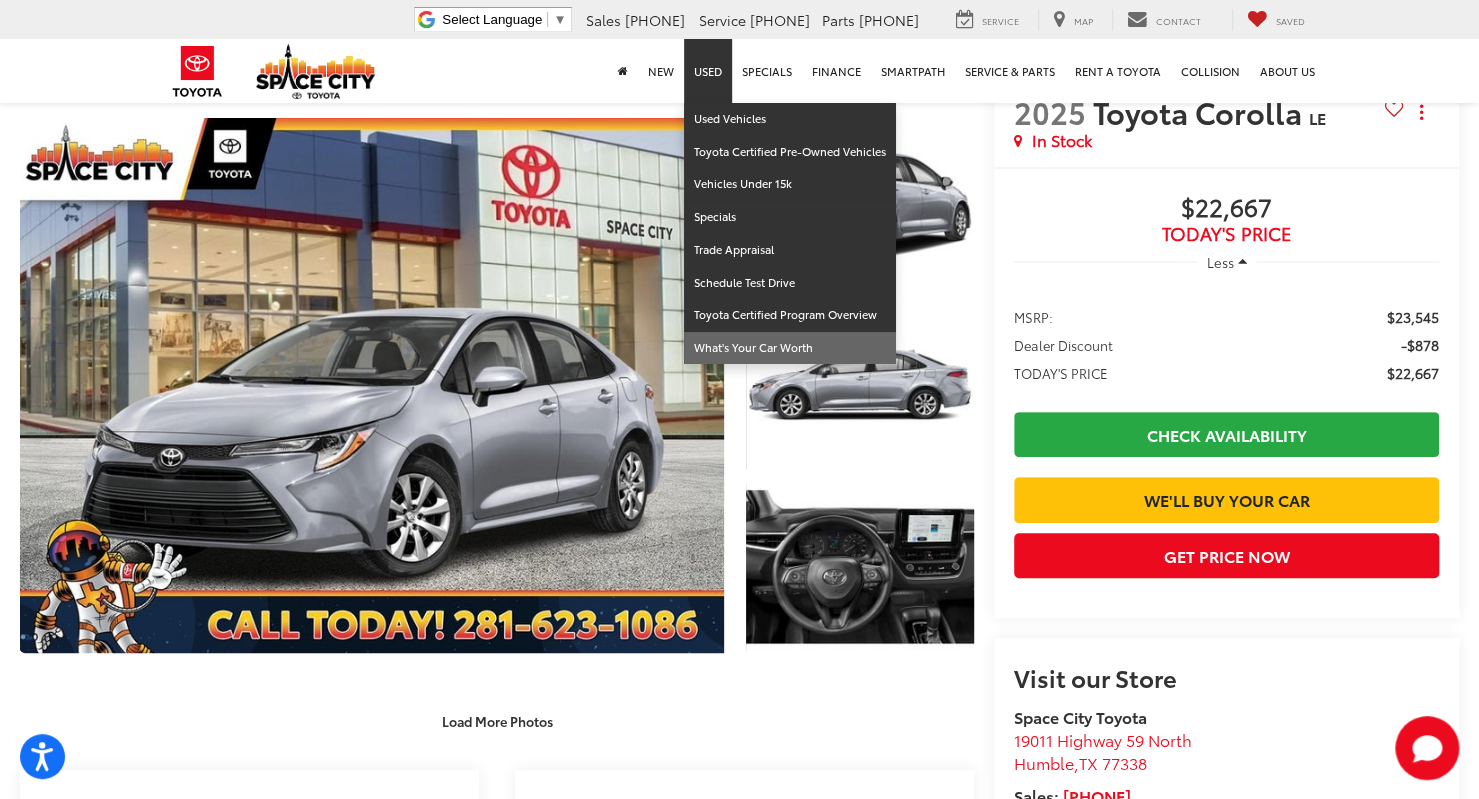 scroll, scrollTop: 228, scrollLeft: 0, axis: vertical 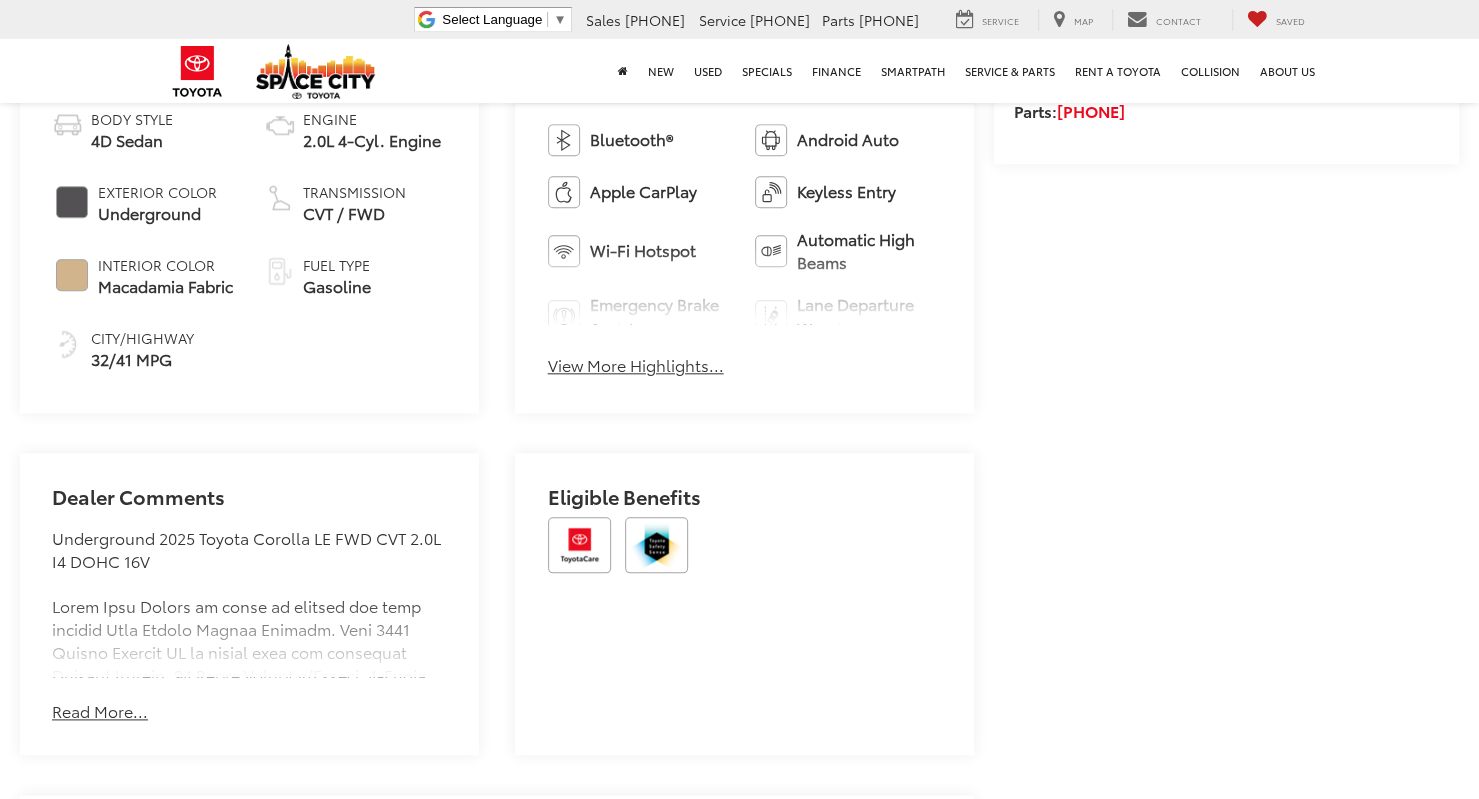 click on "Vehicle Information
VIN:
[VIN]
Stock #:
52542
Model Code:
1852
Body Style
4D Sedan
Exterior Color
Underground
Interior Color
Macadamia Fabric
City/Highway
32/41 MPG
Engine
2.0L 4-Cyl. Engine
Transmission
CVT / FWD
Fuel Type
Gasoline
Highlighted Features
View
Window
Sticker
Feature availability subject to final vehicle configuration. Please reference window sticker for more info.
Bluetooth®
Android Auto
Apple CarPlay
Keyless Entry
Wi-Fi Hotspot
Automatic High Beams
Emergency Brake Assist
Lane Departure Warning
Lane Keep Assist
Rear View Camera
Cruise Control
View More Highlights...
Hide Highlights
Dealer Comments
Read More...
Hide Comments" at bounding box center [497, 712] 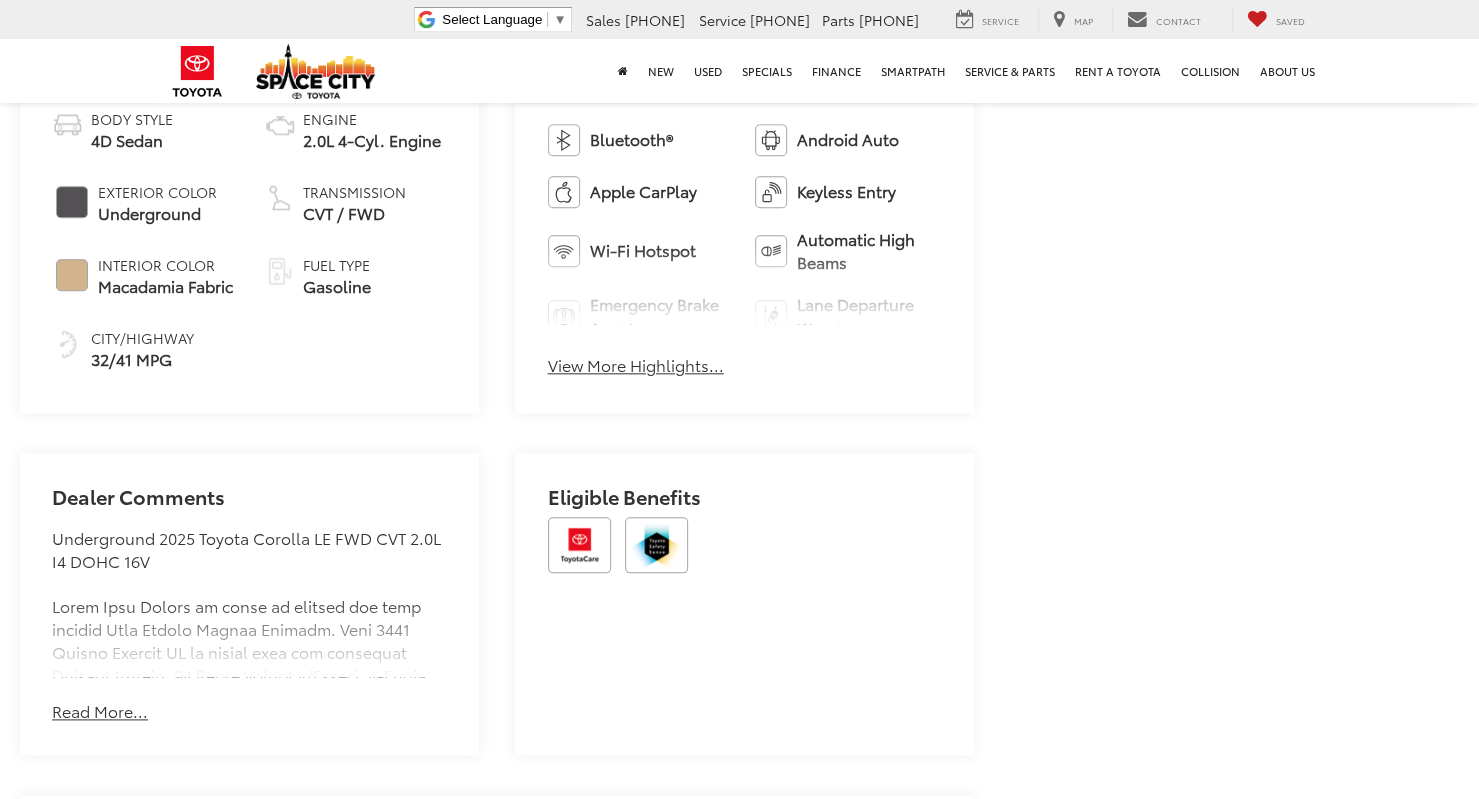 scroll, scrollTop: 1088, scrollLeft: 0, axis: vertical 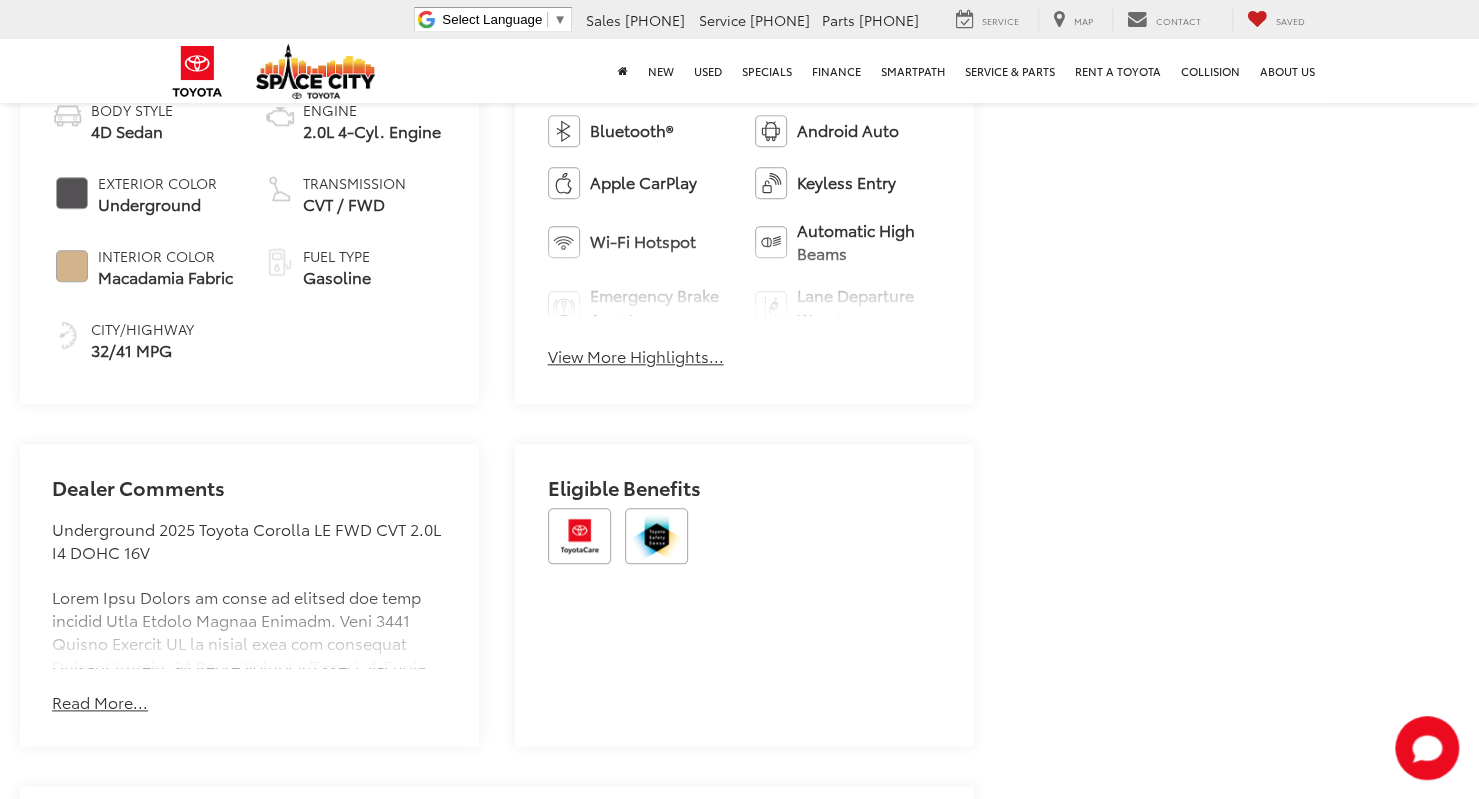 click on "View More Highlights..." at bounding box center [636, 356] 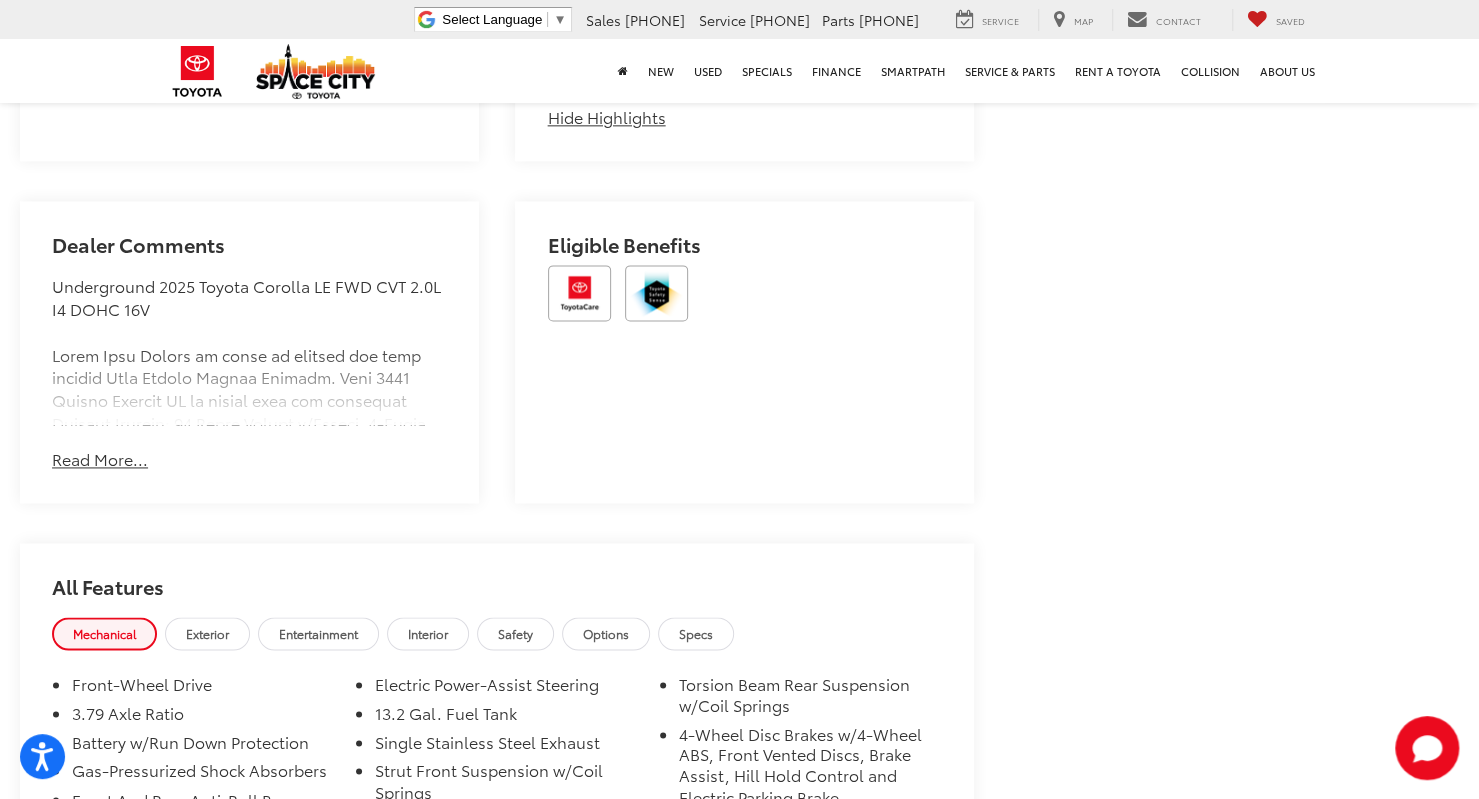 scroll, scrollTop: 1432, scrollLeft: 0, axis: vertical 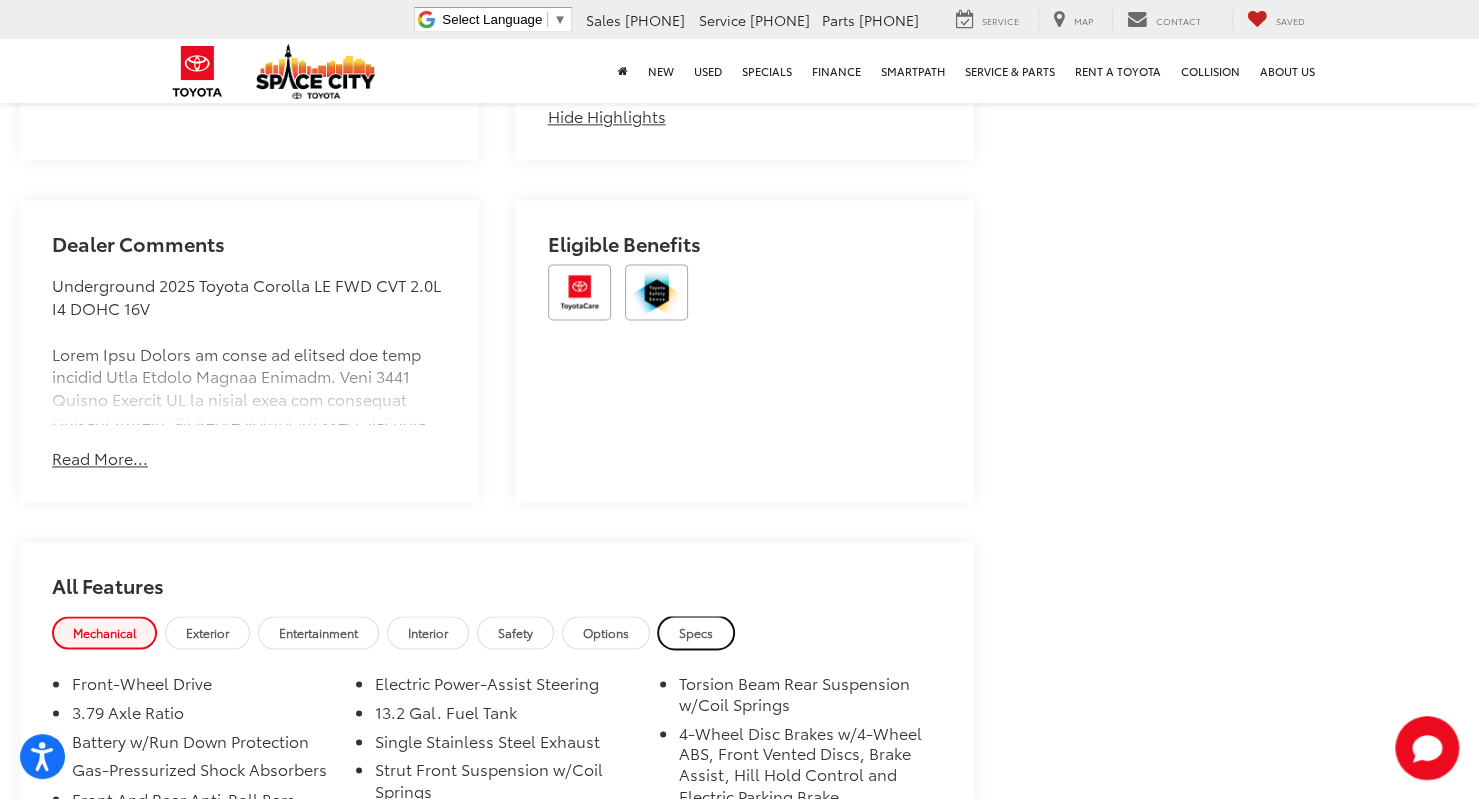 click on "Specs" at bounding box center [696, 632] 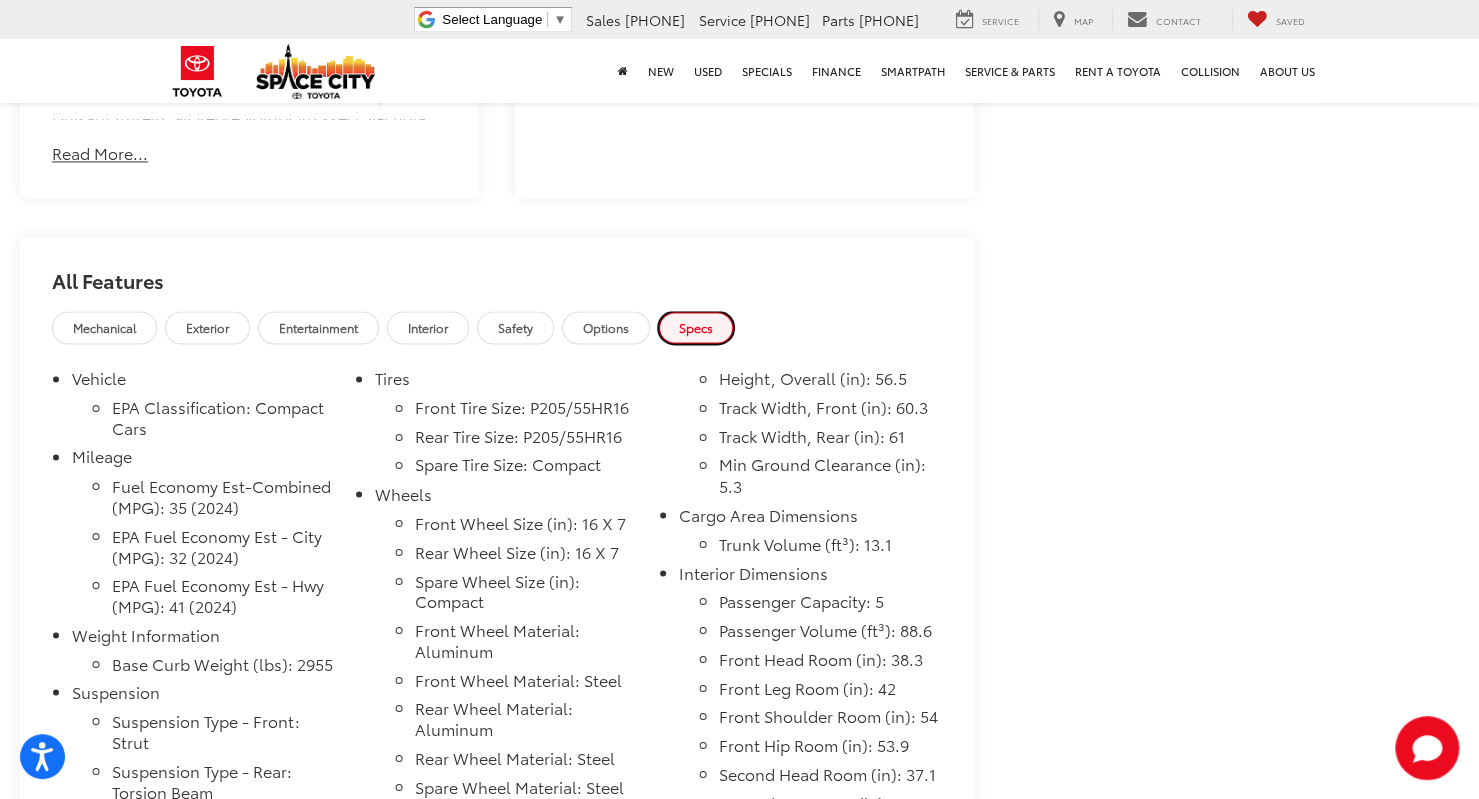 scroll, scrollTop: 1779, scrollLeft: 0, axis: vertical 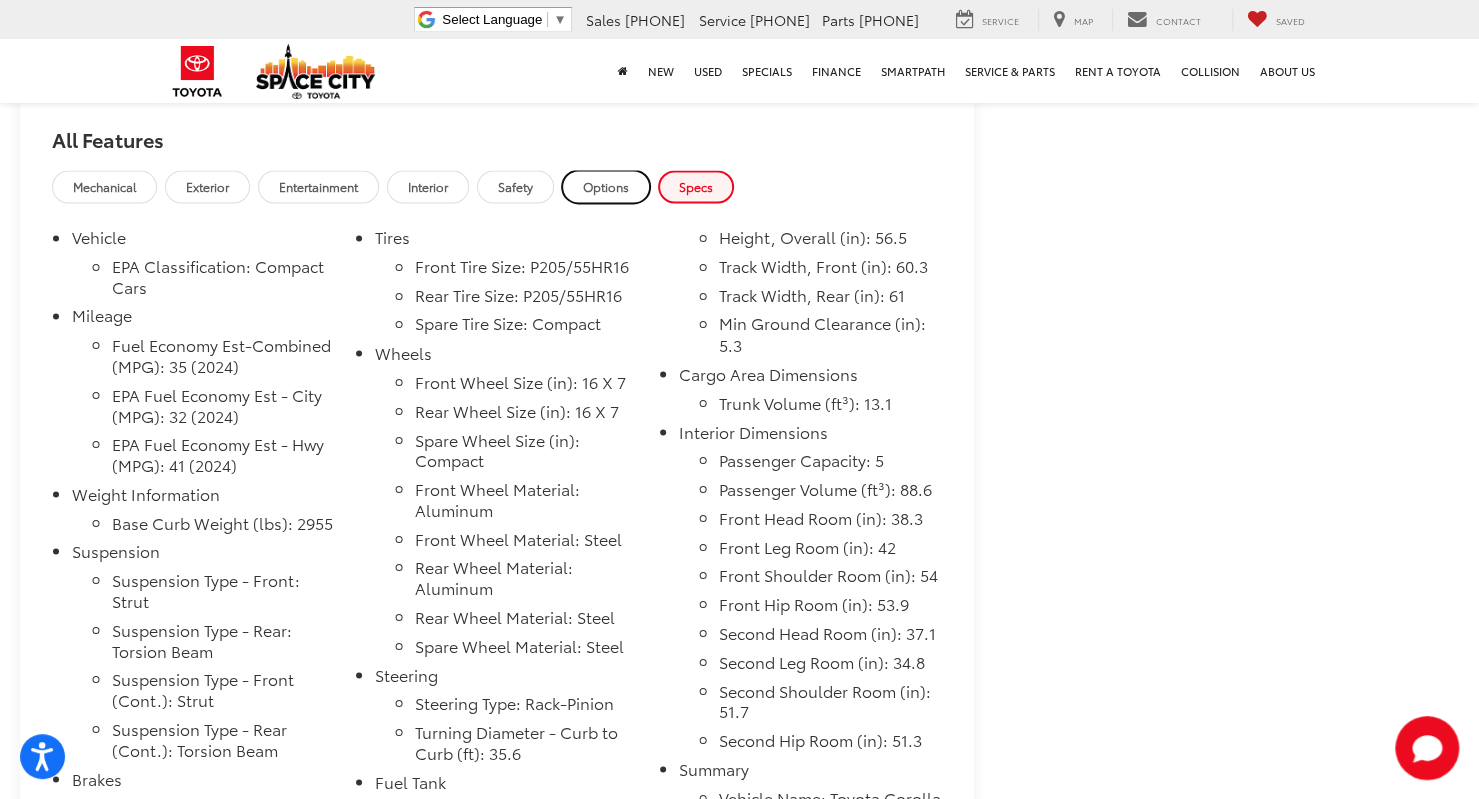 click on "Options" at bounding box center (606, 186) 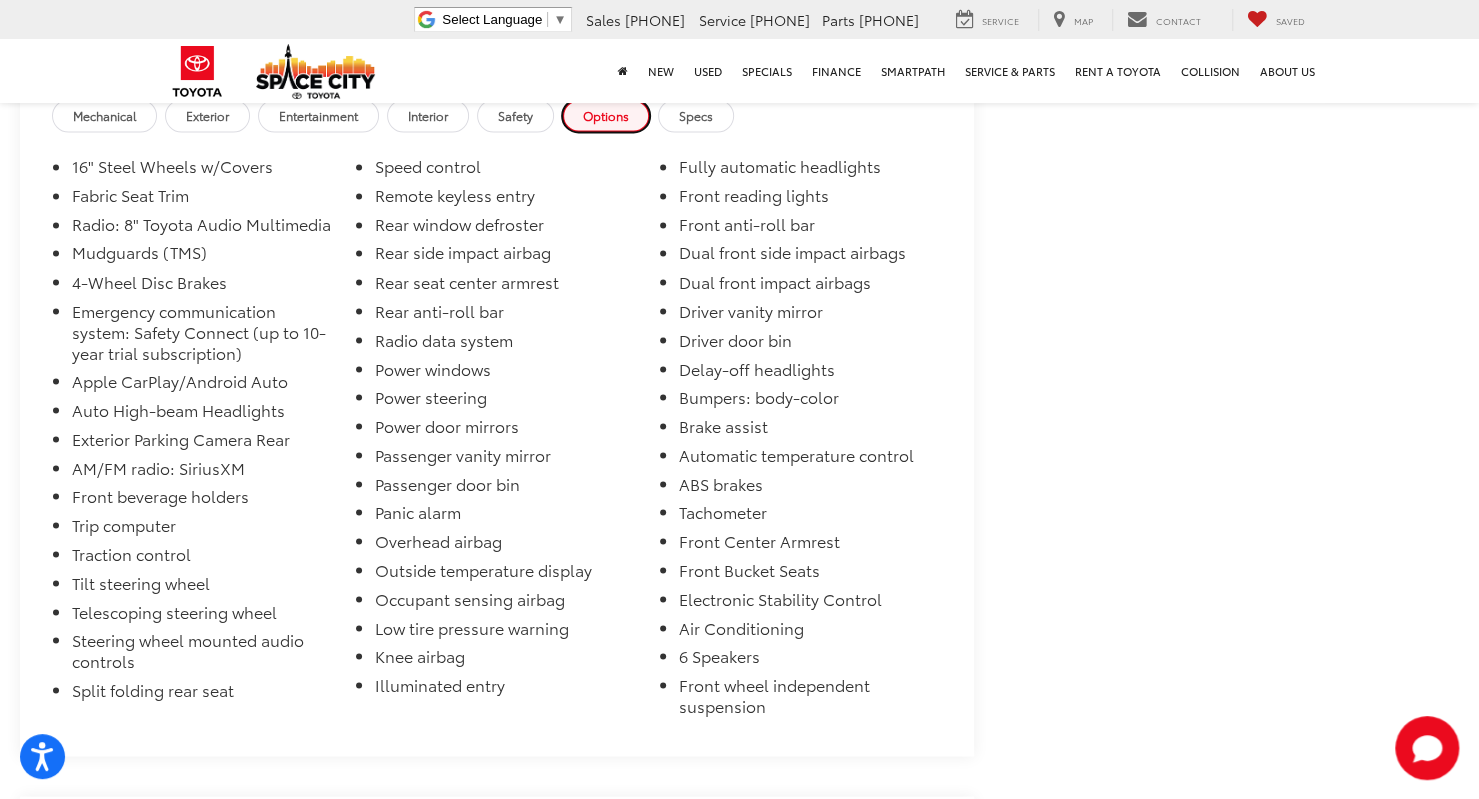 scroll, scrollTop: 1951, scrollLeft: 0, axis: vertical 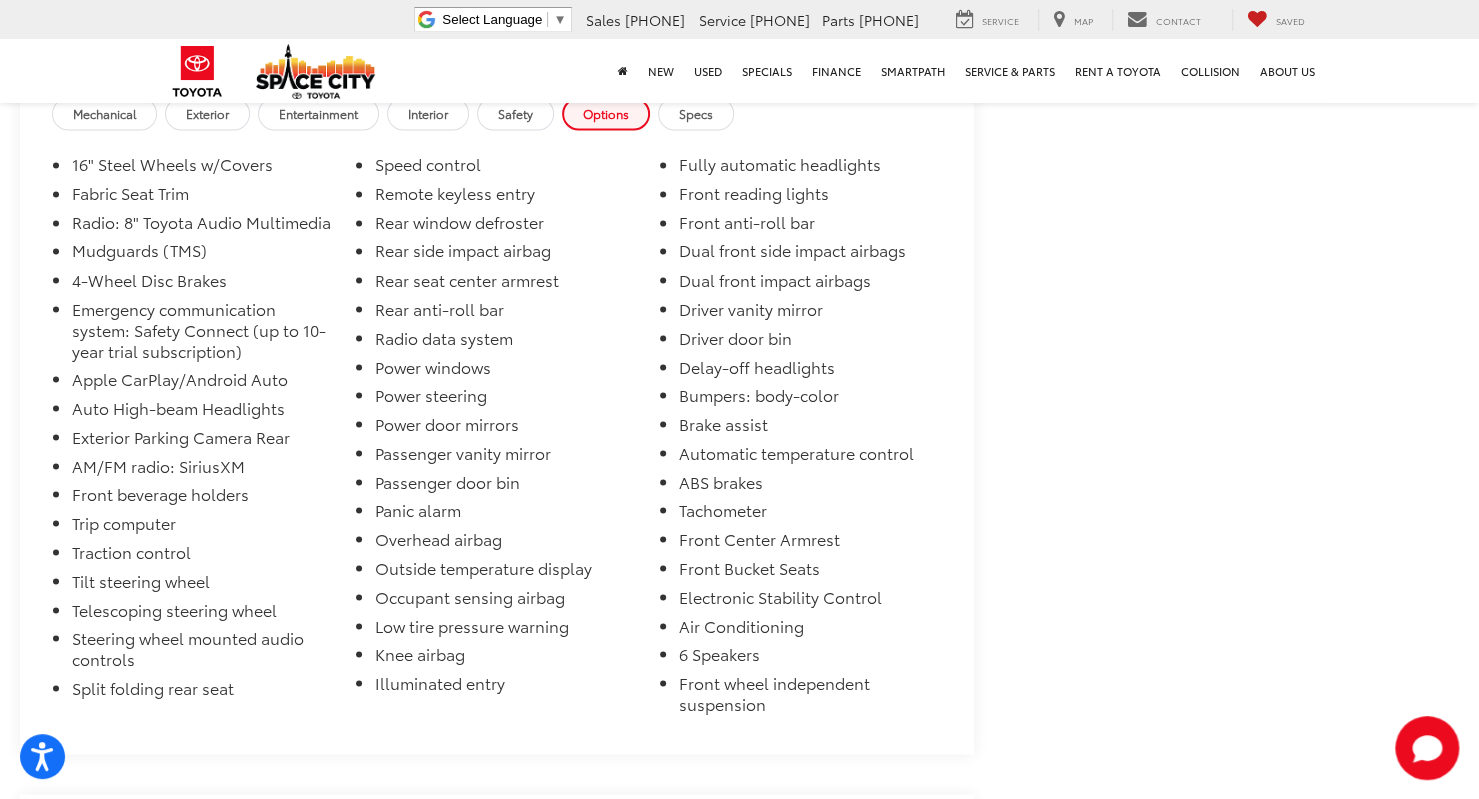 click on "Rear anti-roll bar" at bounding box center [506, 312] 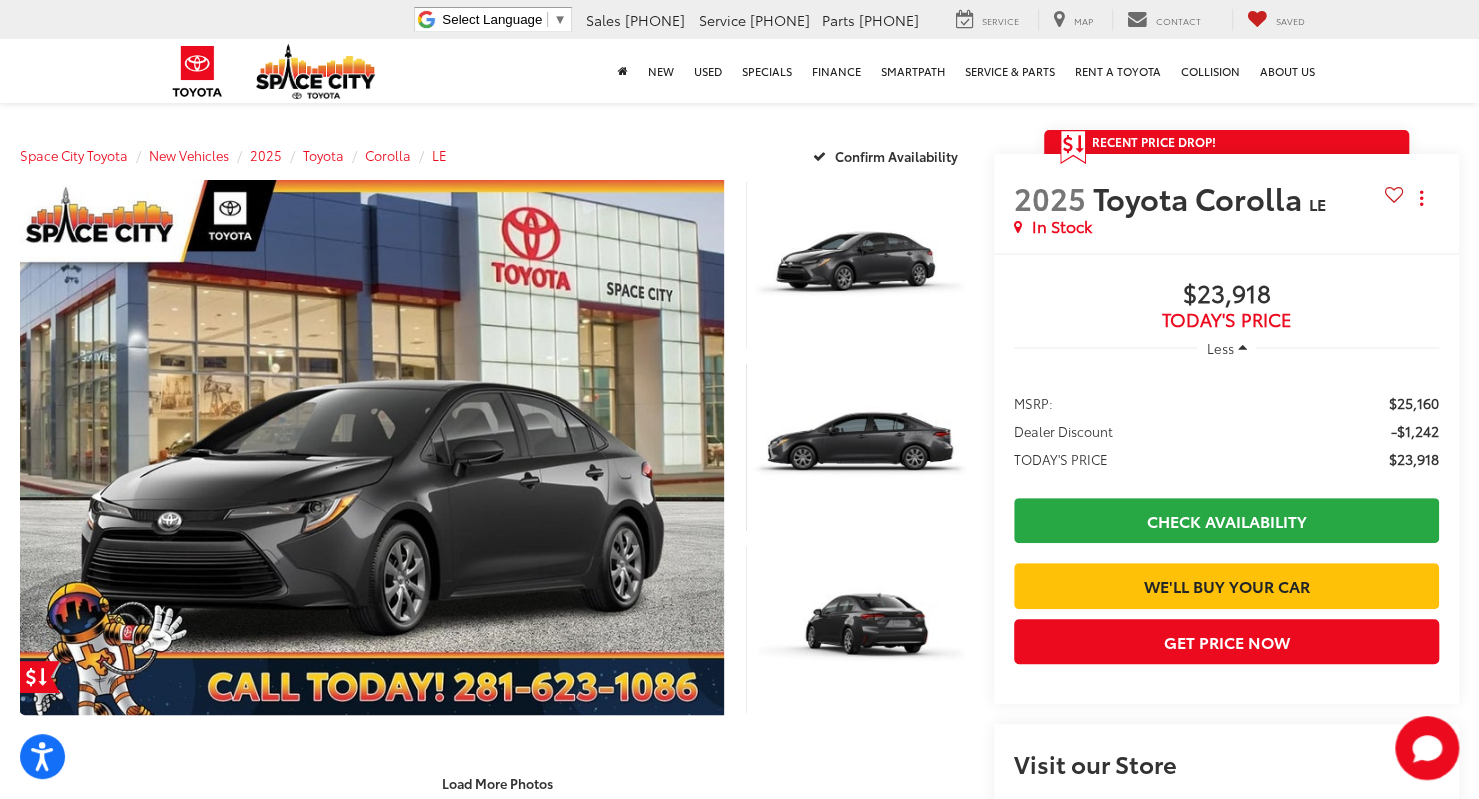 scroll, scrollTop: 183, scrollLeft: 0, axis: vertical 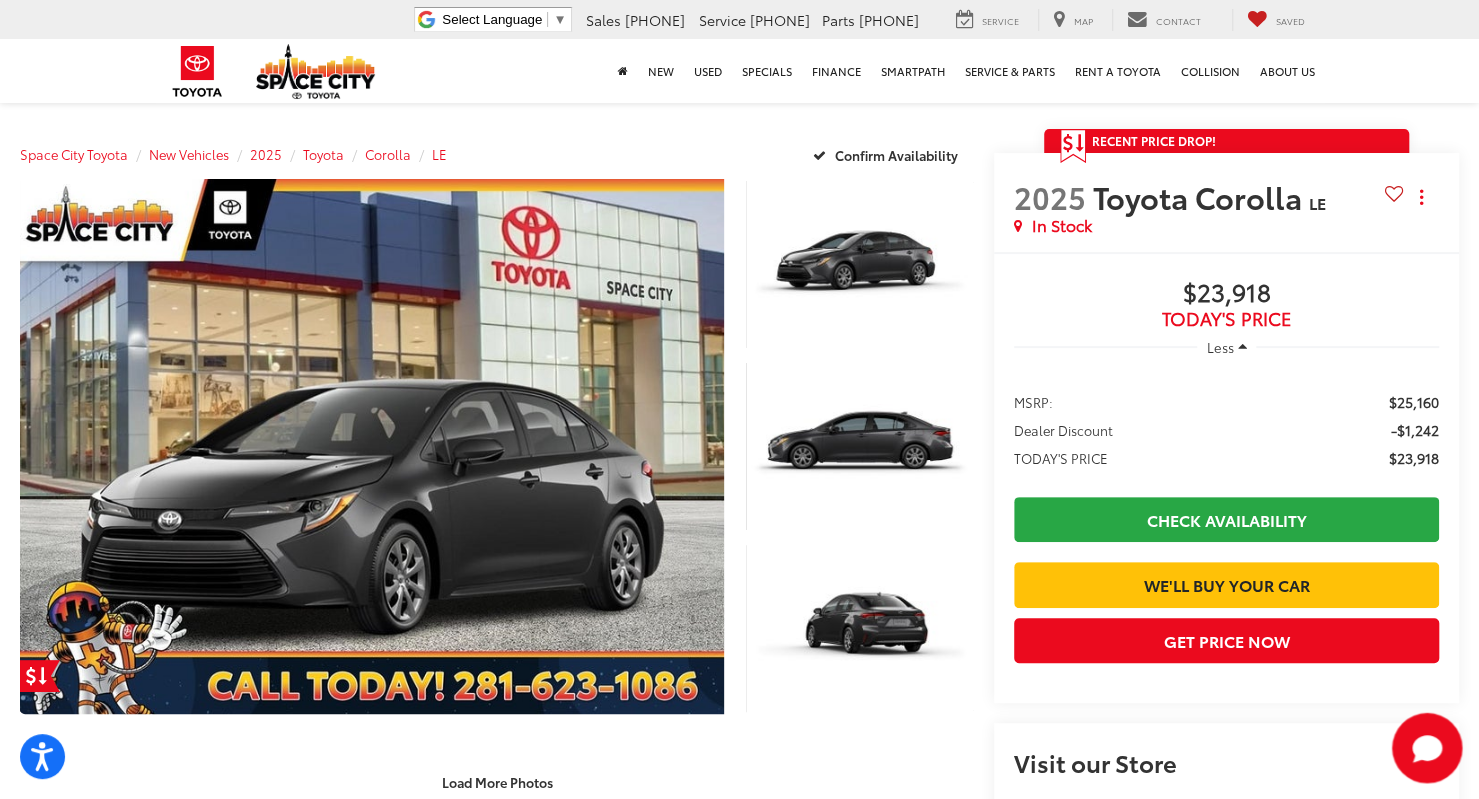 click 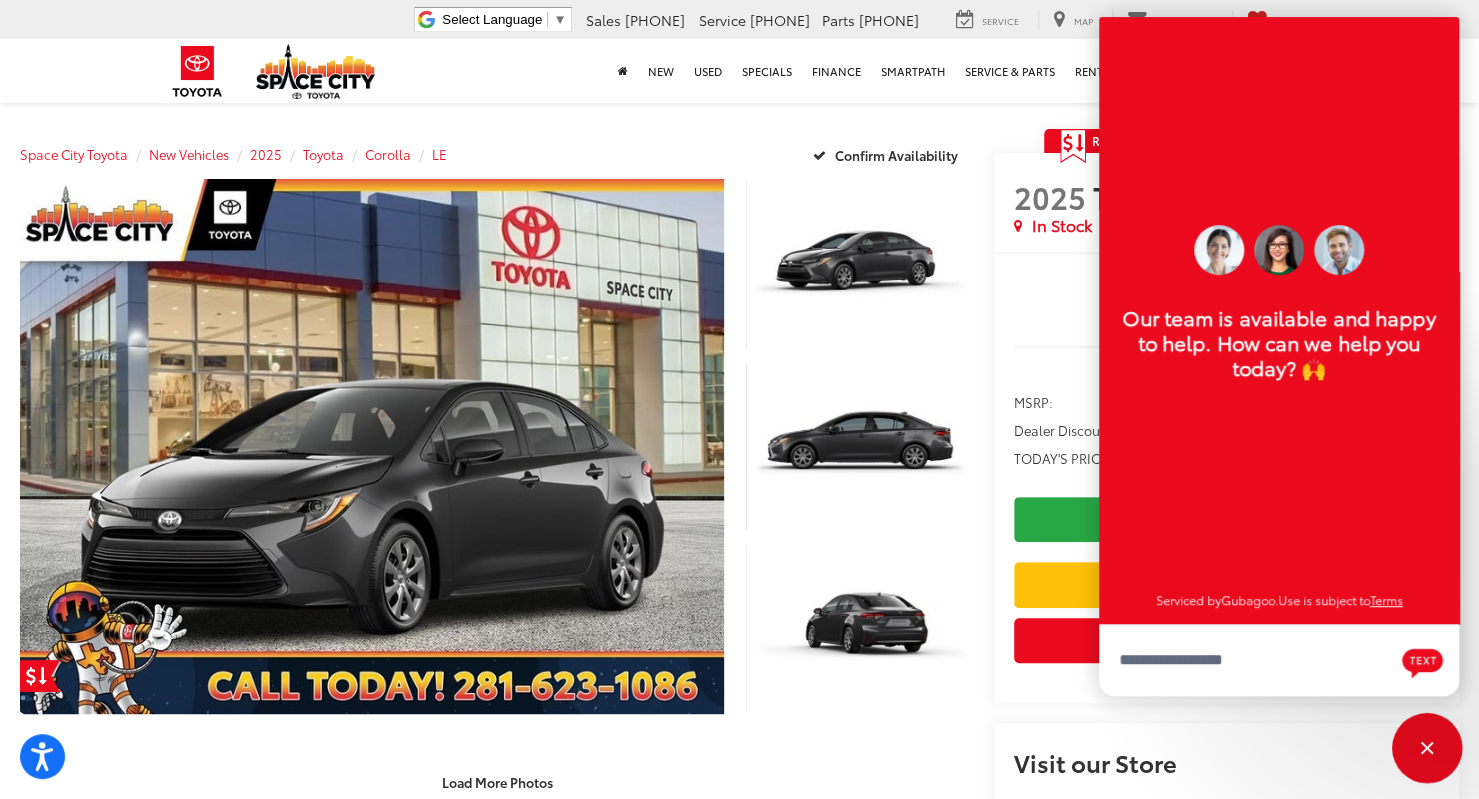 scroll, scrollTop: 24, scrollLeft: 0, axis: vertical 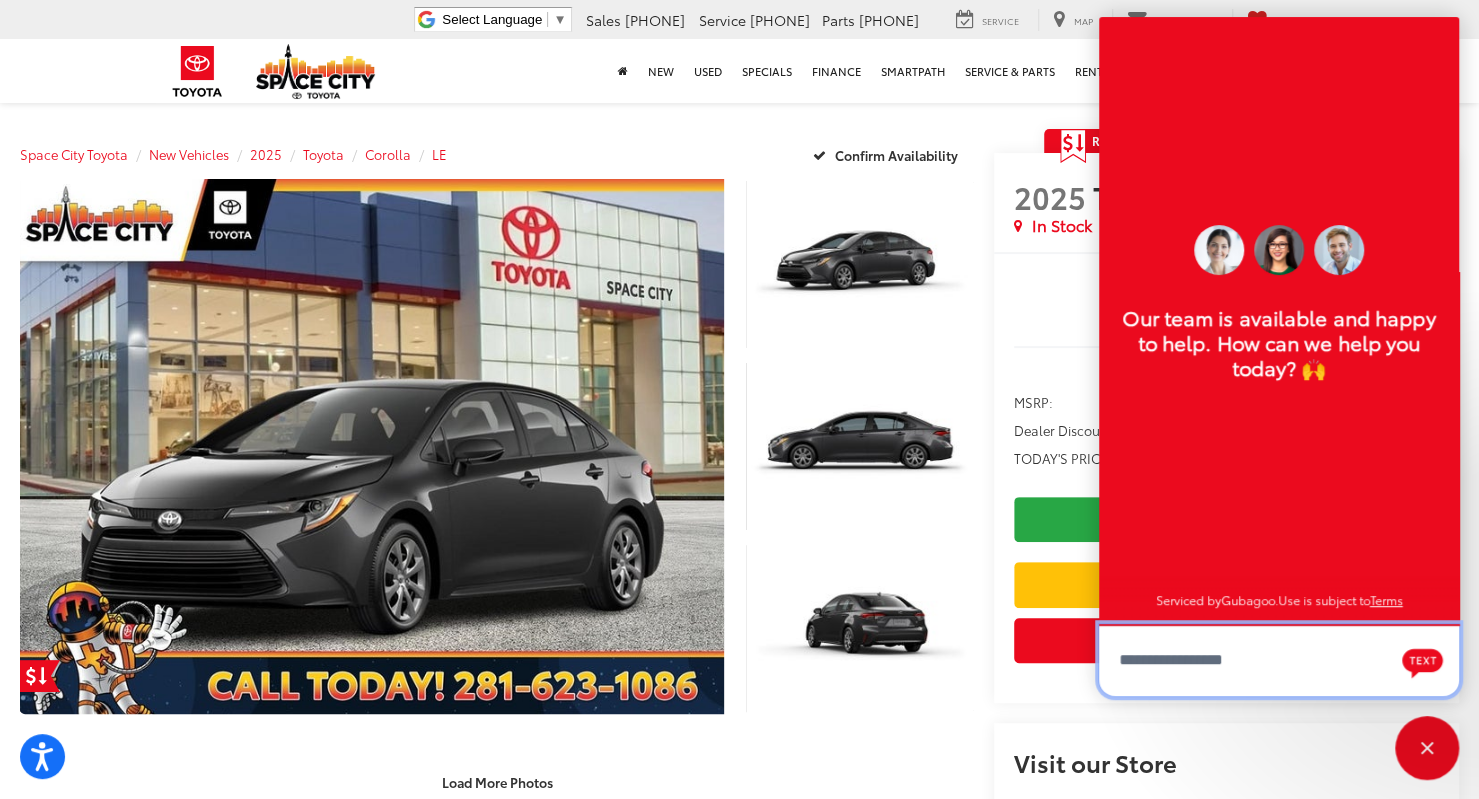 type on "*" 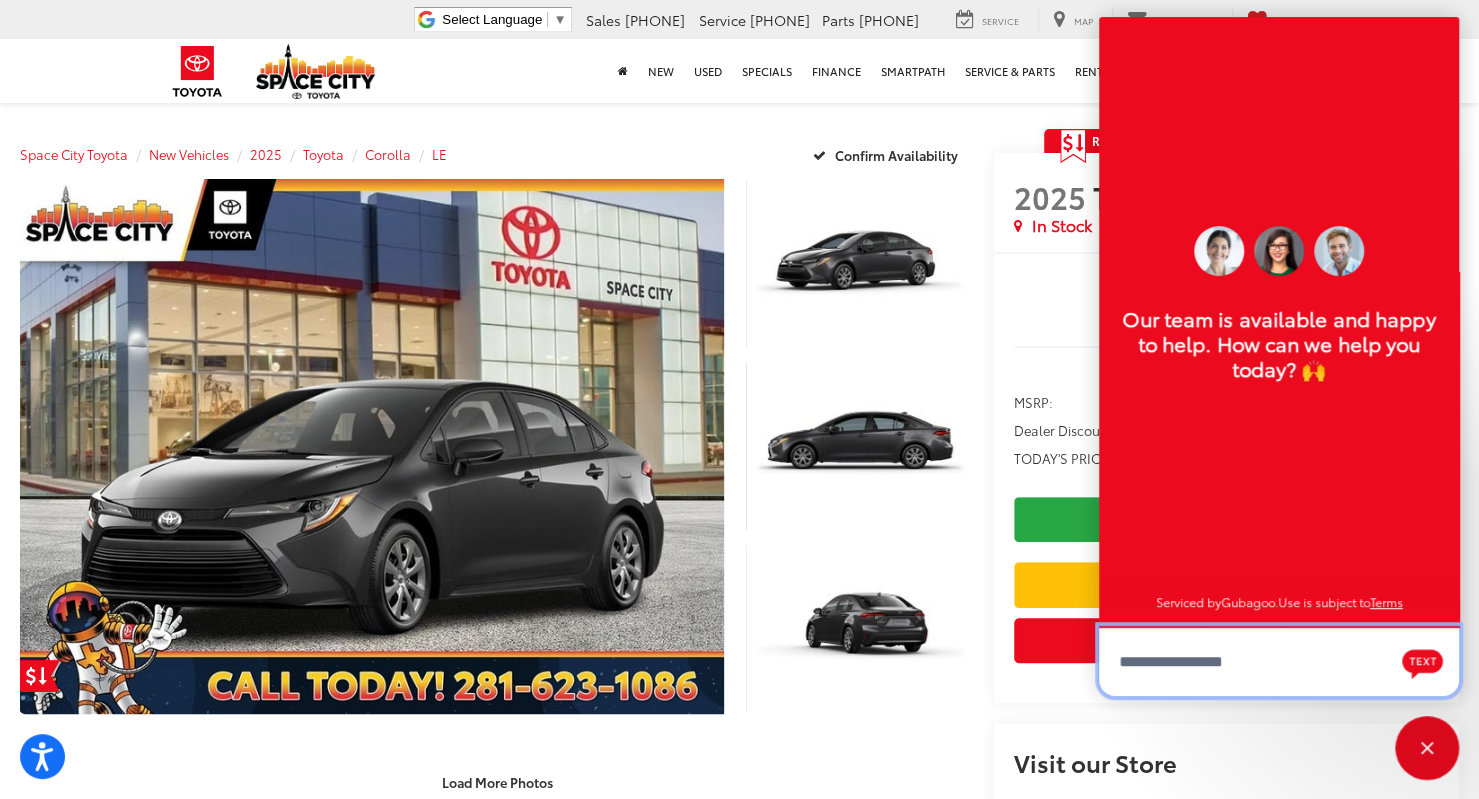 type on "*" 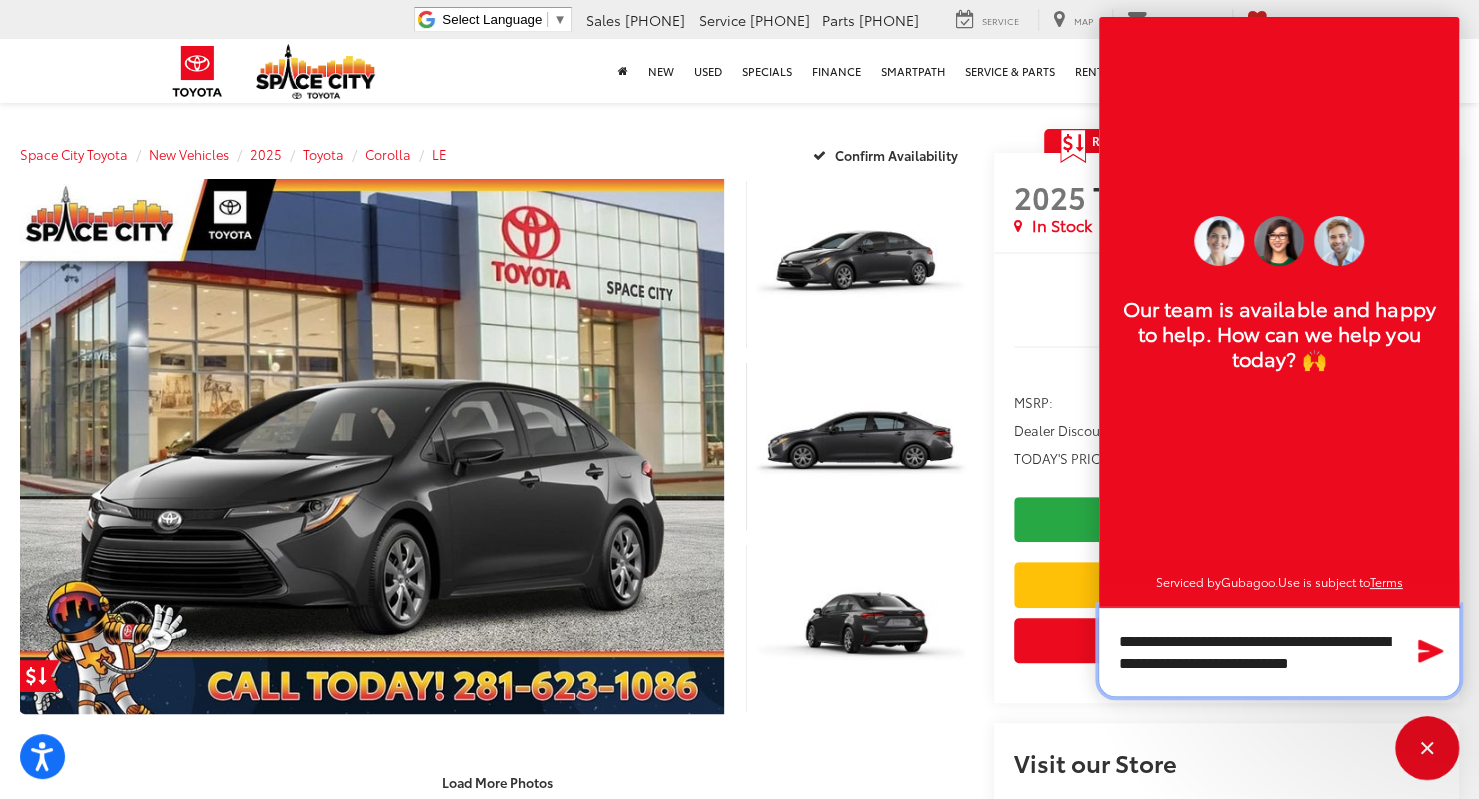 scroll, scrollTop: 0, scrollLeft: 0, axis: both 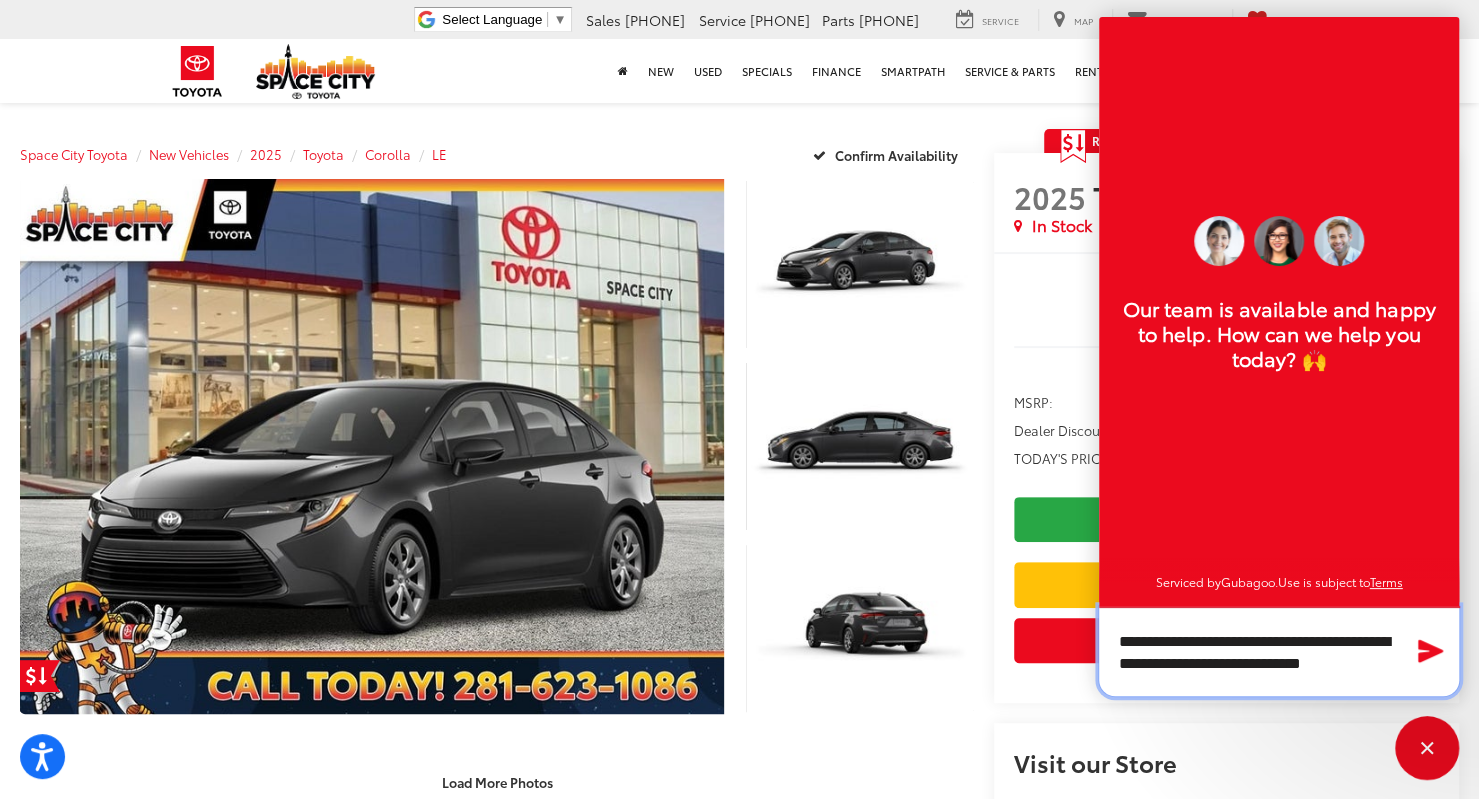 paste on "**********" 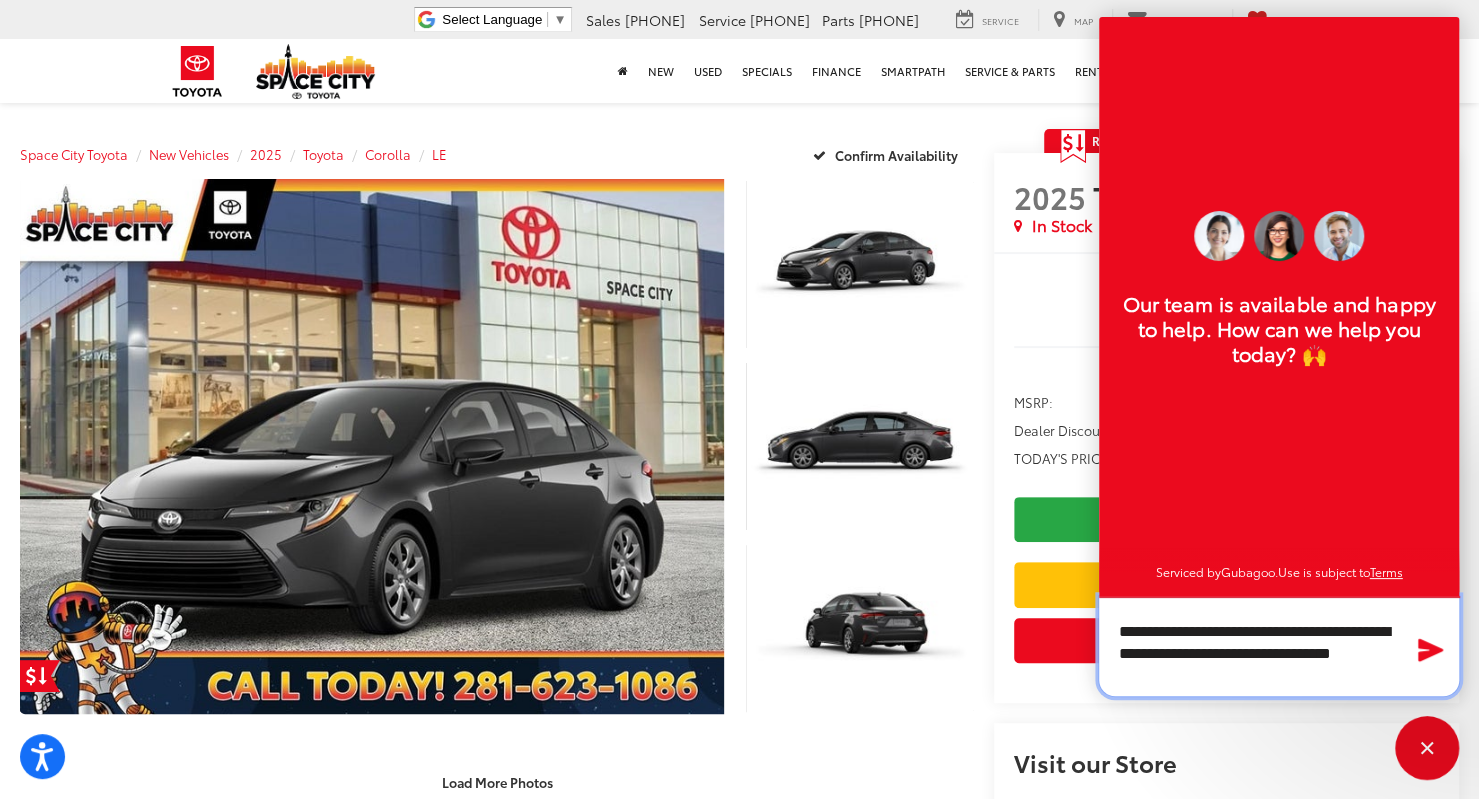 paste on "**********" 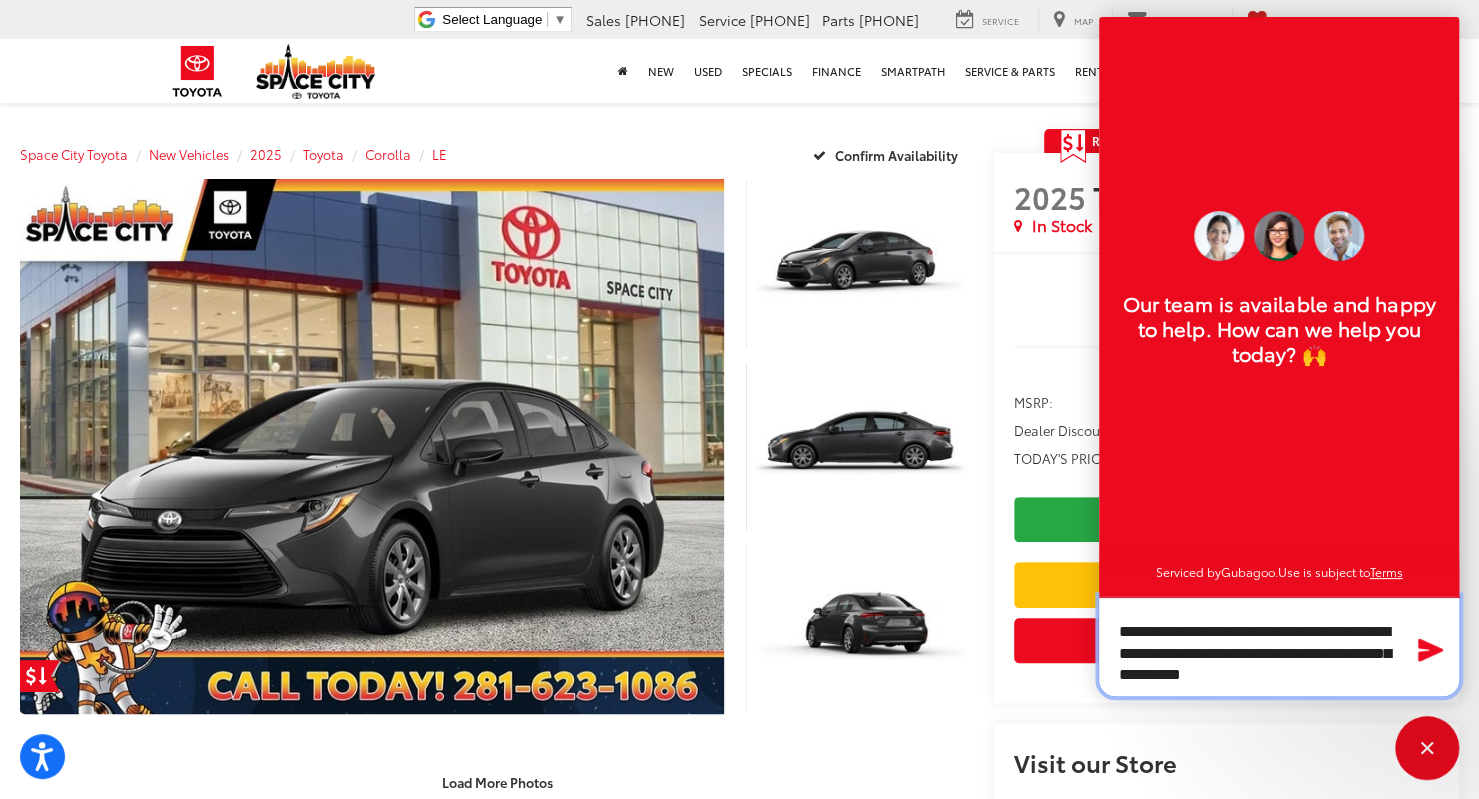 scroll, scrollTop: 12, scrollLeft: 0, axis: vertical 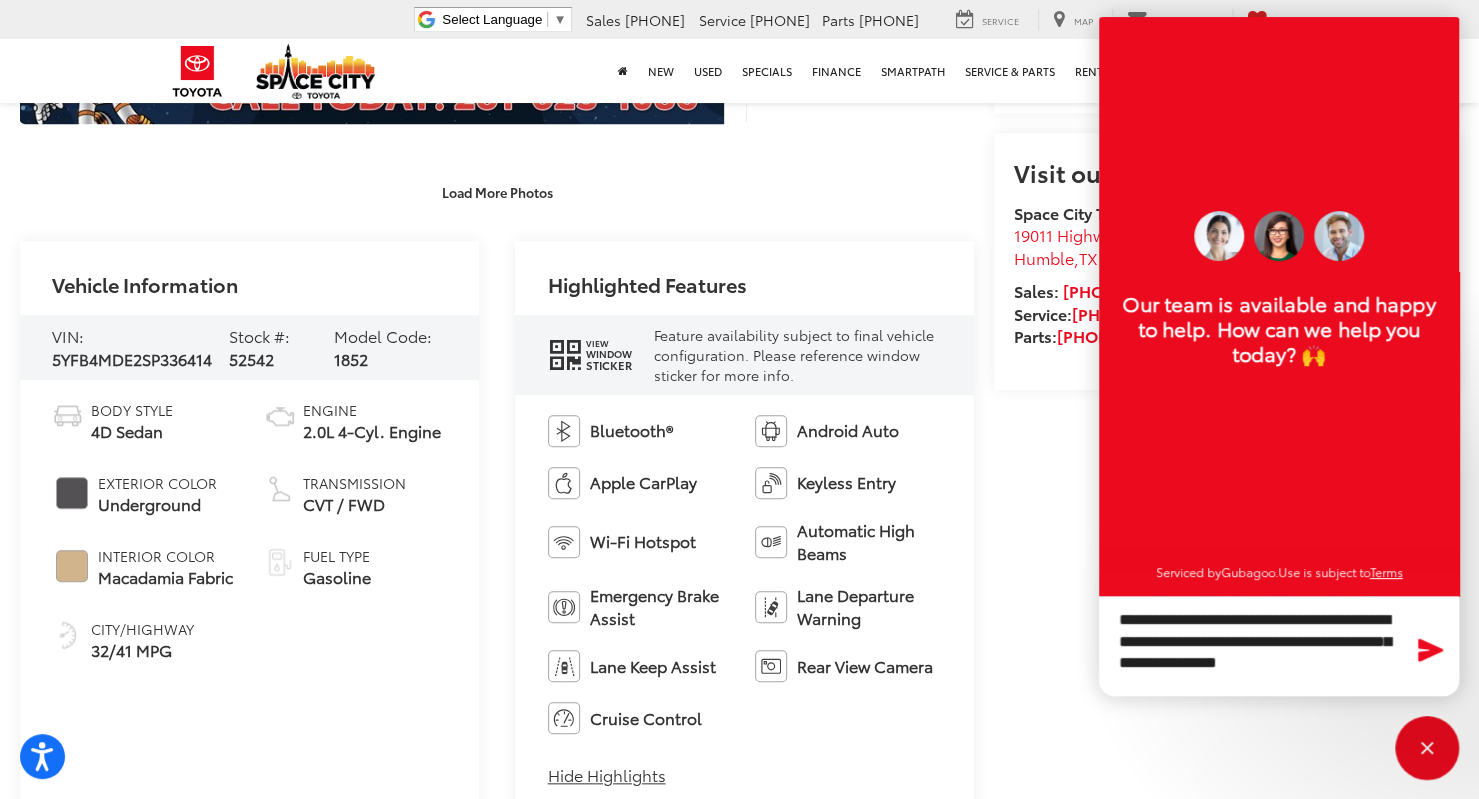 click on "5YFB4MDE2SP336414" at bounding box center [132, 358] 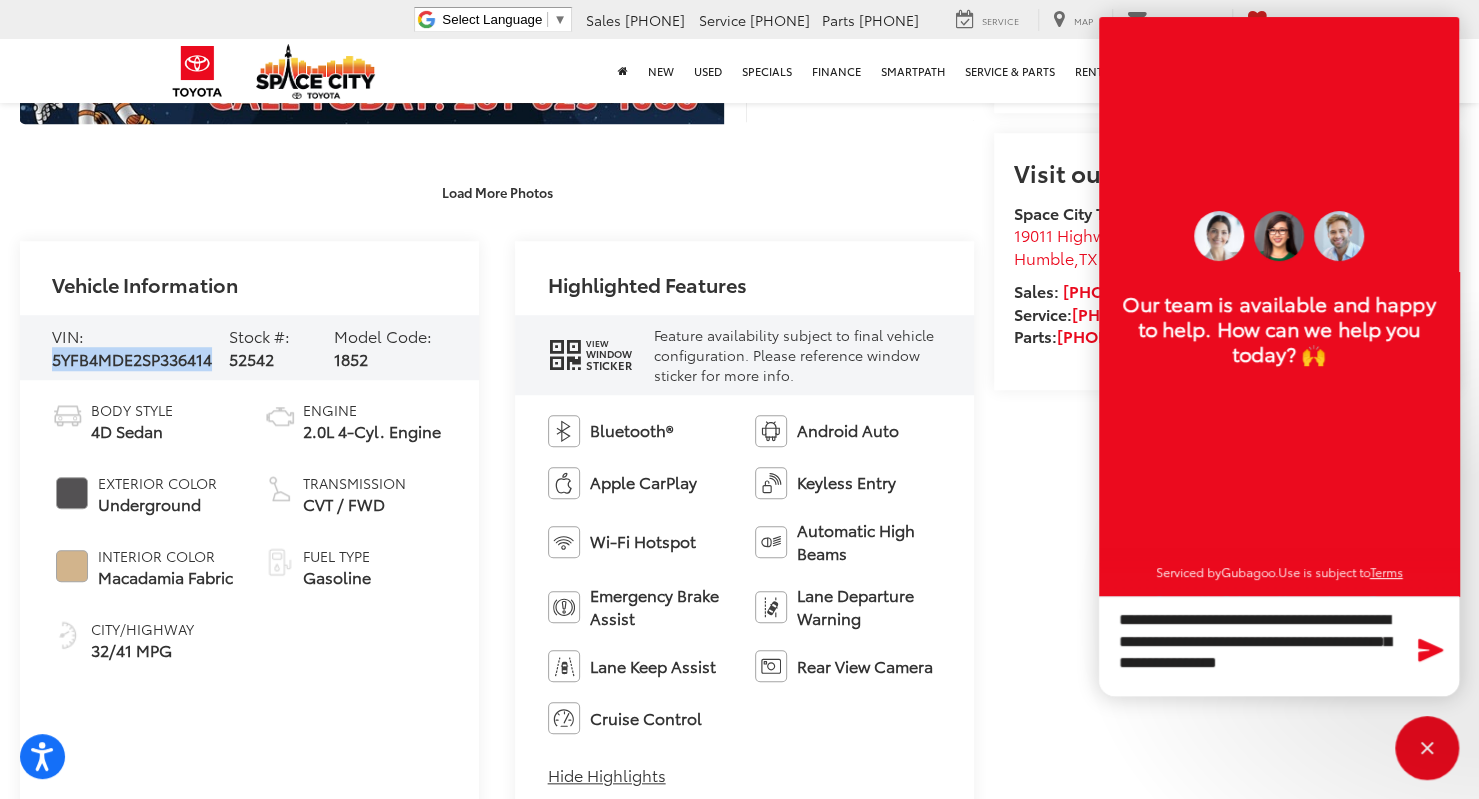 click on "5YFB4MDE2SP336414" at bounding box center [132, 358] 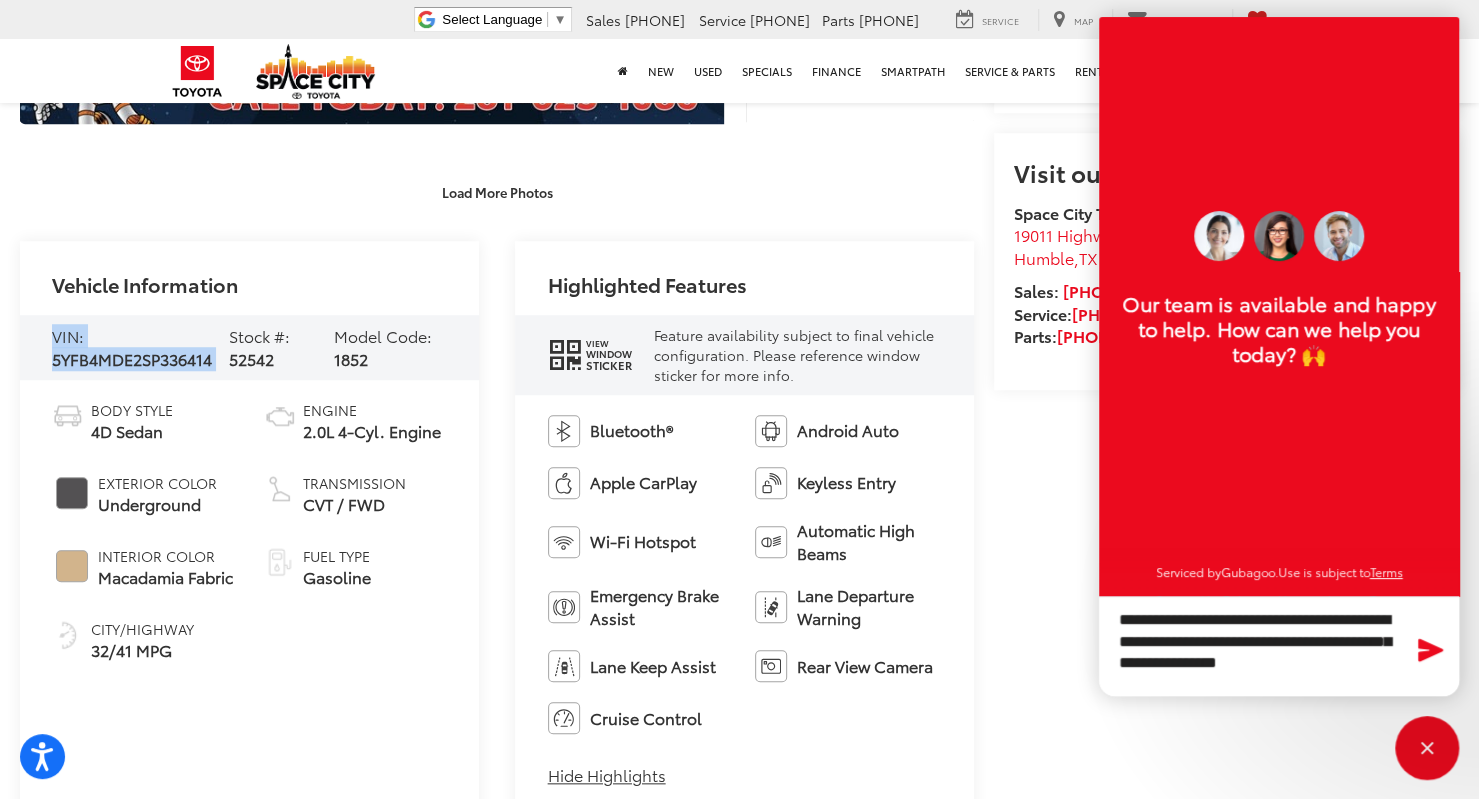 click on "5YFB4MDE2SP336414" at bounding box center [132, 358] 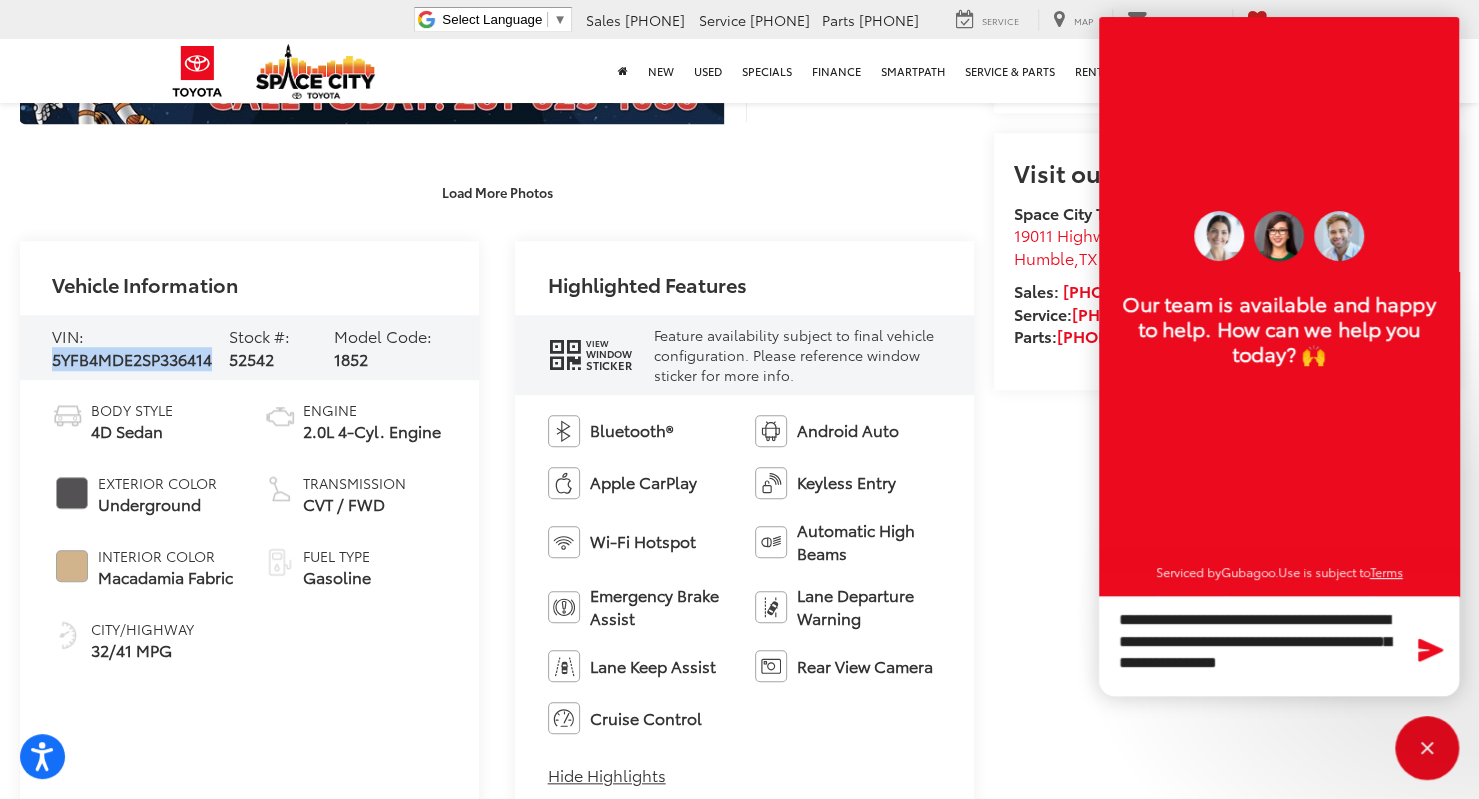 click on "5YFB4MDE2SP336414" at bounding box center [132, 358] 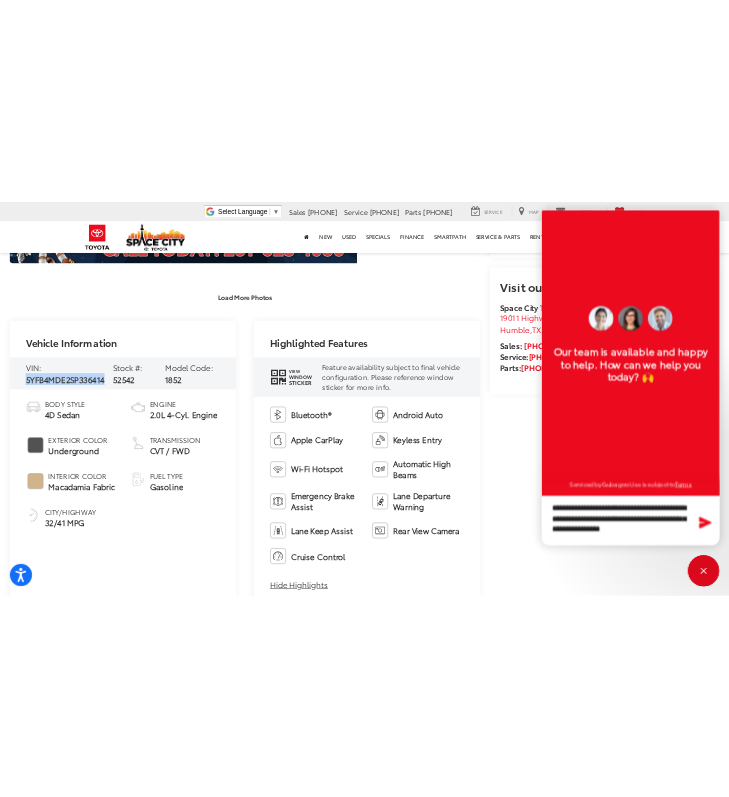 scroll, scrollTop: 36, scrollLeft: 0, axis: vertical 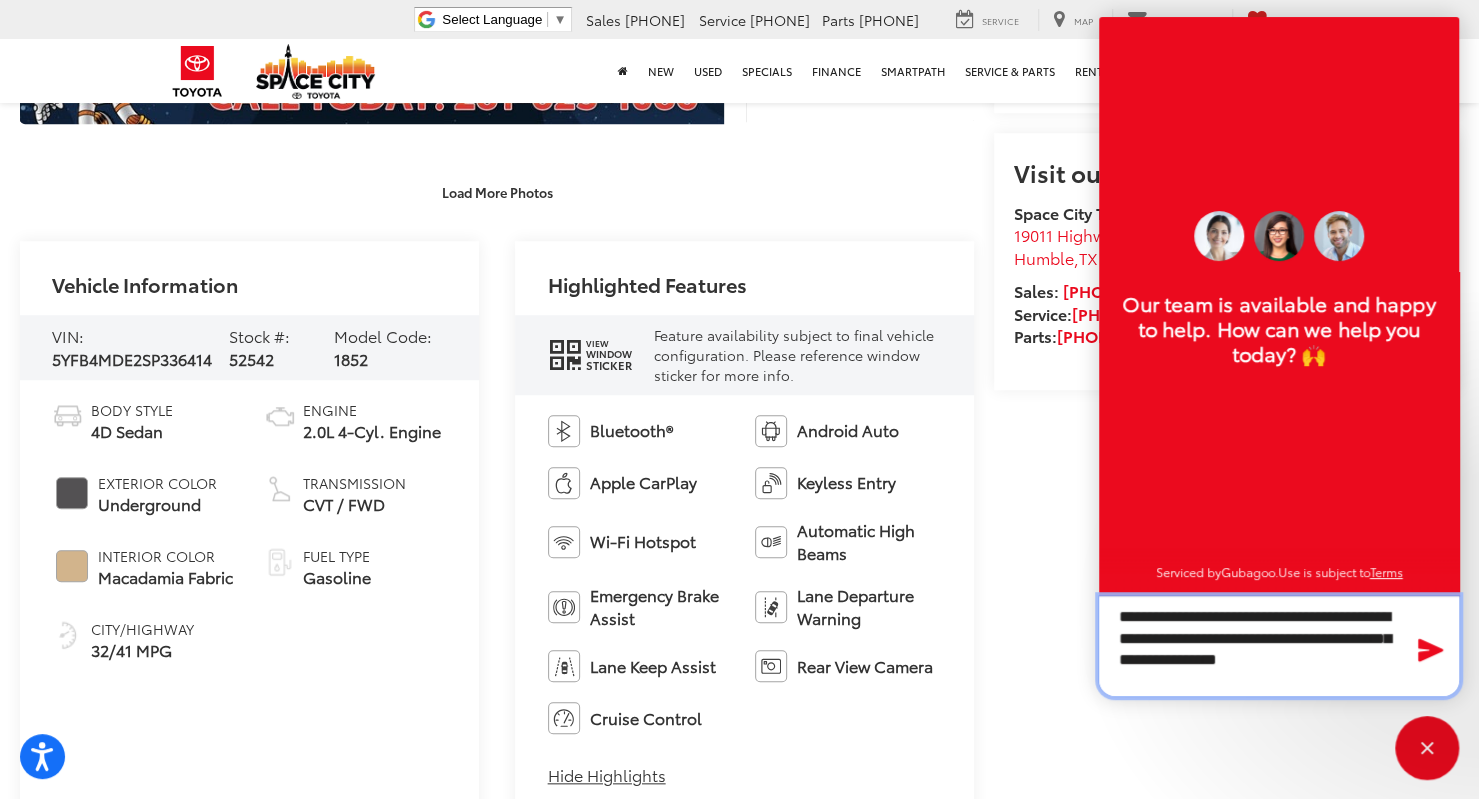 click on "**********" at bounding box center [1279, 646] 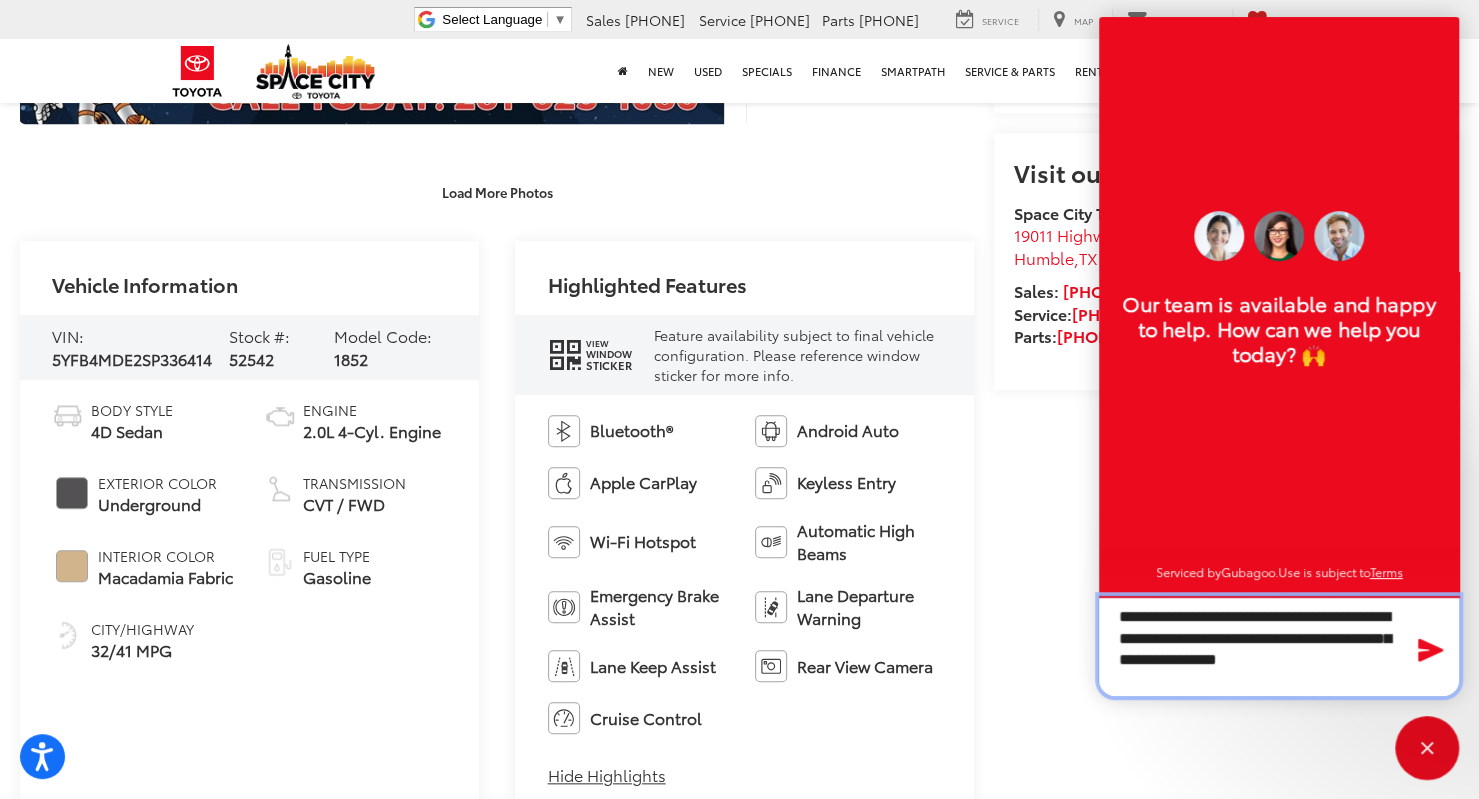 paste on "**********" 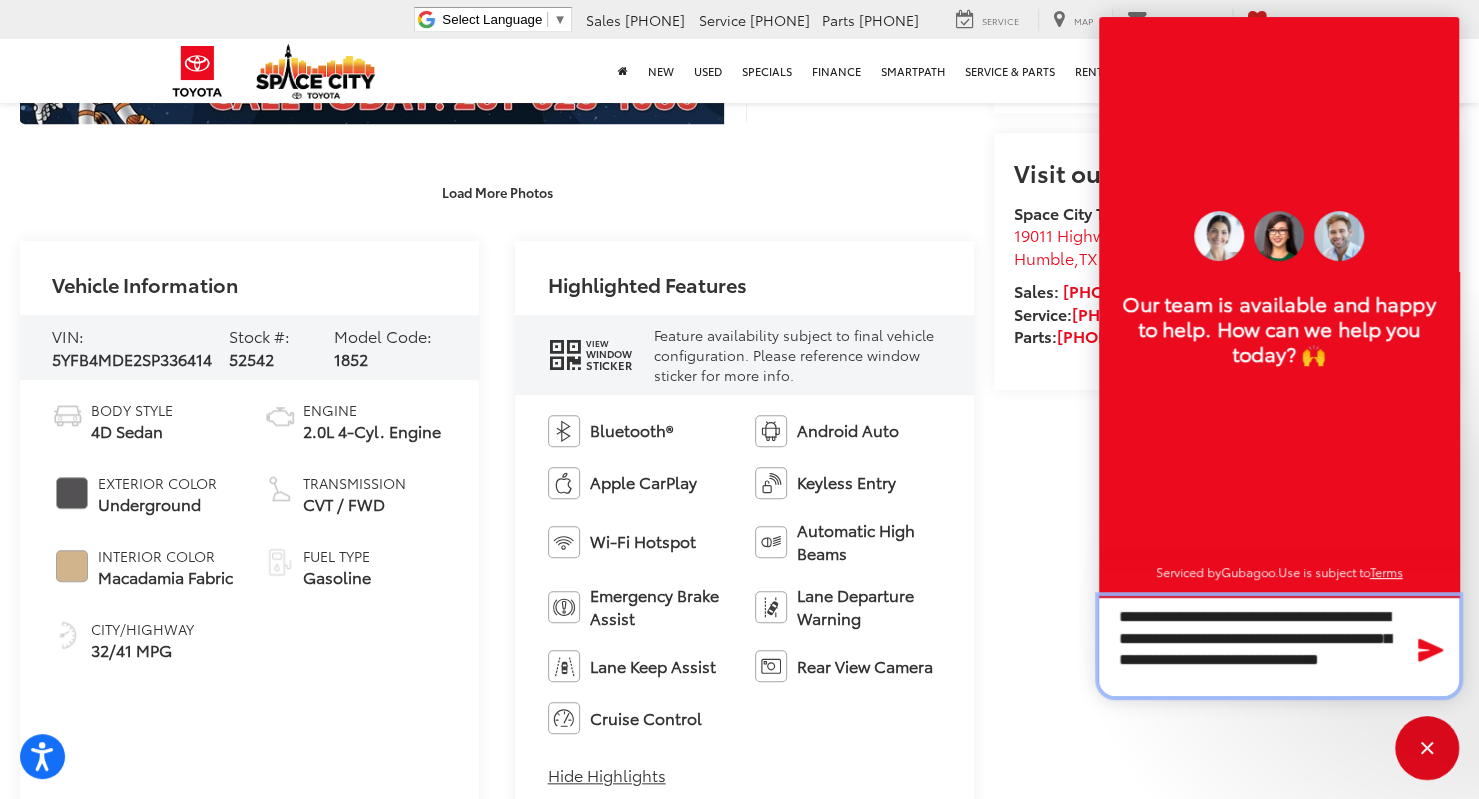 type on "**********" 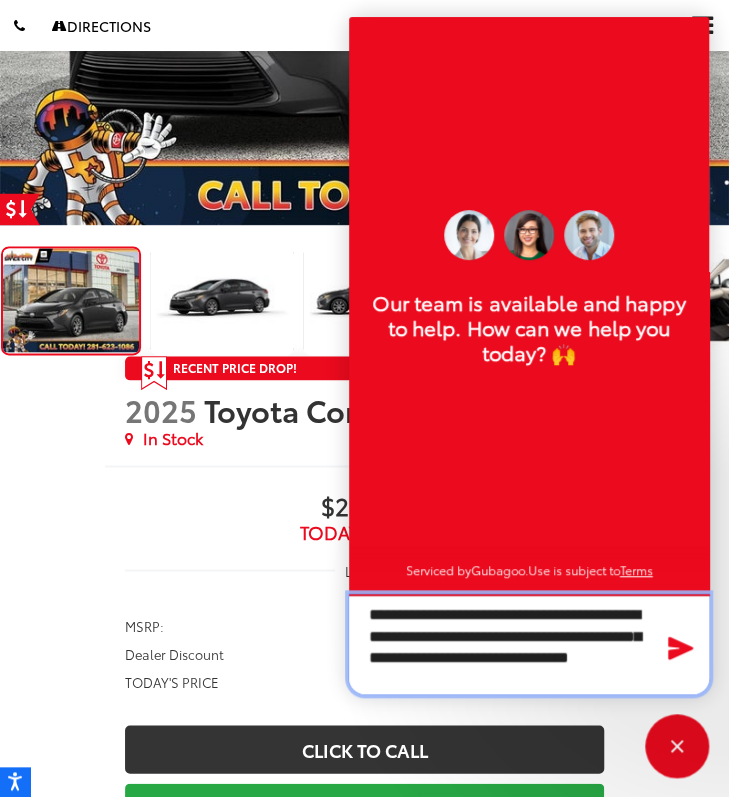 scroll, scrollTop: 597, scrollLeft: 0, axis: vertical 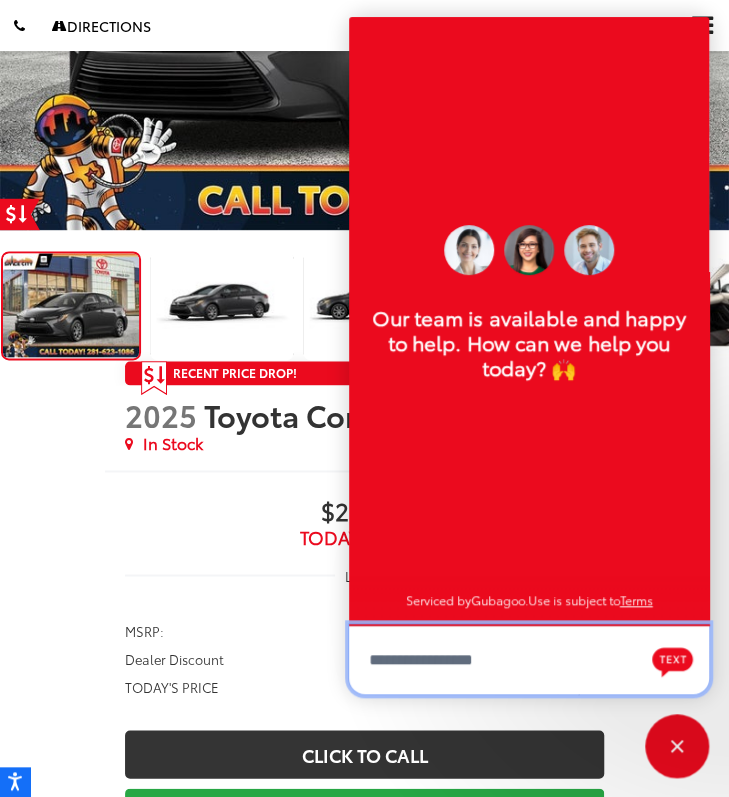 type 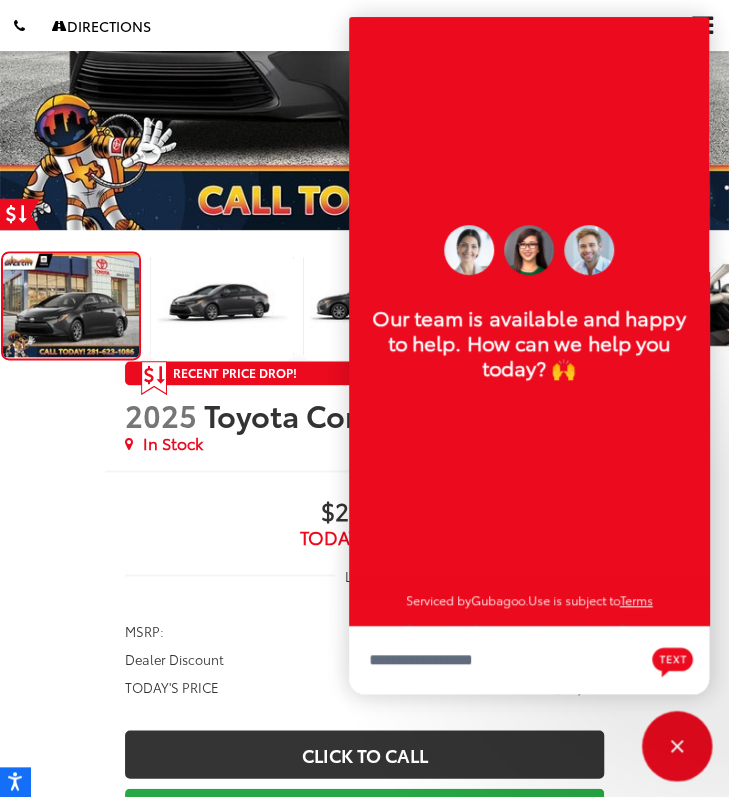 click at bounding box center [677, 746] 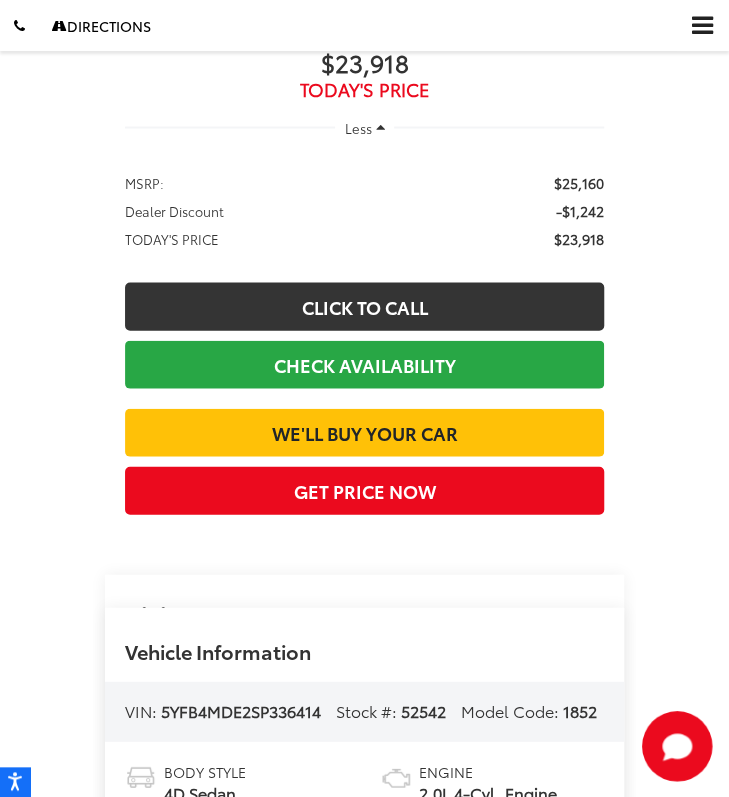 scroll, scrollTop: 1046, scrollLeft: 0, axis: vertical 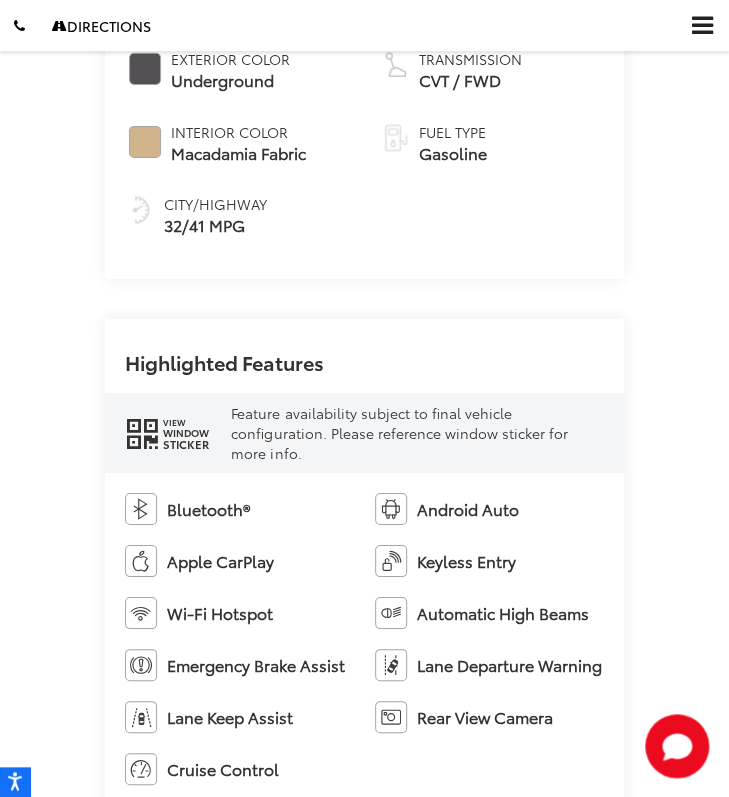 click on "Window" at bounding box center [186, 433] 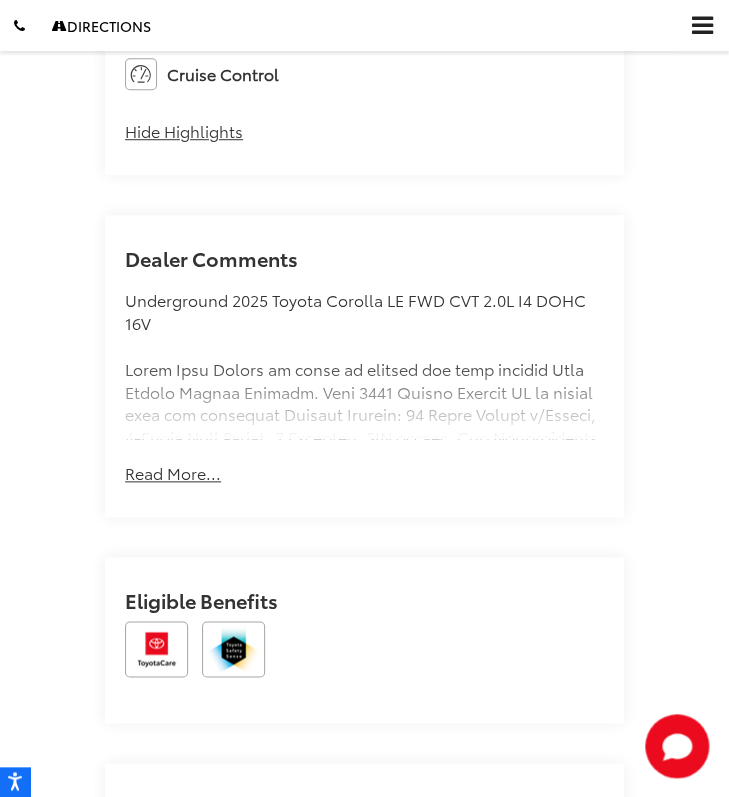 scroll, scrollTop: 2528, scrollLeft: 0, axis: vertical 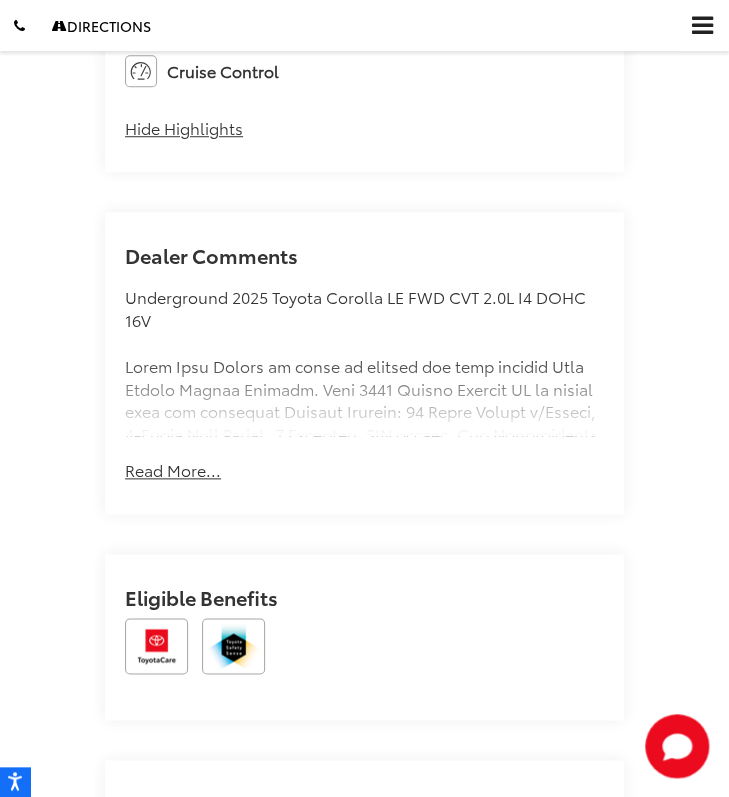 click on "Read More..." at bounding box center (173, 470) 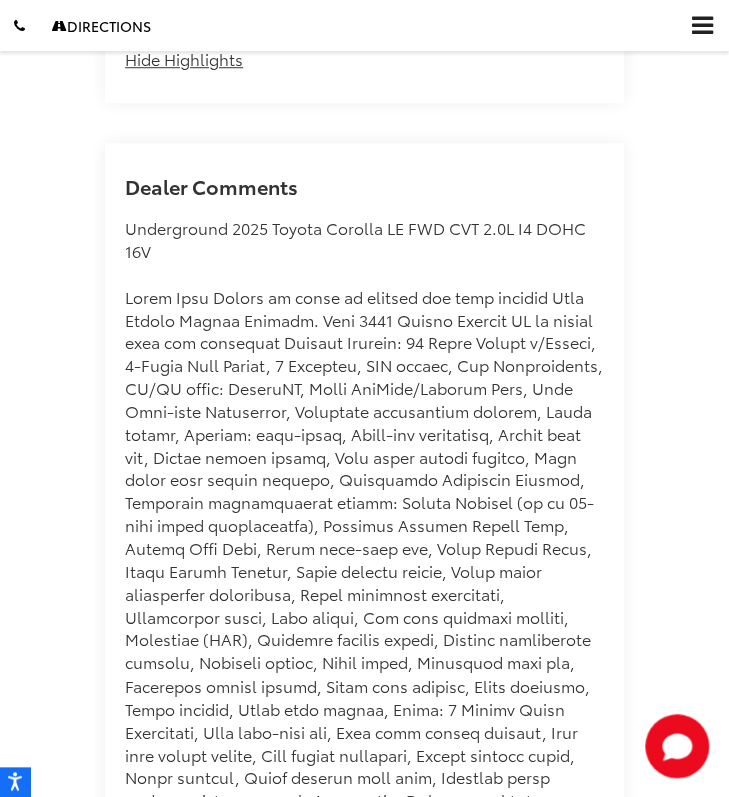 scroll, scrollTop: 2594, scrollLeft: 0, axis: vertical 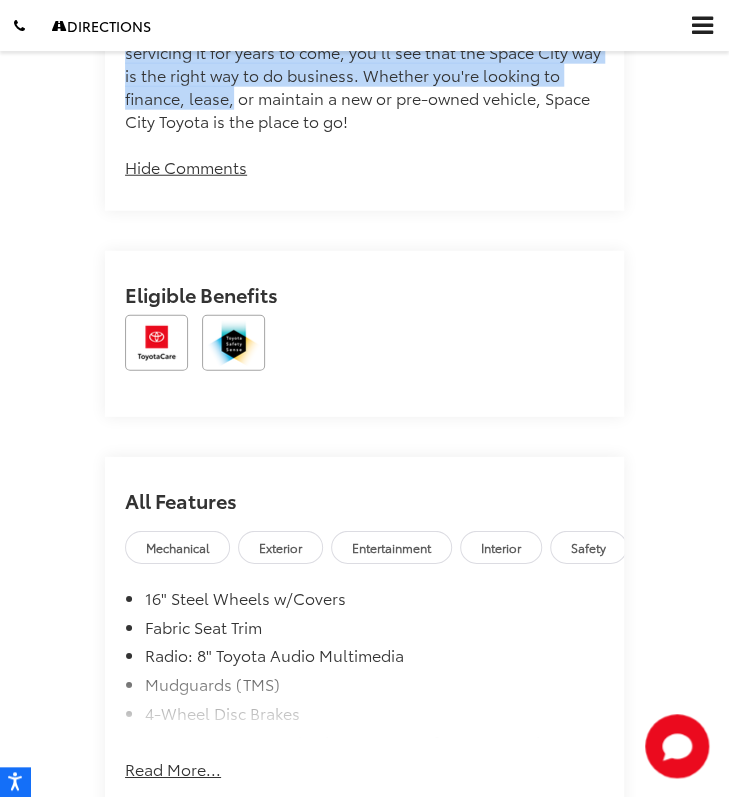 drag, startPoint x: 118, startPoint y: 225, endPoint x: 235, endPoint y: 109, distance: 164.7574 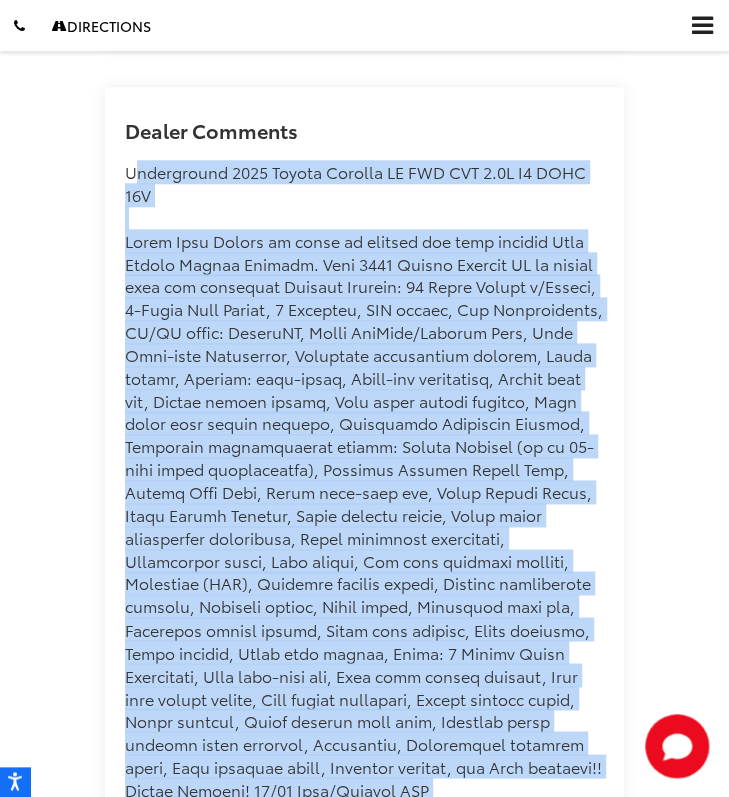 scroll, scrollTop: 2711, scrollLeft: 0, axis: vertical 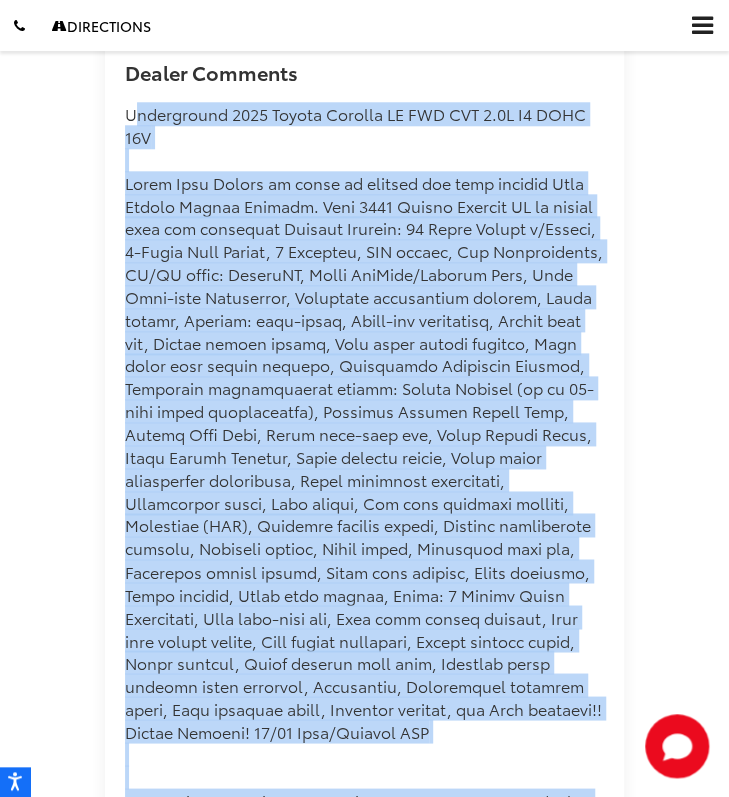 click on "Underground 2025 Toyota Corolla LE FWD CVT 2.0L I4 DOHC 16V Space City Toyota is your premier Houston area Toyota dealer. Family-owned and operated, we proudly offer our customers award-winning customer service, sales, and maintenance. From the moment you first reach out to us, you'll see that we’re committed to providing you with an unmatched experience that will last long after the sale. We’ll be by your side every step of the way. From matching you with your dream ride to servicing it for years to come, you’ll see that the Space City way is the right way to do business. Whether you're looking to finance, lease, or maintain a new or pre-owned vehicle, Space City Toyota is the place to go!" at bounding box center [364, 571] 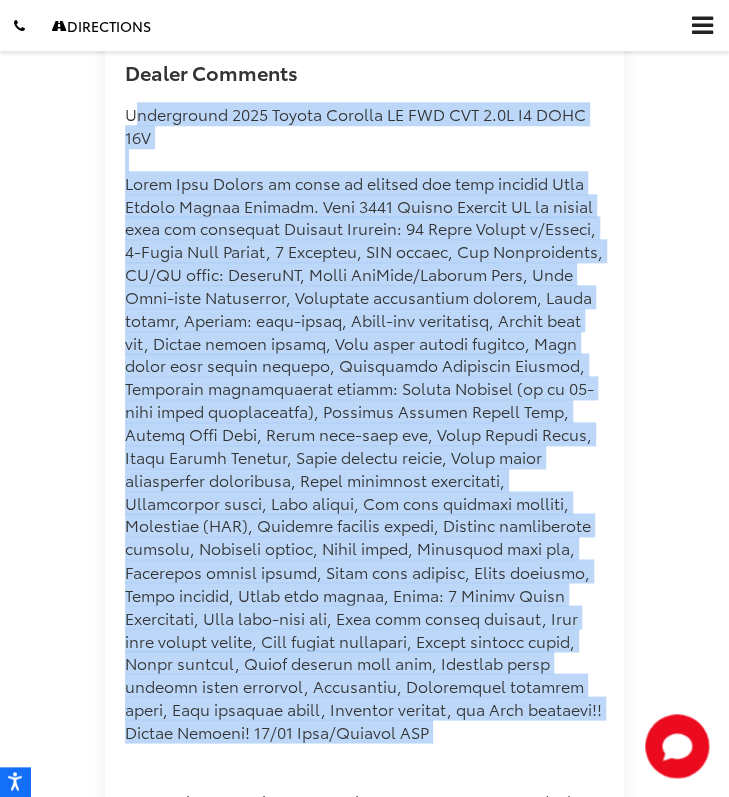 drag, startPoint x: 122, startPoint y: 119, endPoint x: 153, endPoint y: 743, distance: 624.76953 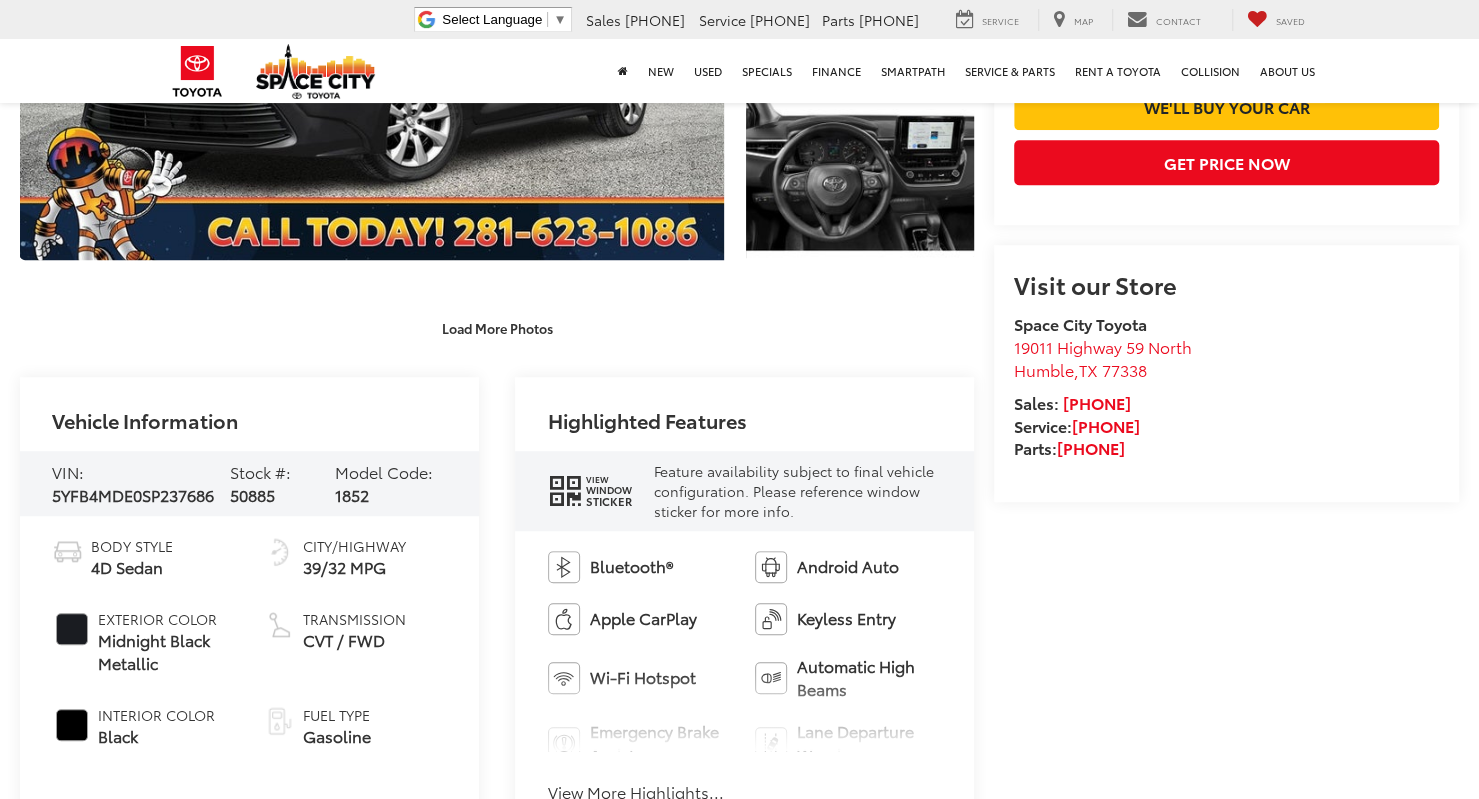 scroll, scrollTop: 0, scrollLeft: 0, axis: both 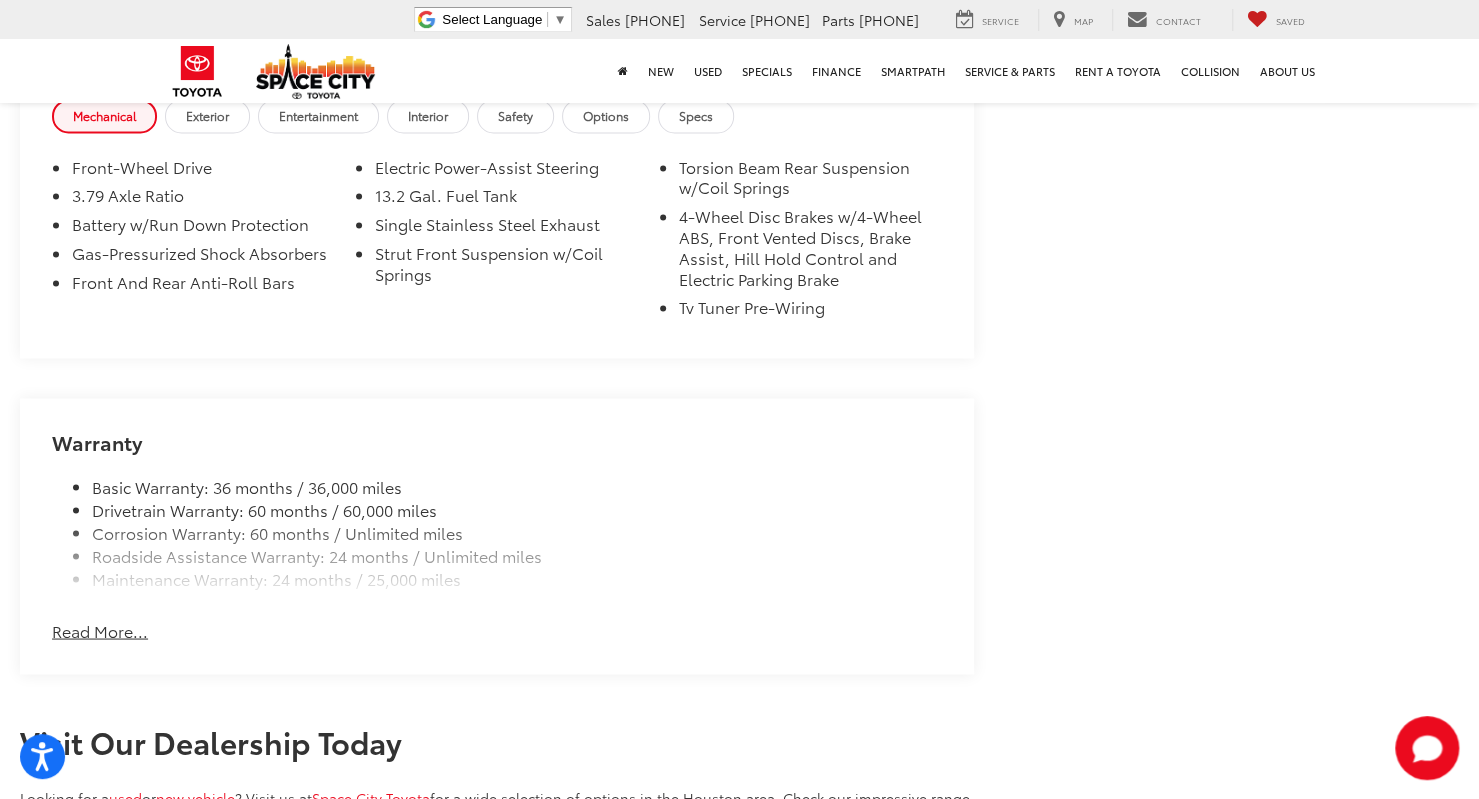 click on "Read More..." at bounding box center [100, 630] 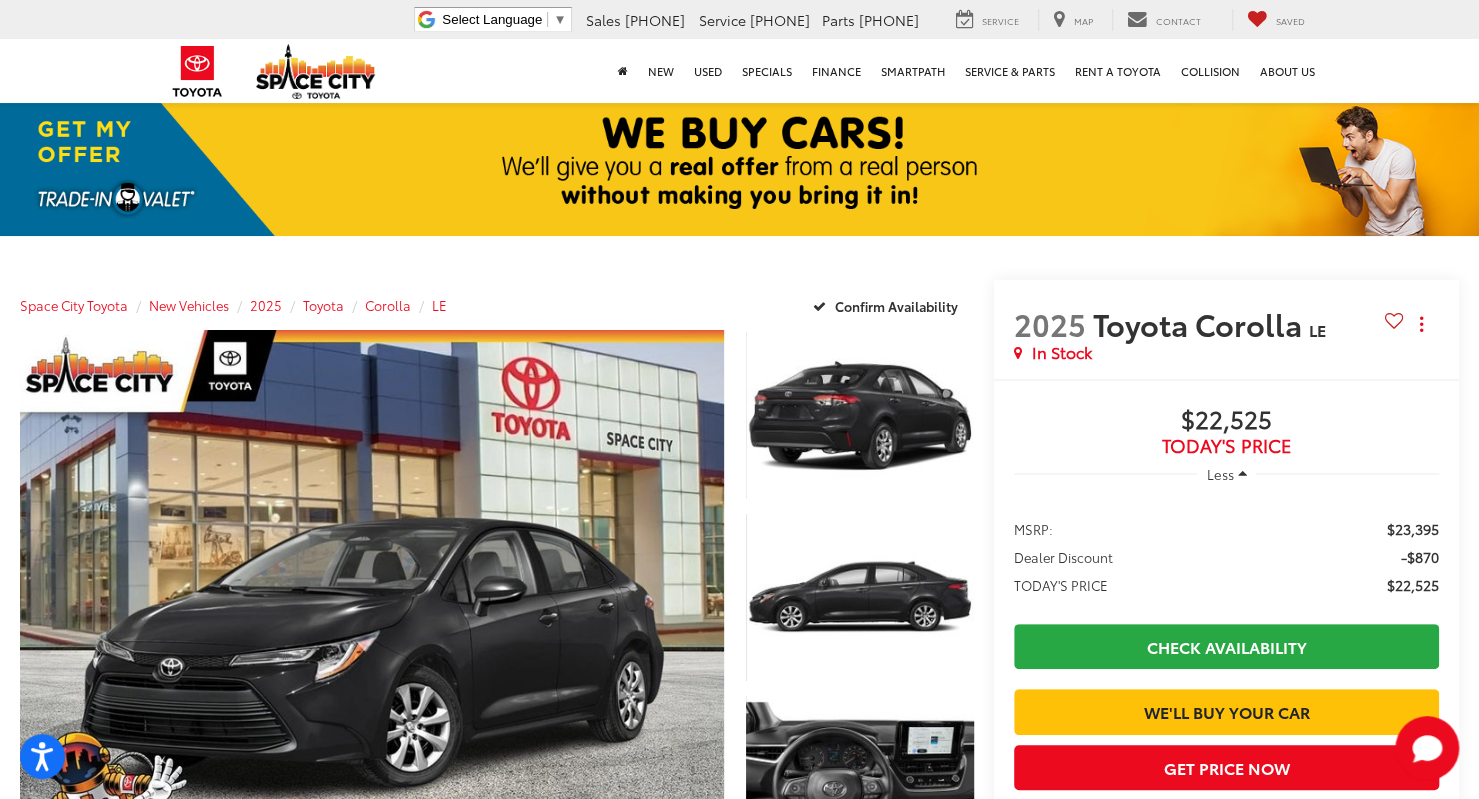 scroll, scrollTop: 28, scrollLeft: 0, axis: vertical 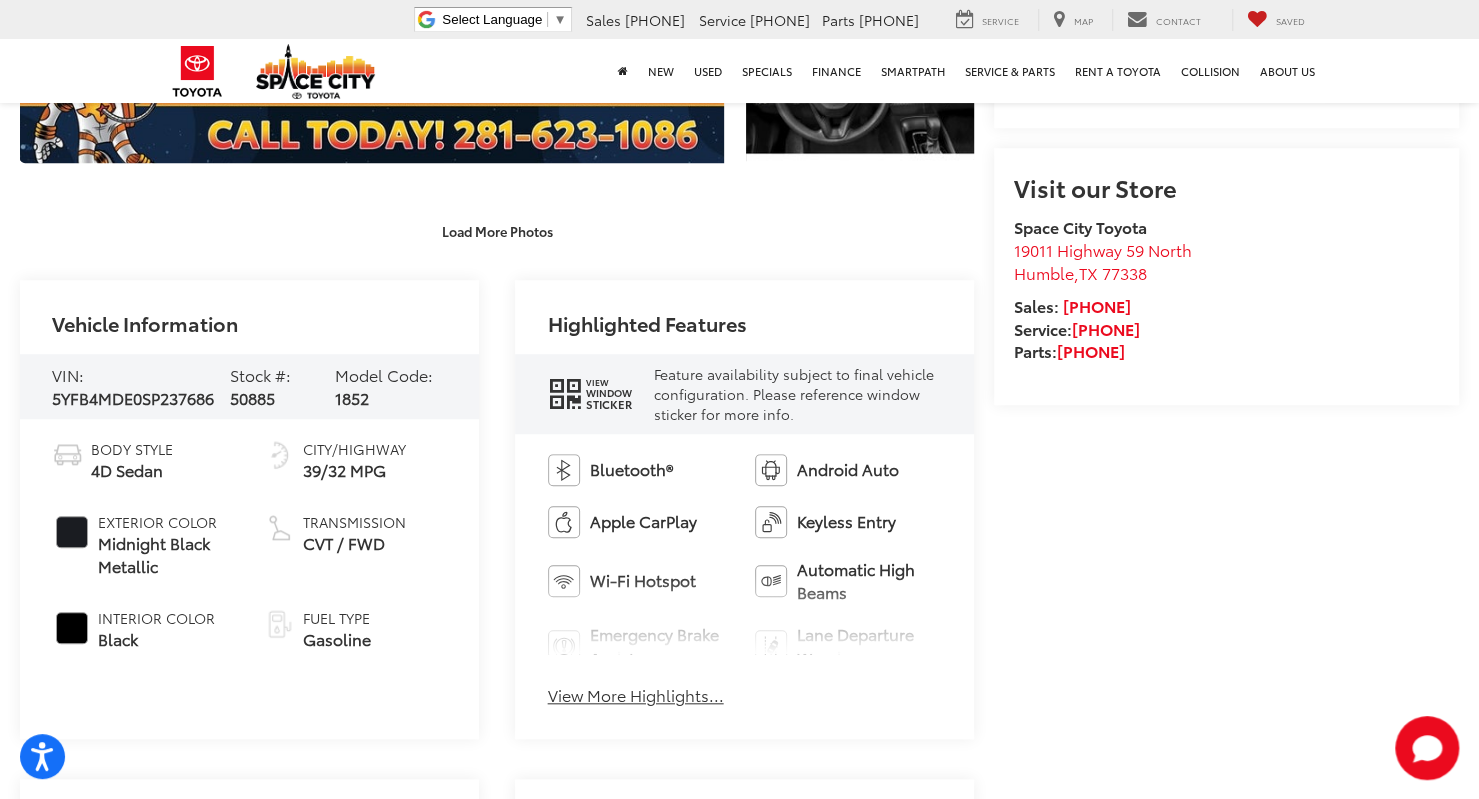 click on "5YFB4MDE0SP237686" at bounding box center (133, 397) 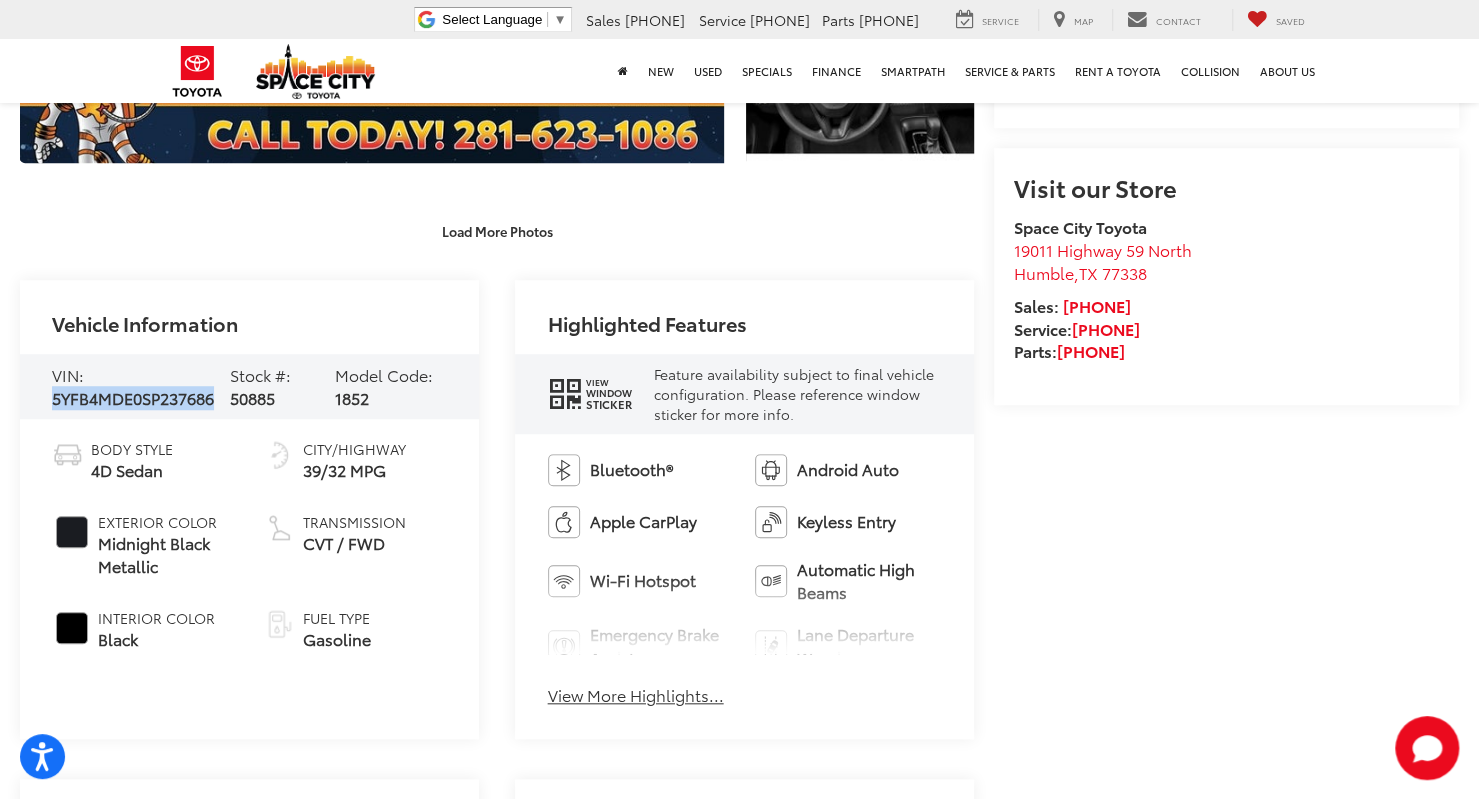 click on "5YFB4MDE0SP237686" at bounding box center (133, 397) 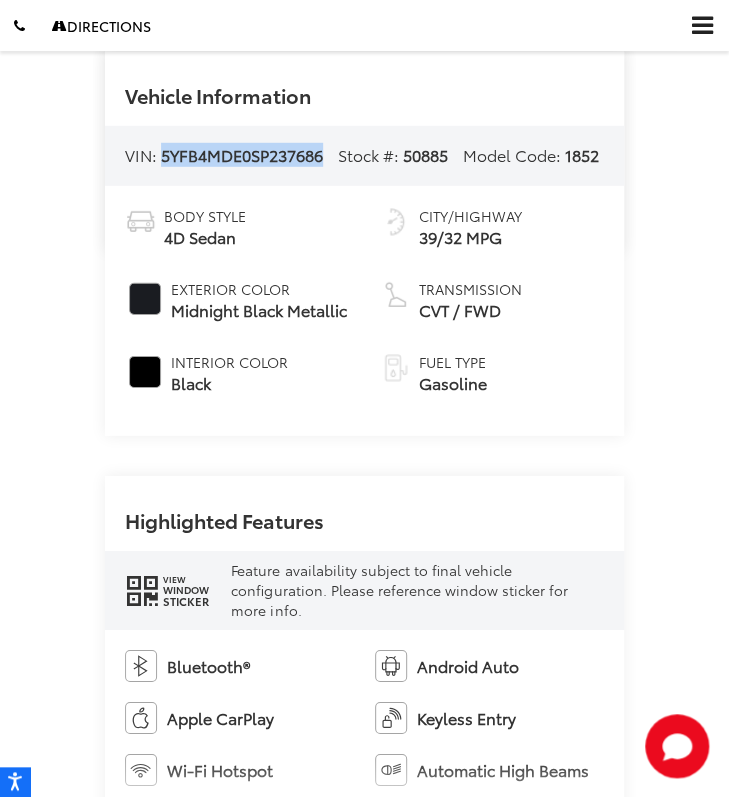 scroll, scrollTop: 1600, scrollLeft: 0, axis: vertical 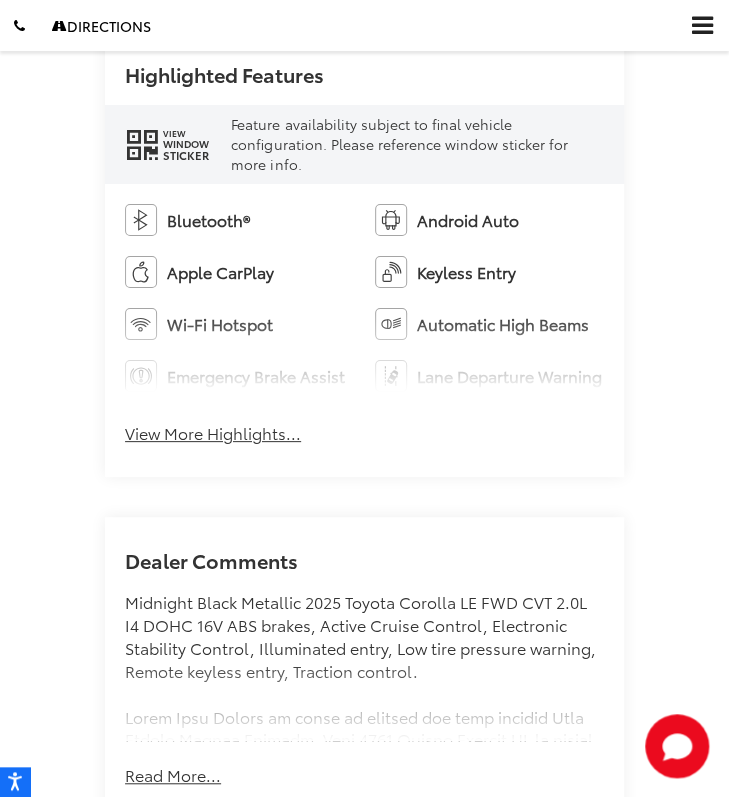 click on "View More Highlights..." at bounding box center [213, 433] 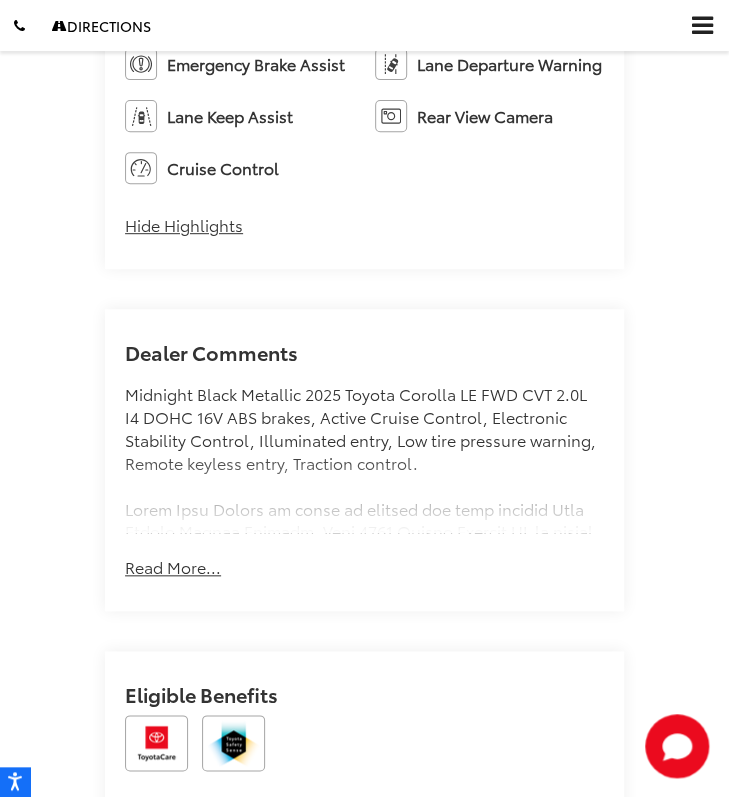 scroll, scrollTop: 2358, scrollLeft: 0, axis: vertical 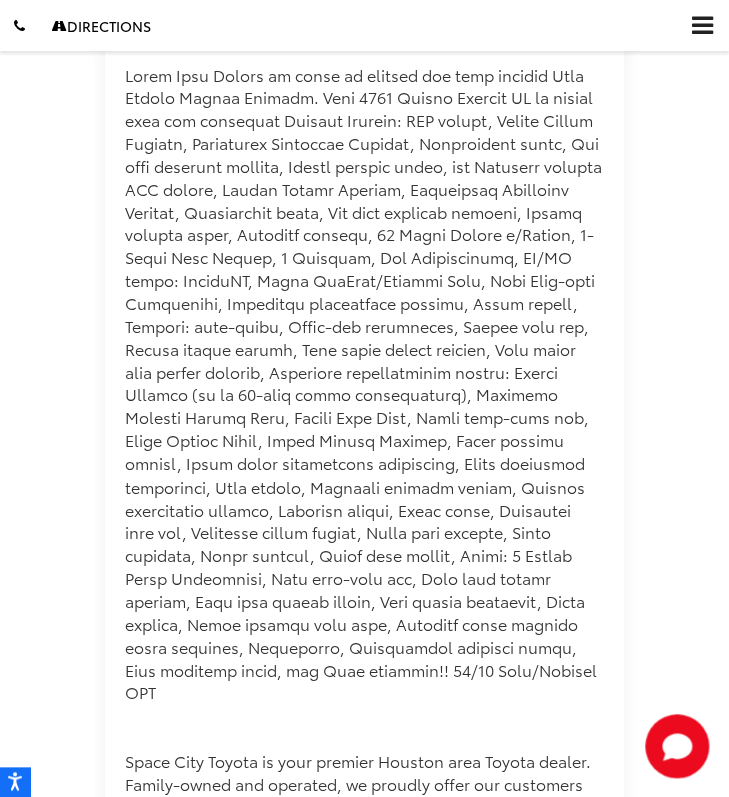 click on "Space City Toyota
New Vehicles
2025
Toyota
Corolla
LE
Confirm Availability
Photos
1
/
11
Load More Photos
2025   Toyota Corolla
1
/
11
2025
Toyota Corolla
LE
Copy Link
Share
Print
In Stock" at bounding box center [364, 52] 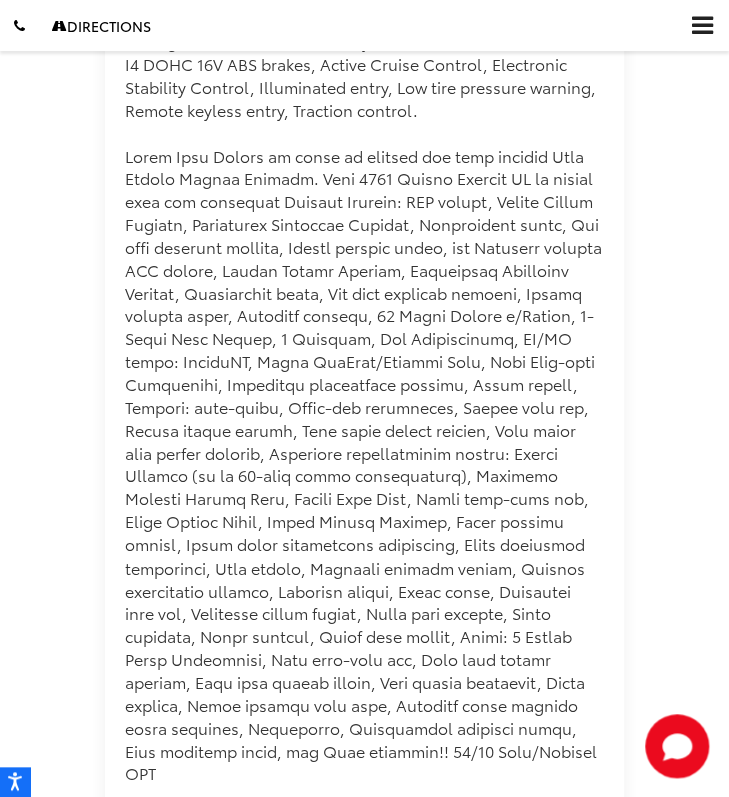 scroll, scrollTop: 2585, scrollLeft: 0, axis: vertical 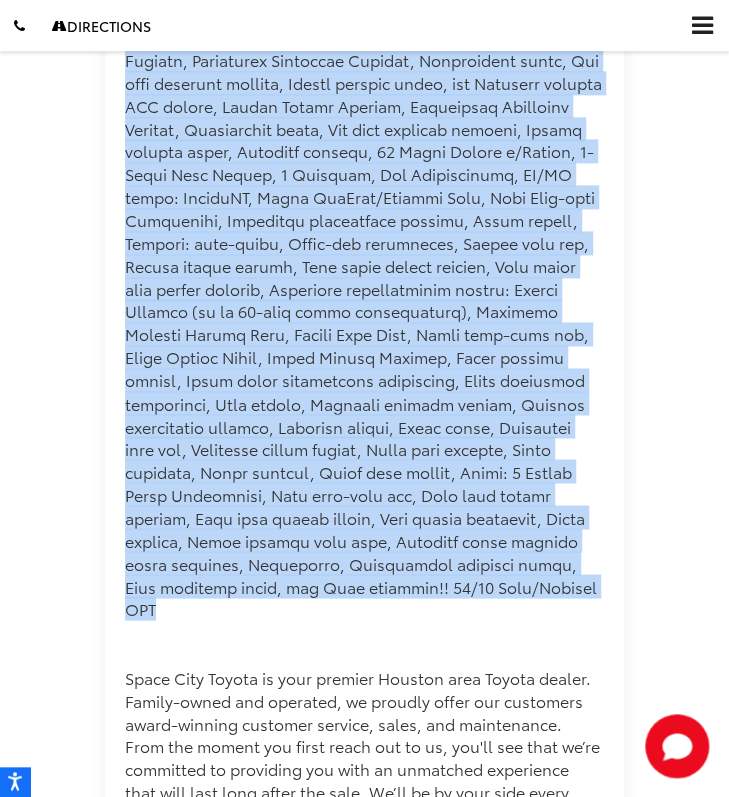 drag, startPoint x: 129, startPoint y: 174, endPoint x: 486, endPoint y: 589, distance: 547.42487 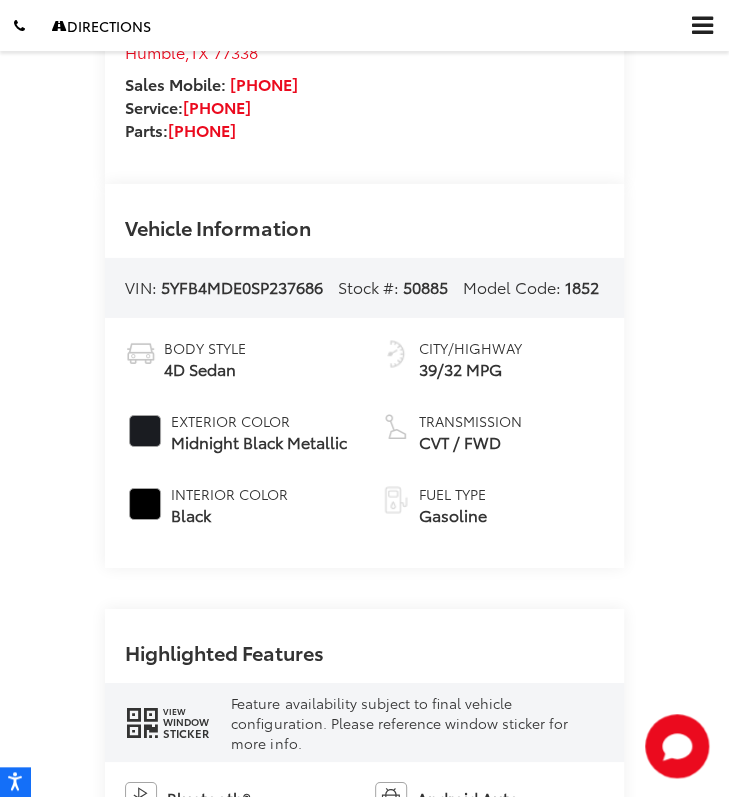scroll, scrollTop: 1670, scrollLeft: 0, axis: vertical 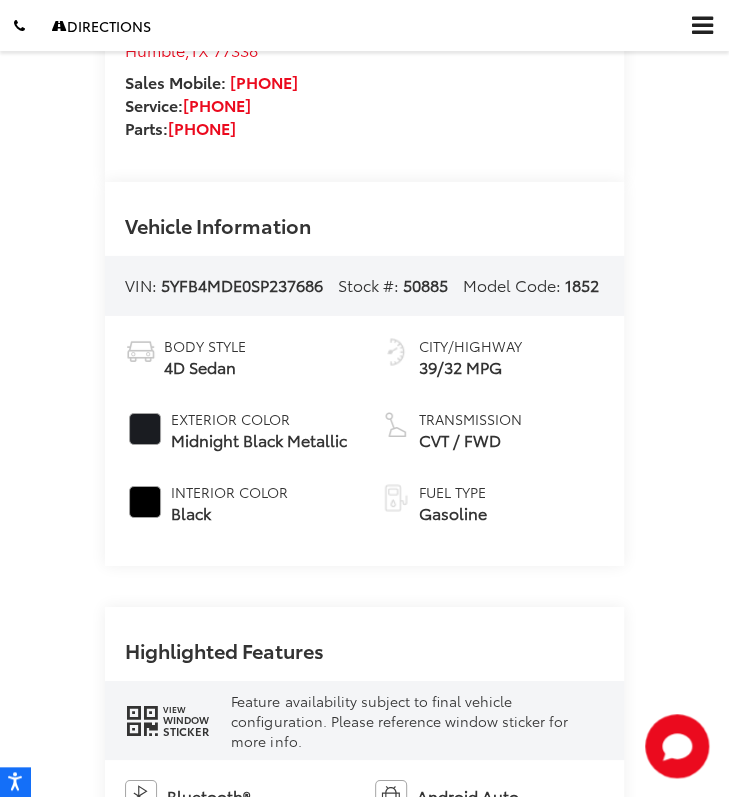 click on "5YFB4MDE0SP237686" at bounding box center (242, 284) 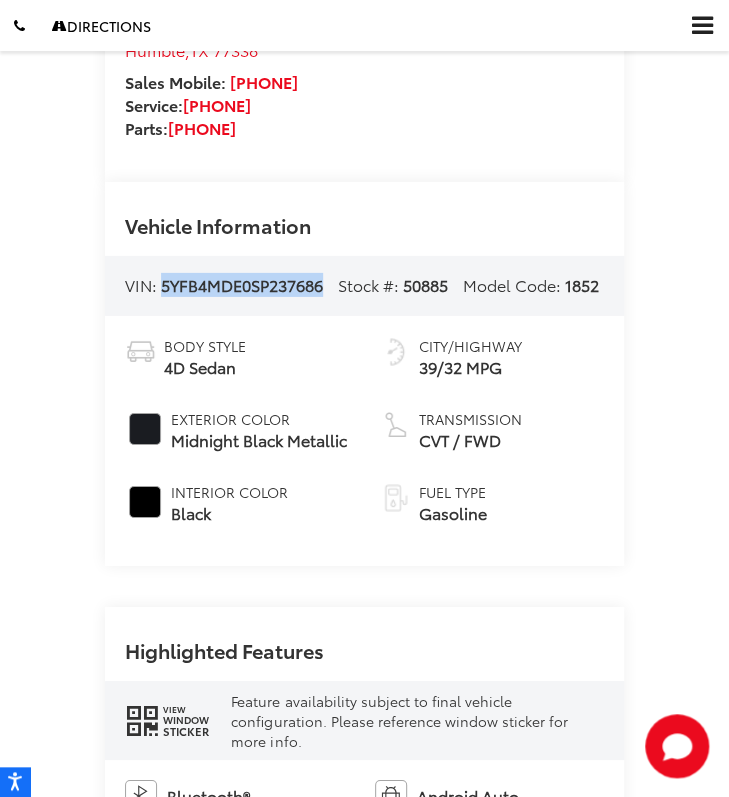 click on "5YFB4MDE0SP237686" at bounding box center [242, 284] 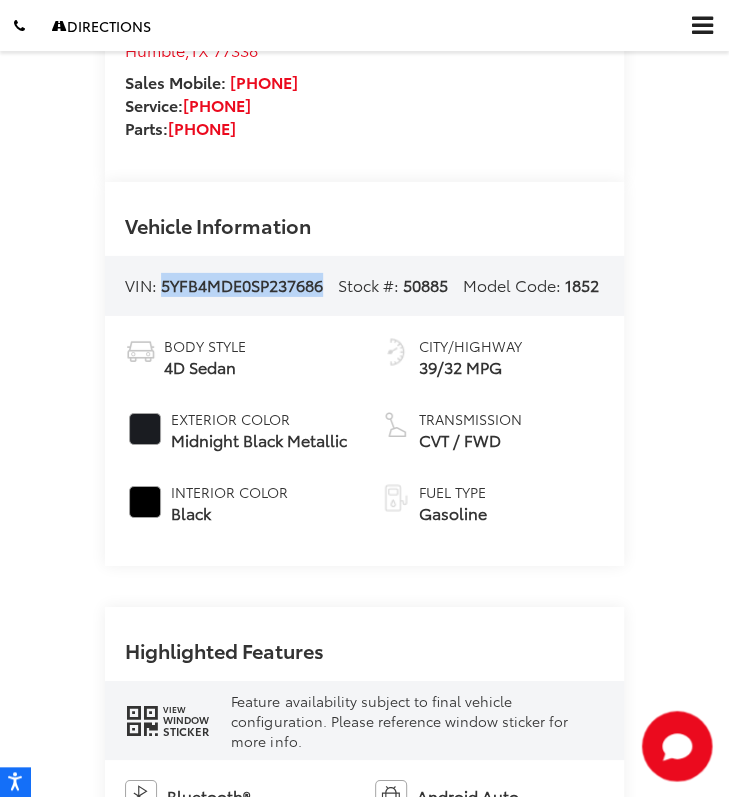 click 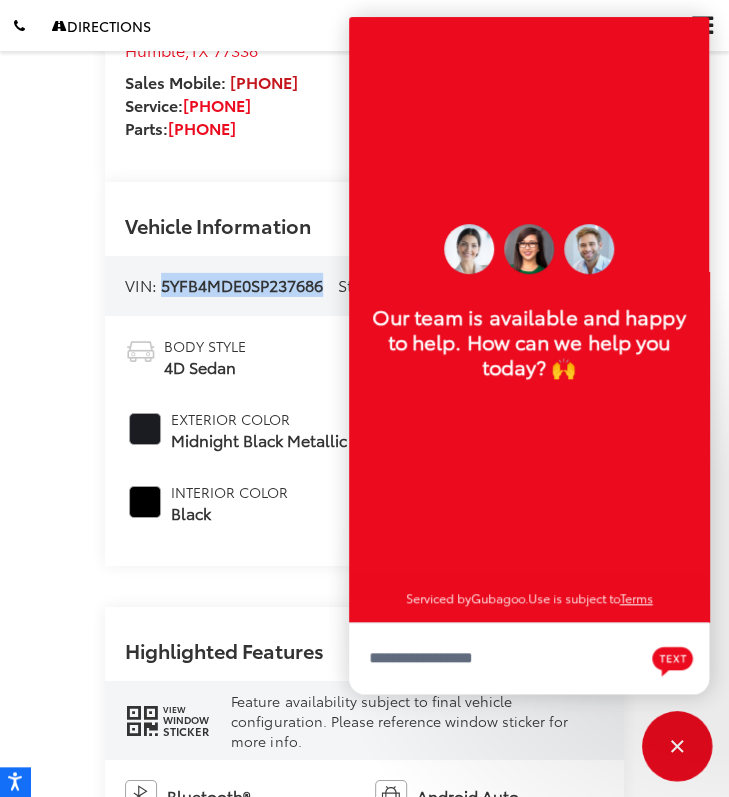 scroll, scrollTop: 24, scrollLeft: 0, axis: vertical 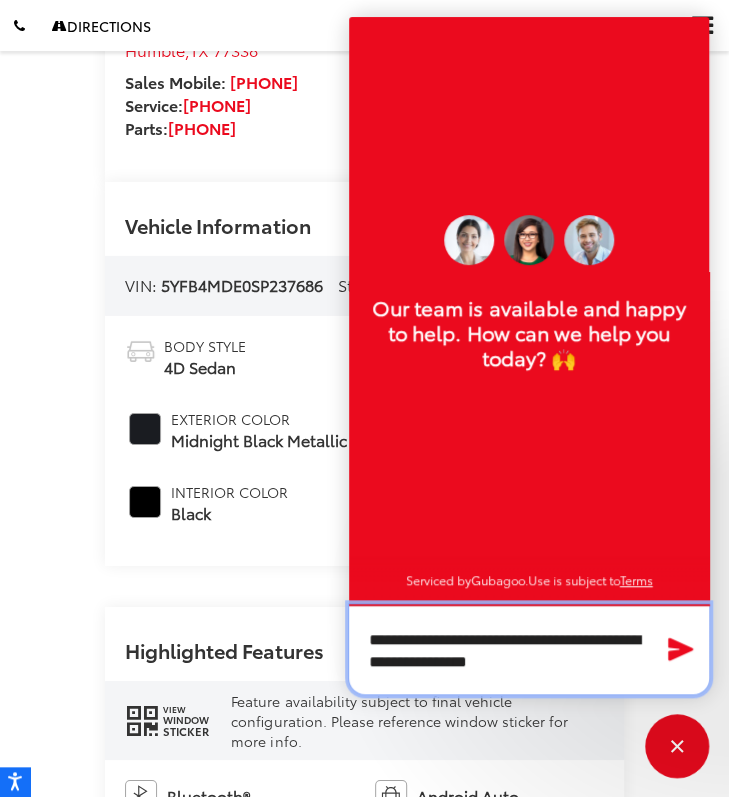 paste on "**********" 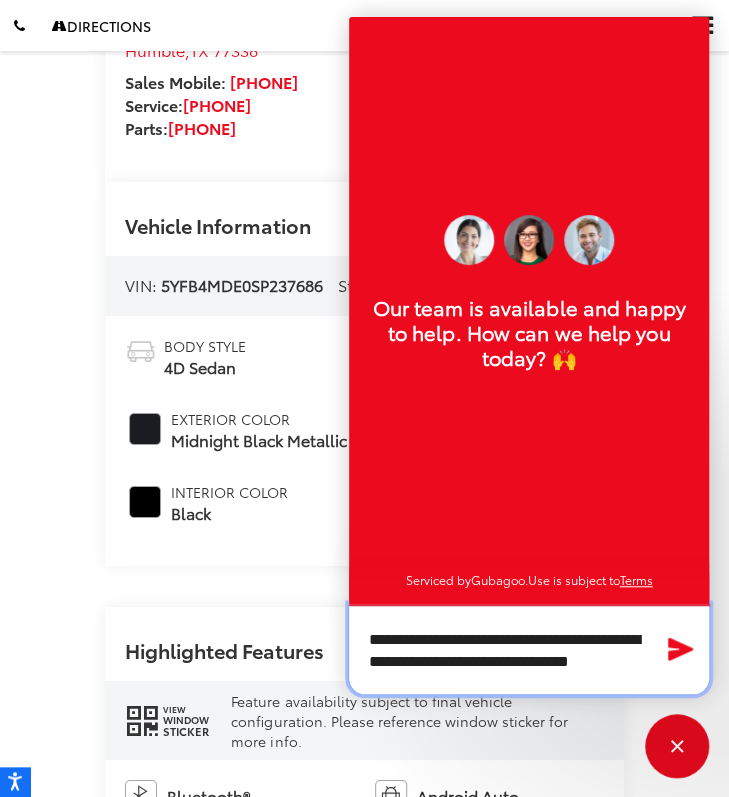 scroll, scrollTop: 0, scrollLeft: 0, axis: both 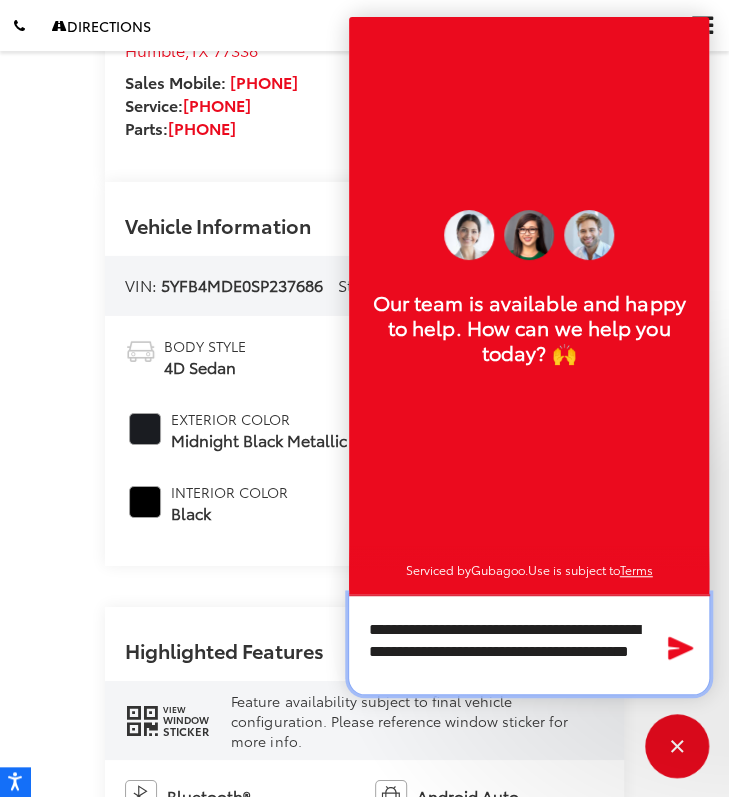 type on "**********" 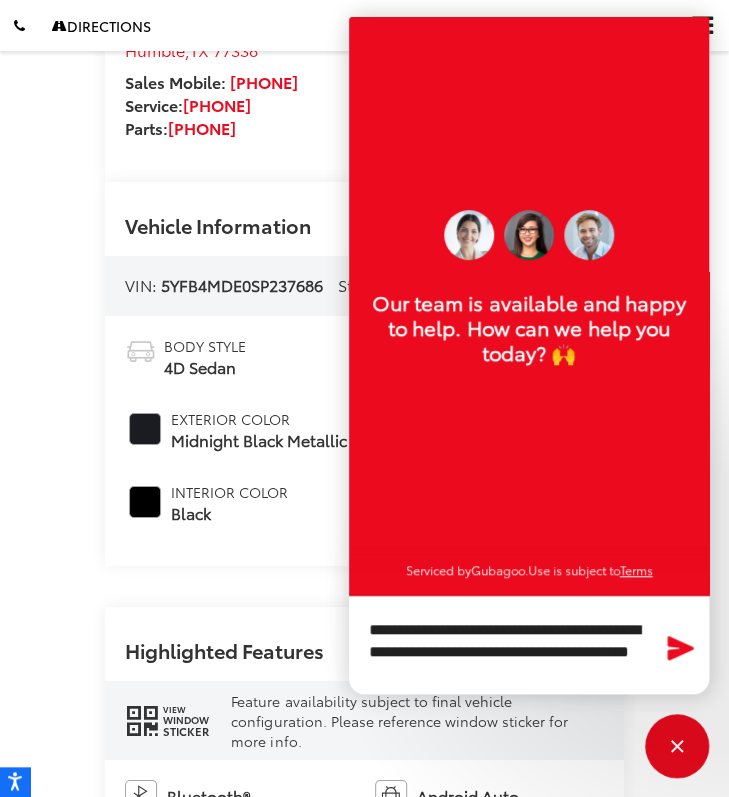 click 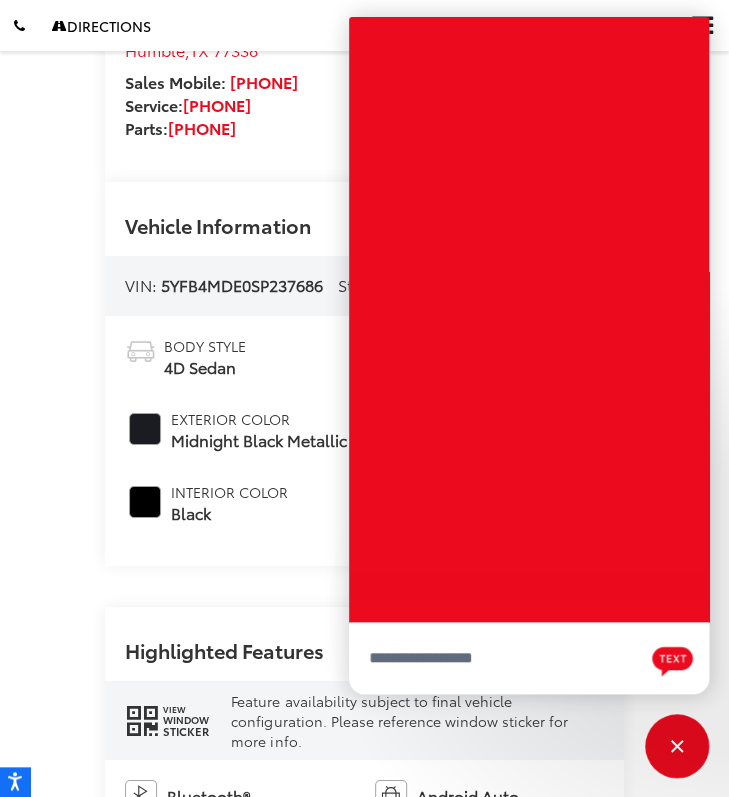 scroll, scrollTop: 0, scrollLeft: 0, axis: both 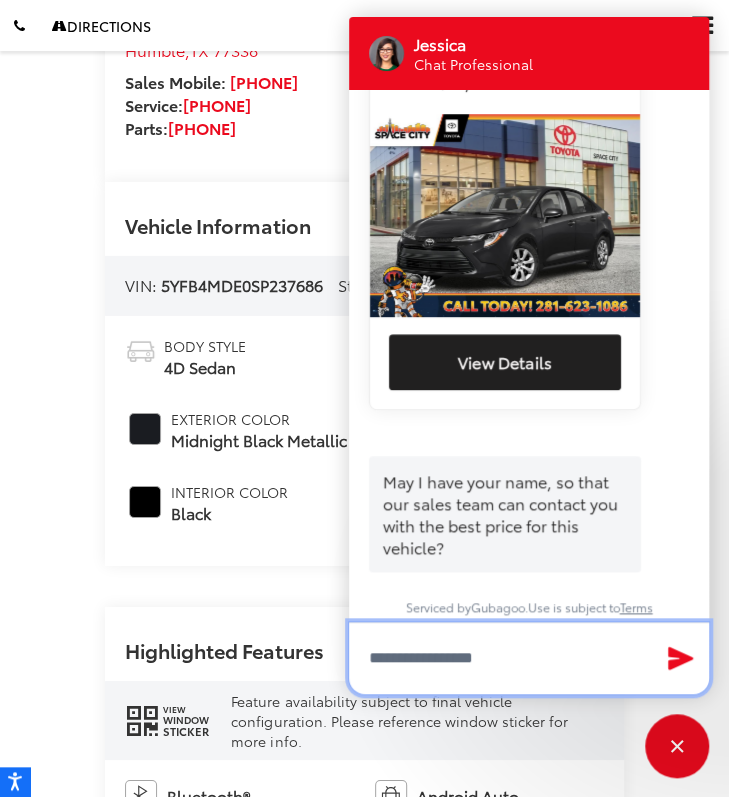 click at bounding box center [529, 658] 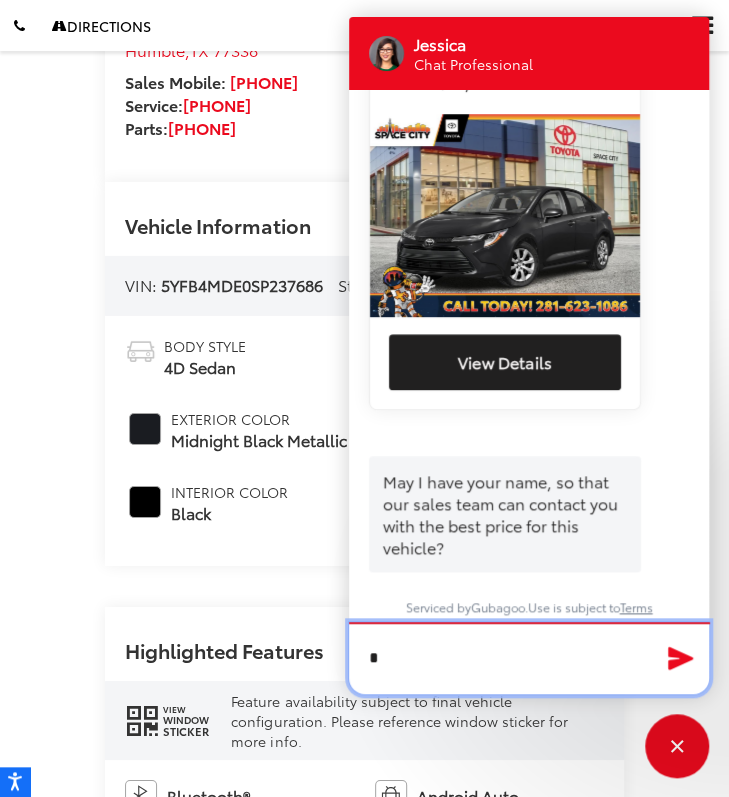 scroll, scrollTop: 433, scrollLeft: 0, axis: vertical 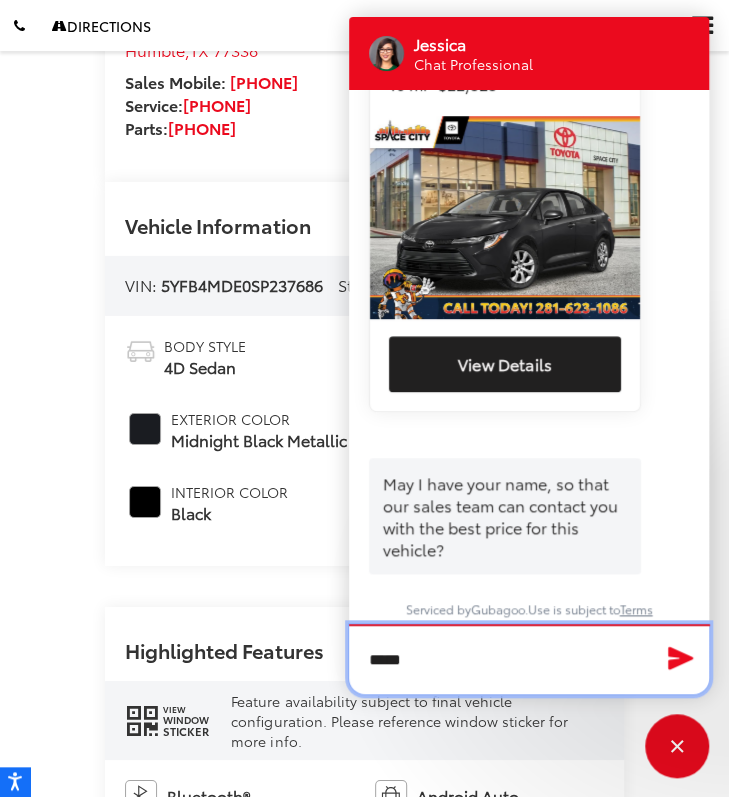 type on "******" 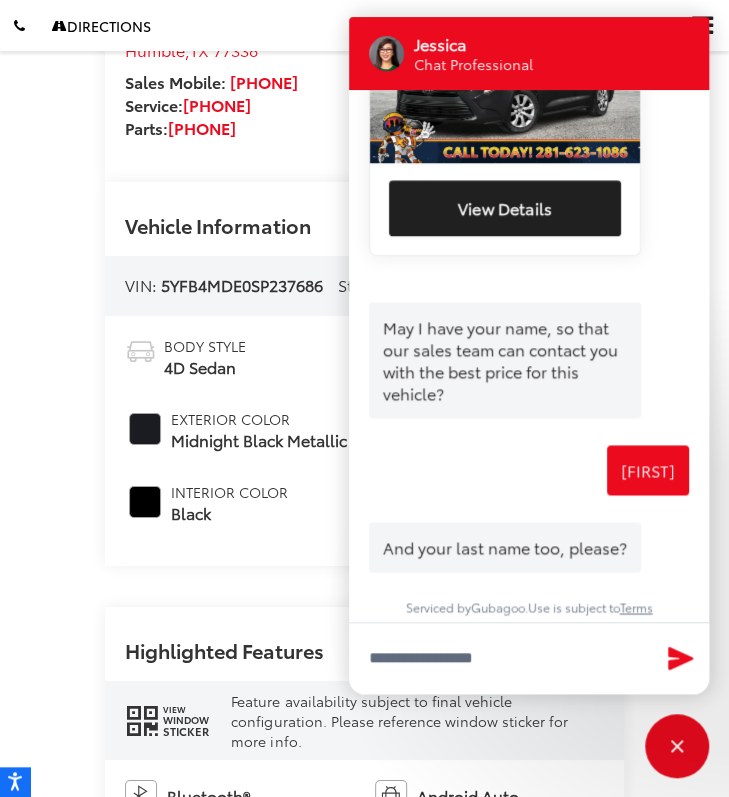 scroll, scrollTop: 611, scrollLeft: 0, axis: vertical 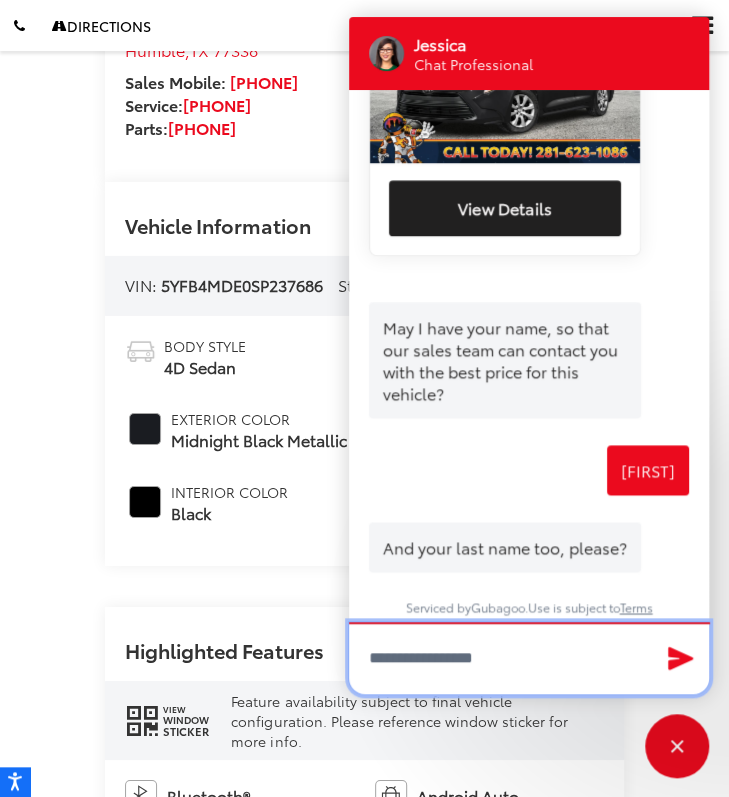 click at bounding box center [529, 658] 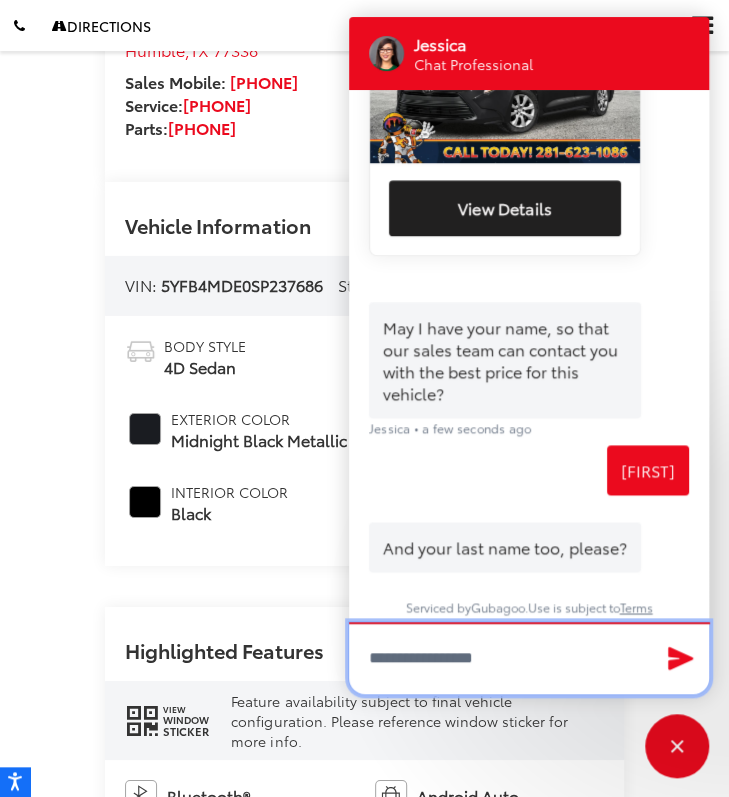 scroll, scrollTop: 588, scrollLeft: 0, axis: vertical 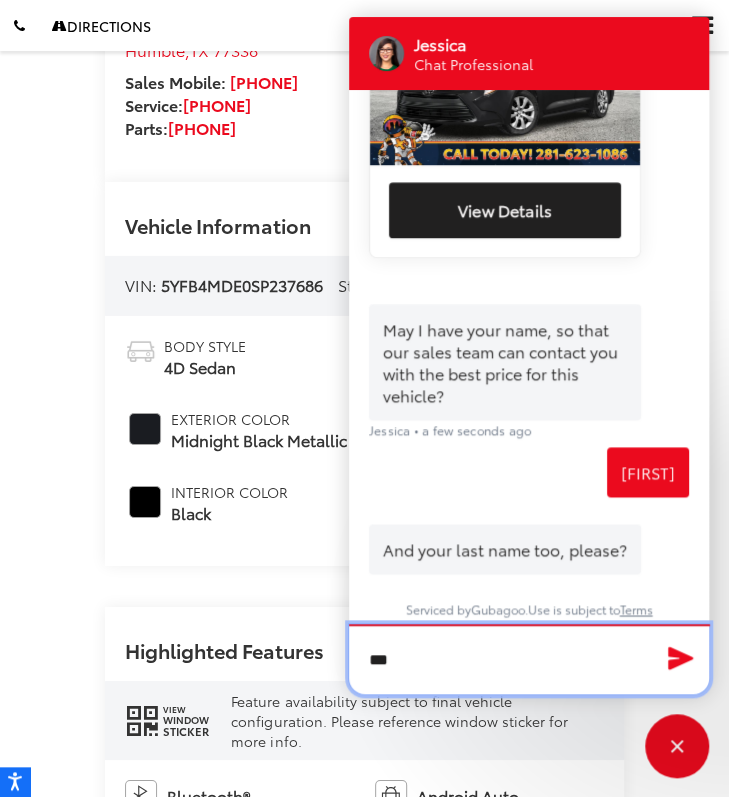 type on "****" 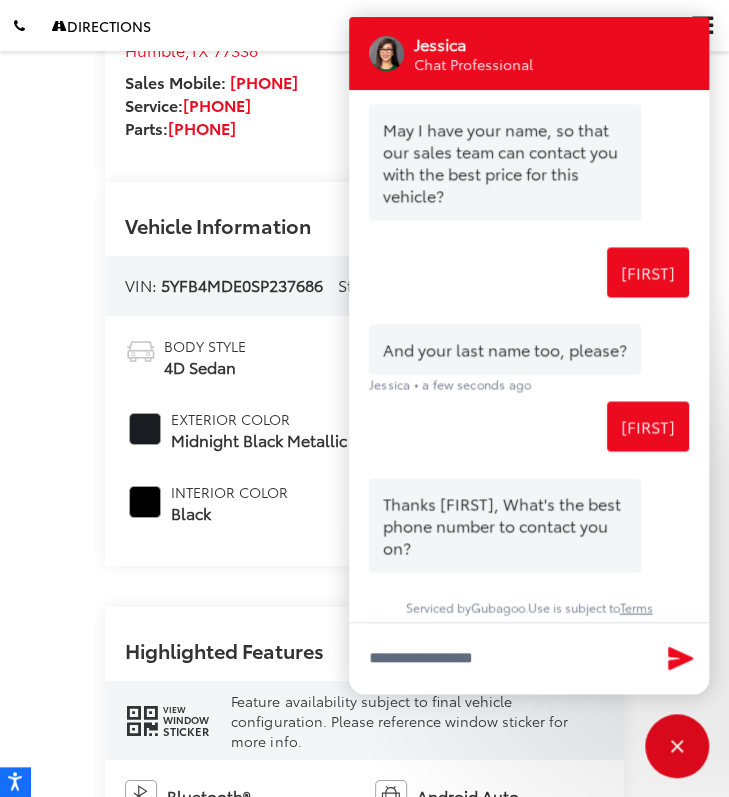 scroll, scrollTop: 809, scrollLeft: 0, axis: vertical 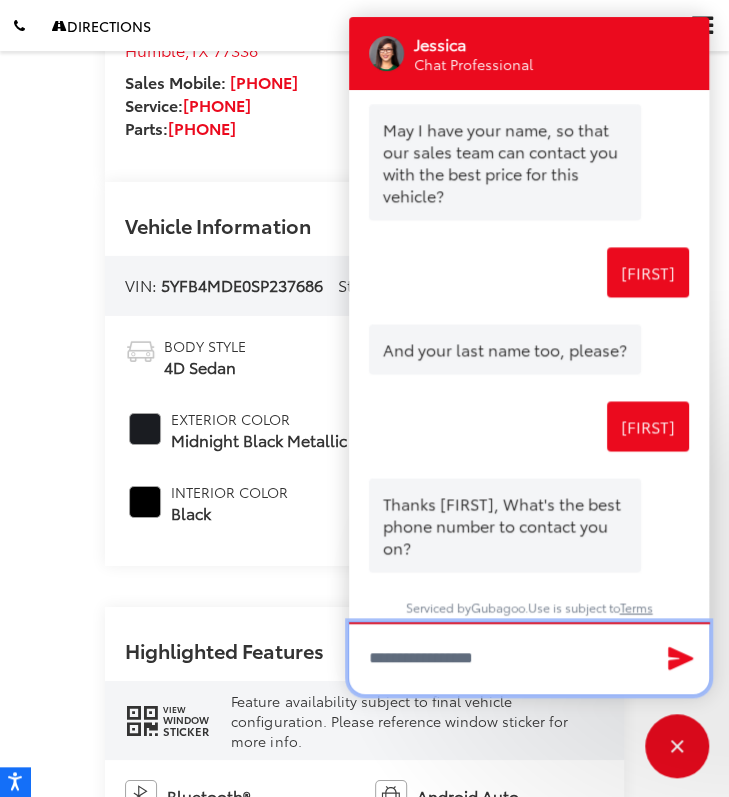 click at bounding box center (529, 658) 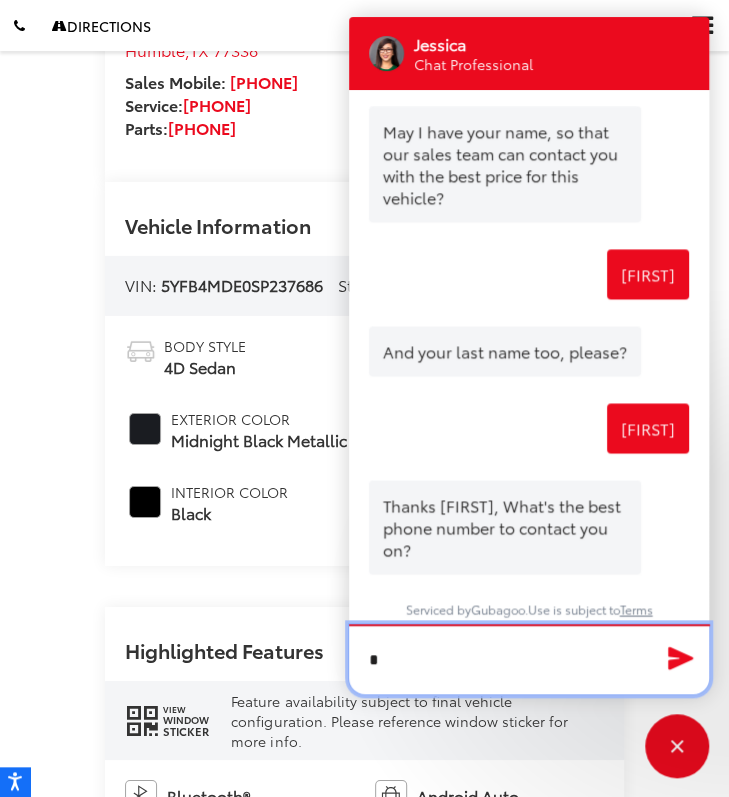 scroll, scrollTop: 807, scrollLeft: 0, axis: vertical 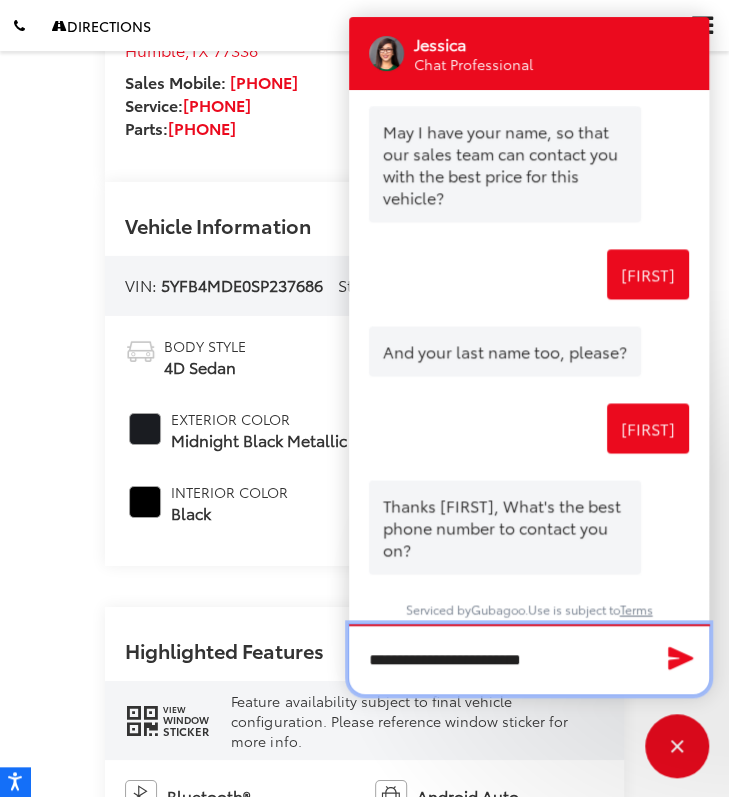type on "**********" 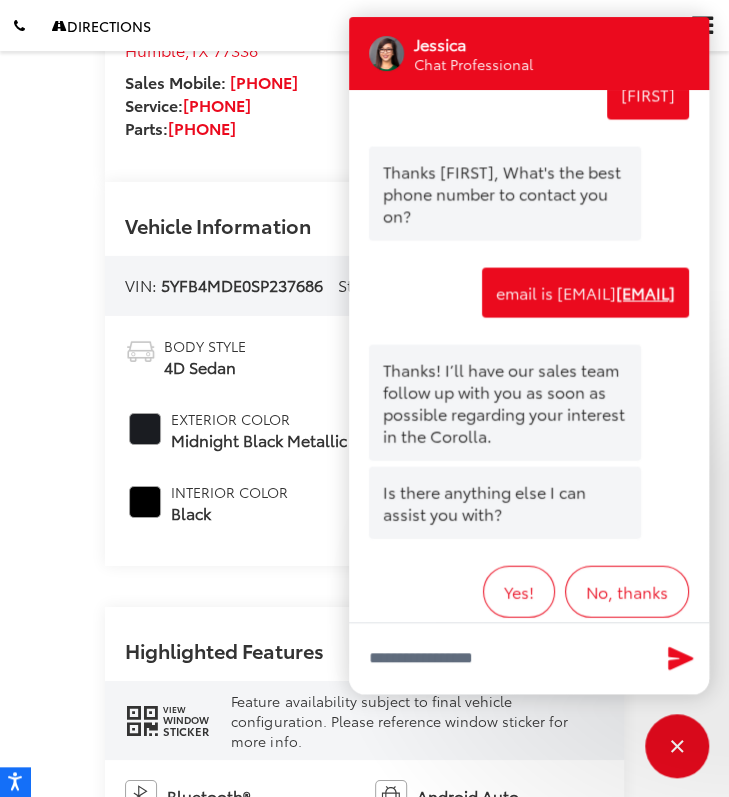 scroll, scrollTop: 1188, scrollLeft: 0, axis: vertical 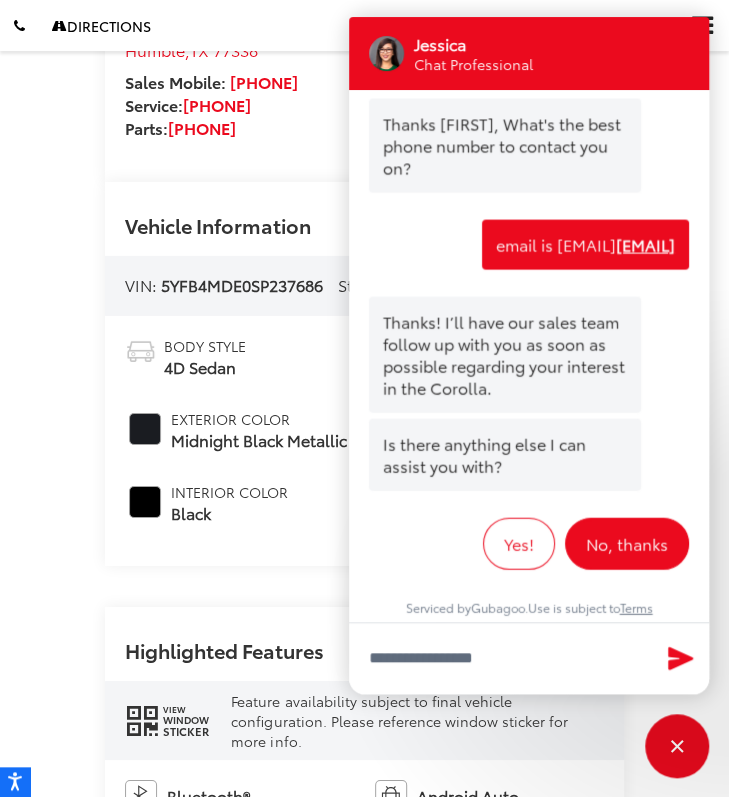 click on "No, thanks" at bounding box center [627, 543] 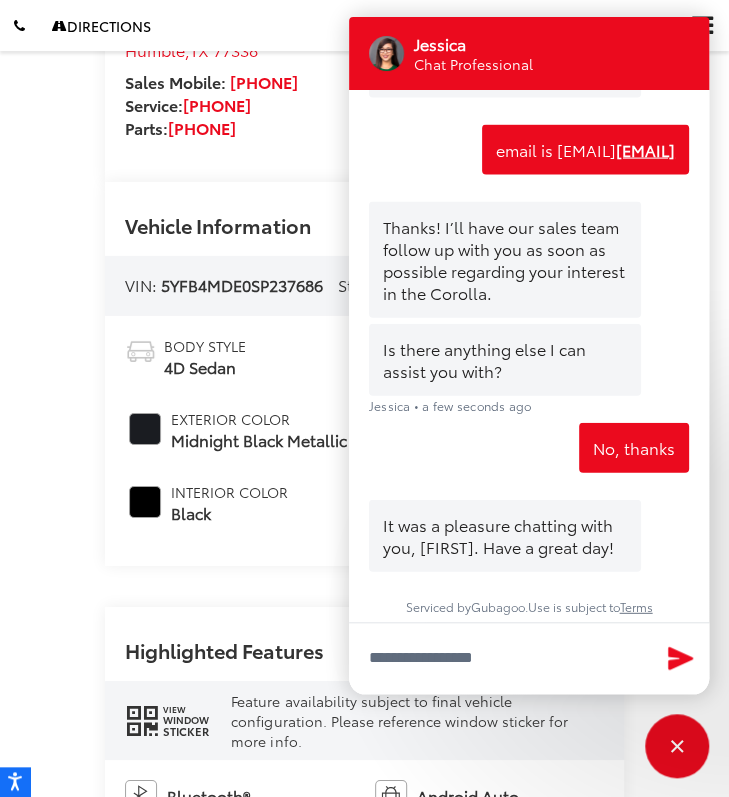 scroll, scrollTop: 1283, scrollLeft: 0, axis: vertical 